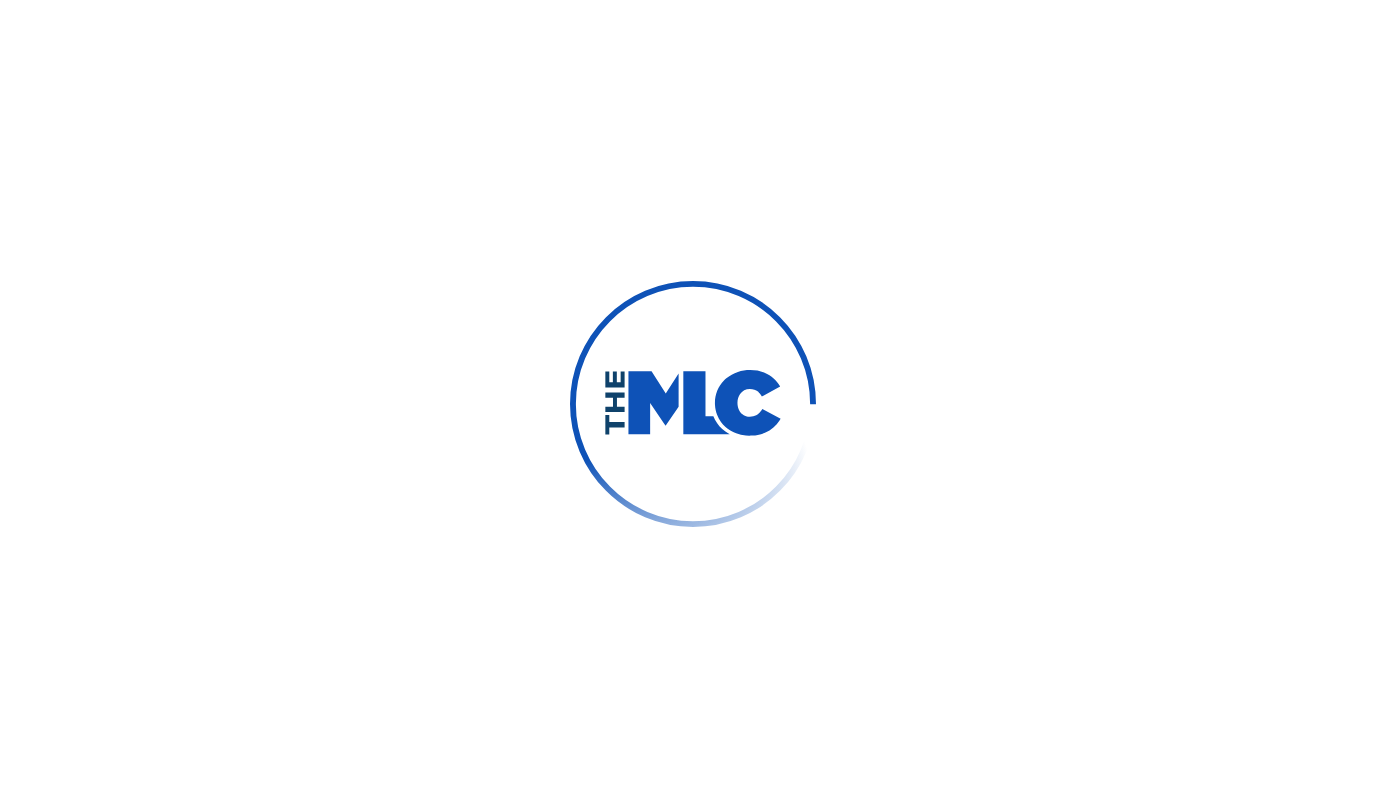 scroll, scrollTop: 0, scrollLeft: 0, axis: both 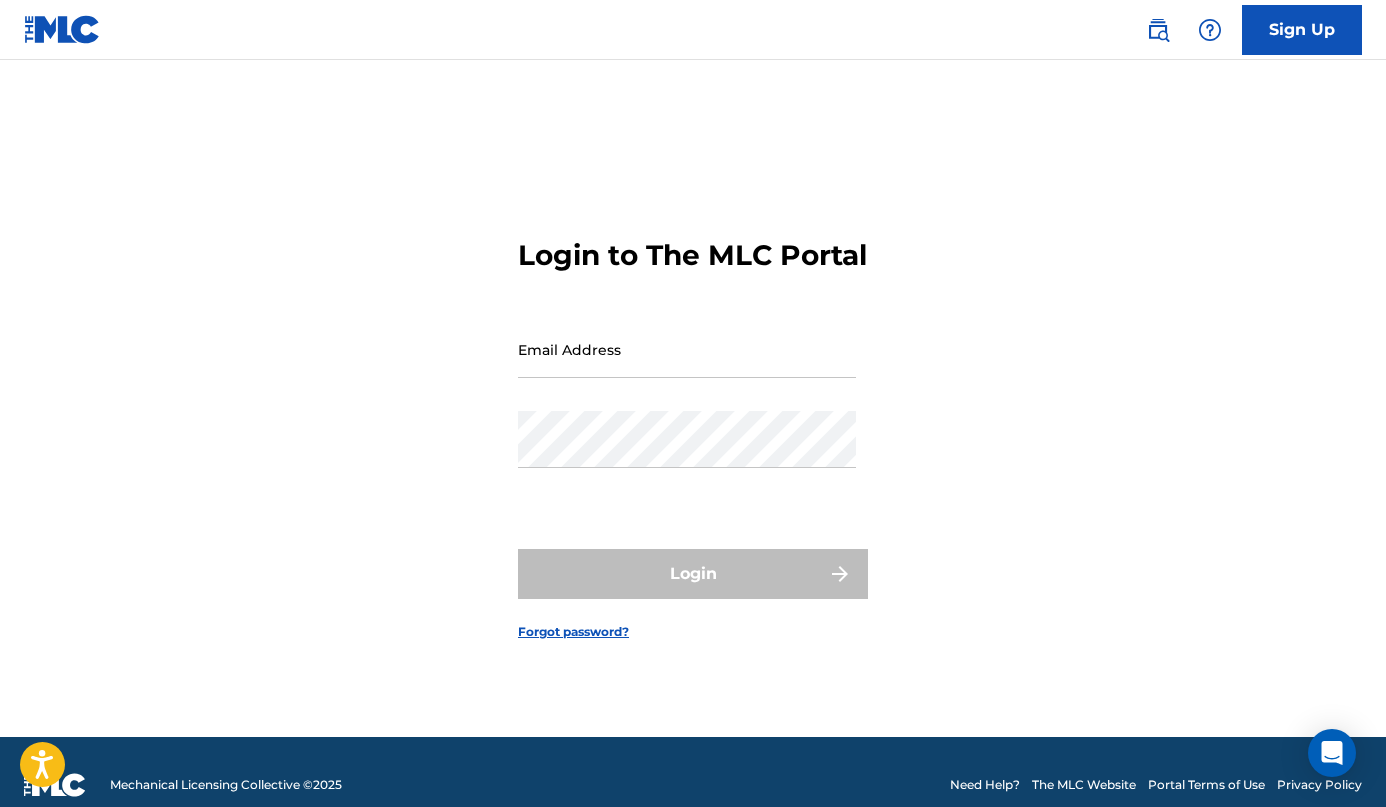 type on "[EMAIL_ADDRESS][DOMAIN_NAME]" 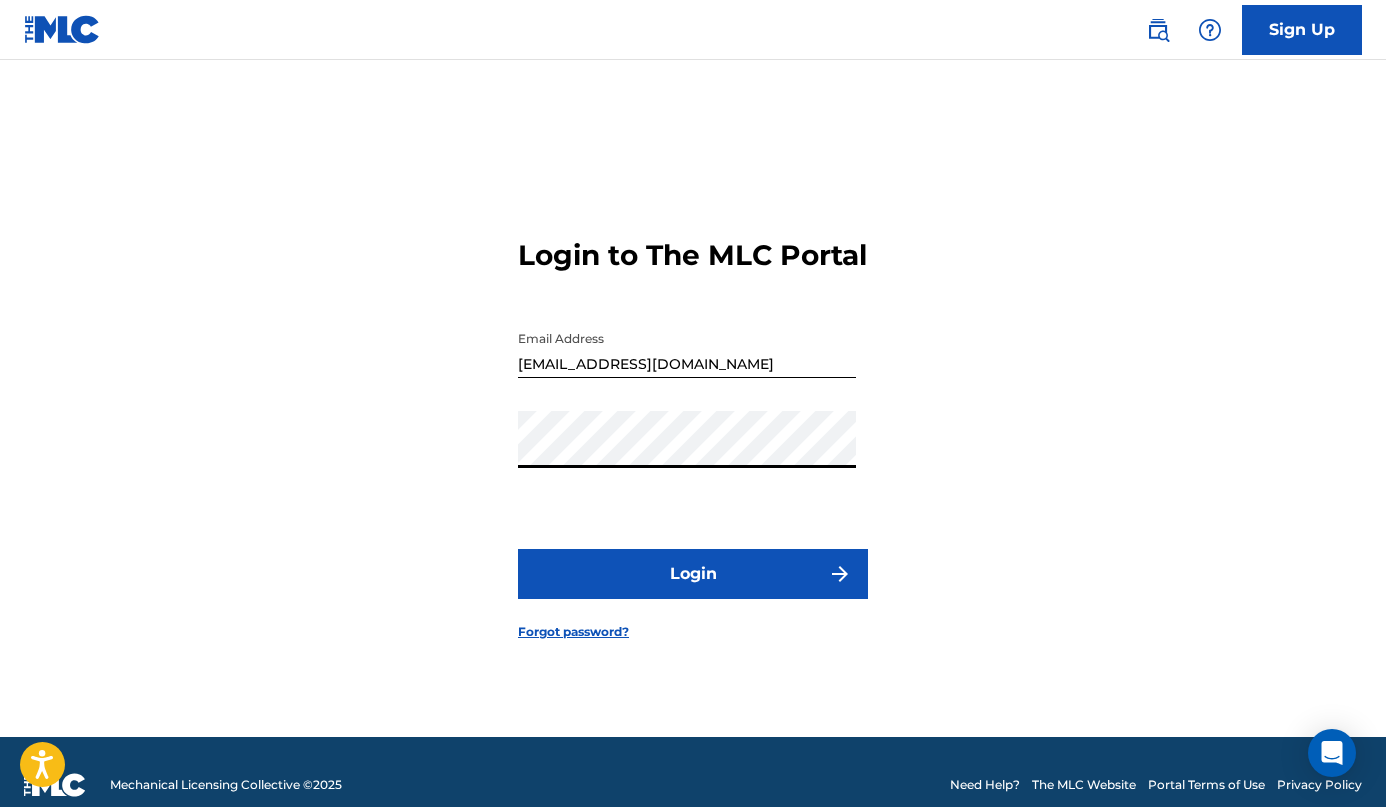 click on "Login" at bounding box center [693, 574] 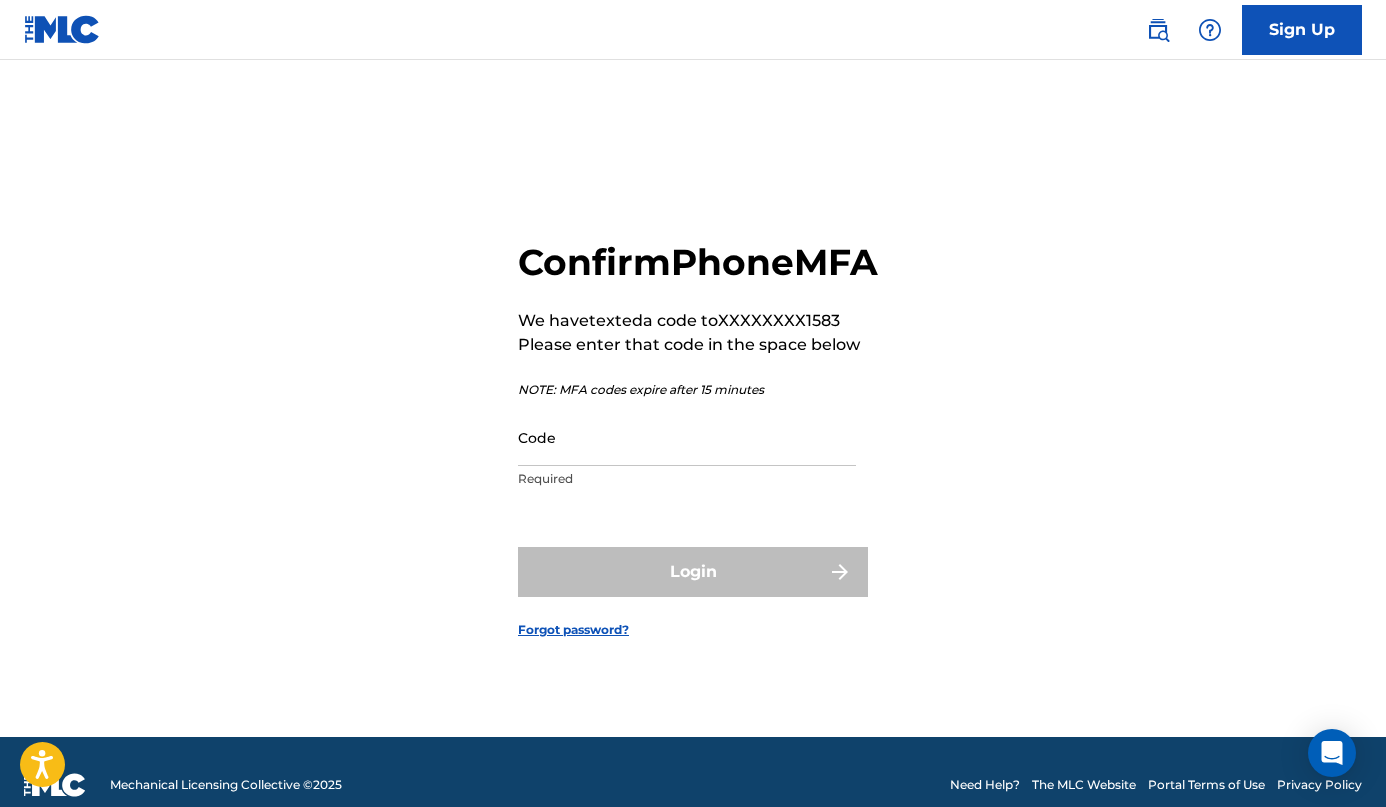 click on "Code" at bounding box center (687, 437) 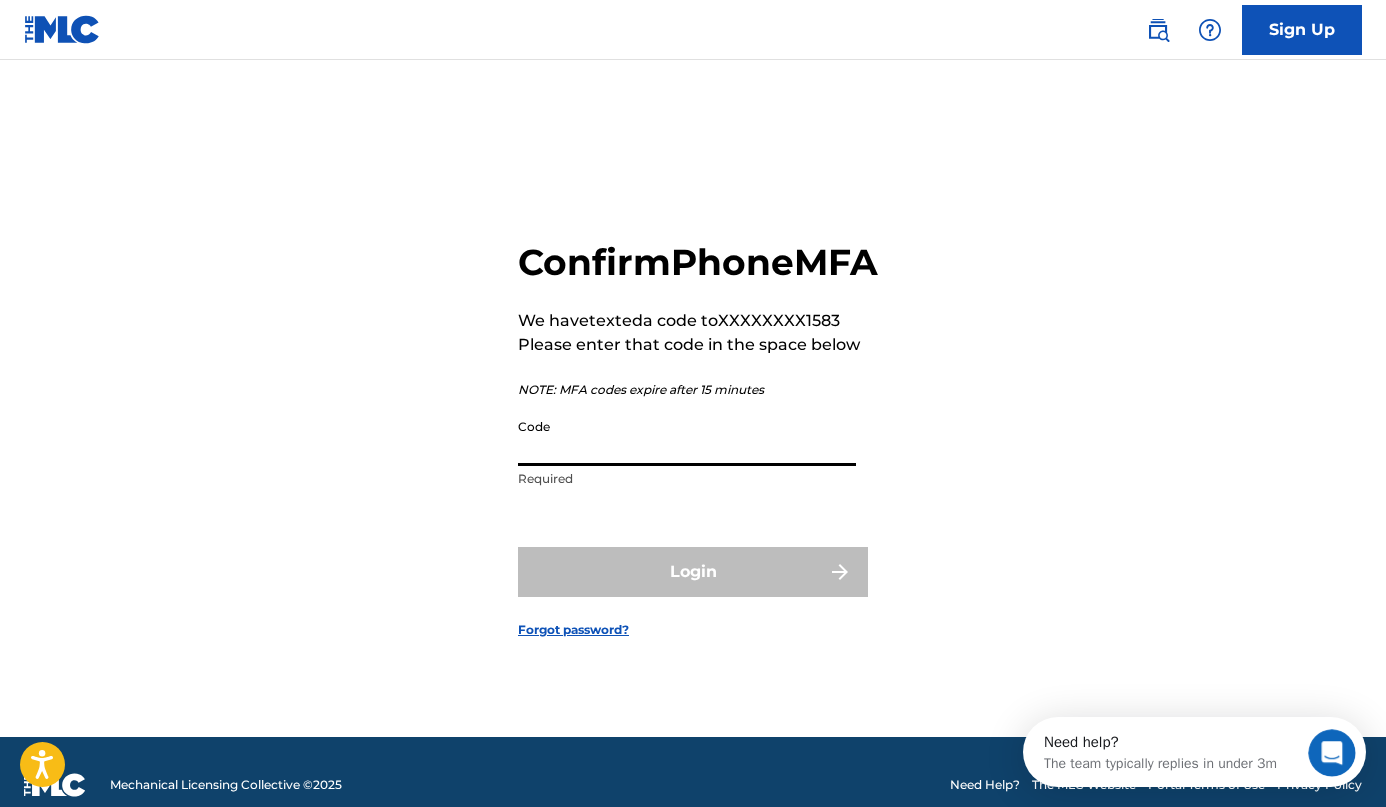 scroll, scrollTop: 0, scrollLeft: 0, axis: both 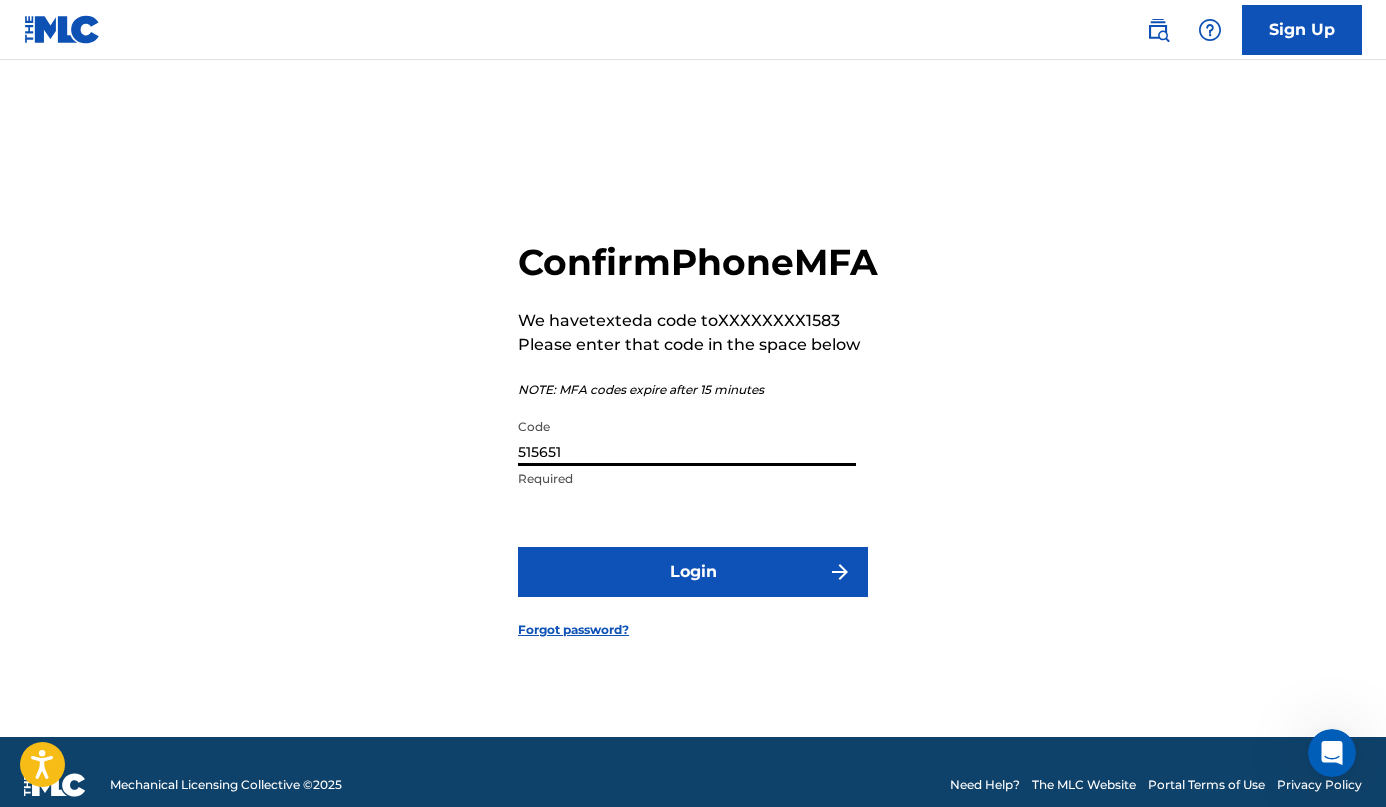 type on "515651" 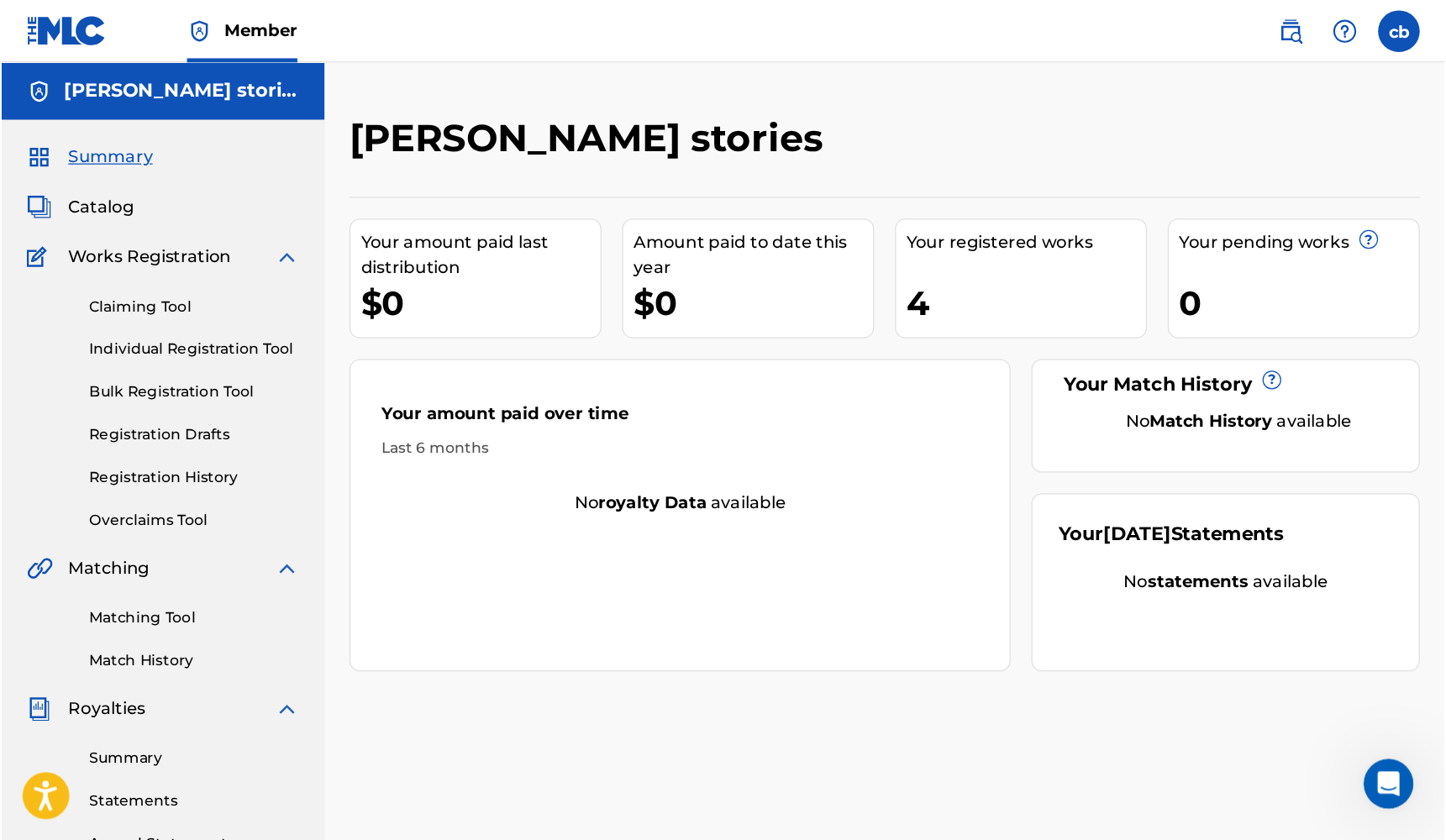 scroll, scrollTop: 0, scrollLeft: 0, axis: both 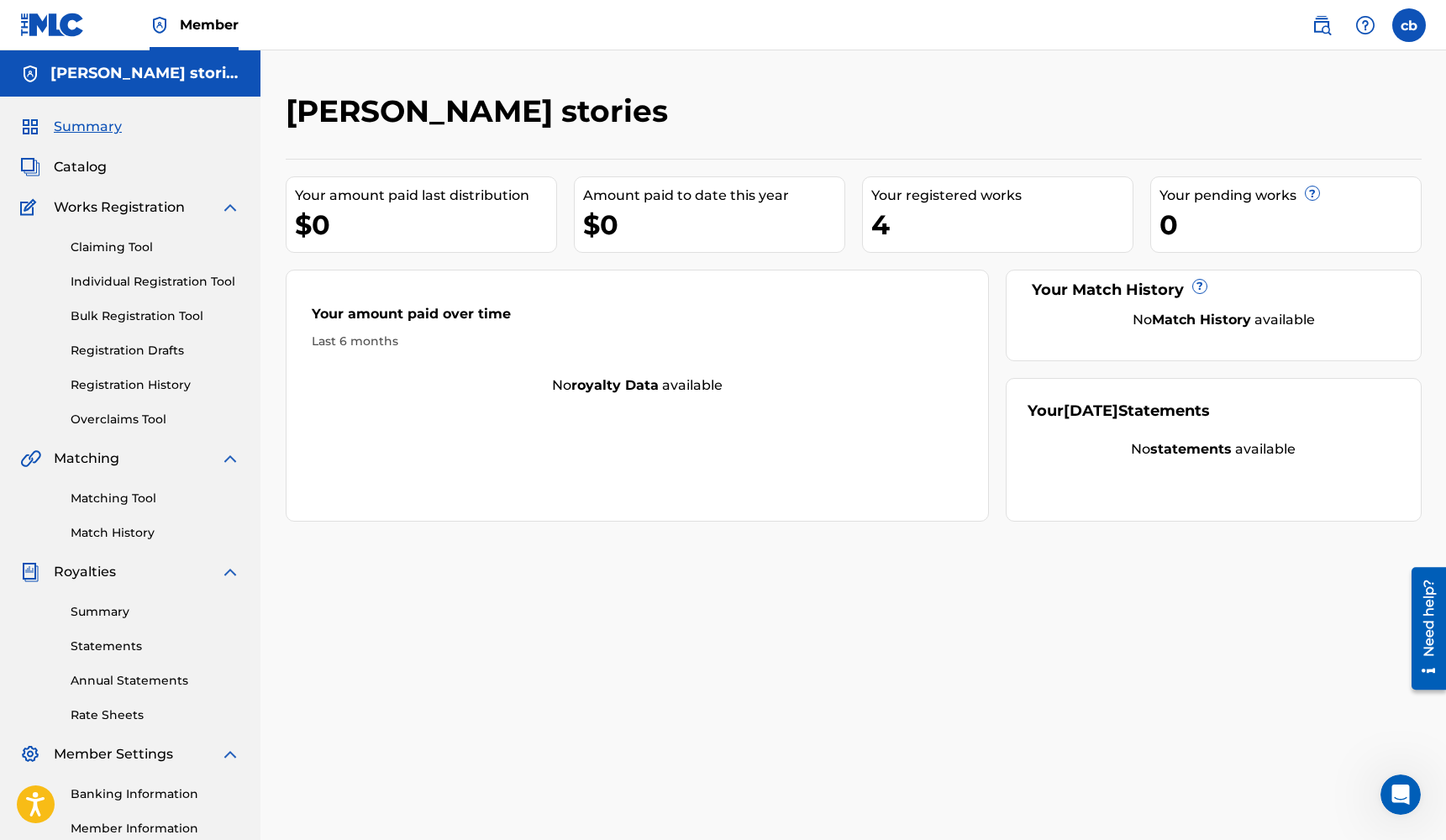 click on "Catalog" at bounding box center [80, 167] 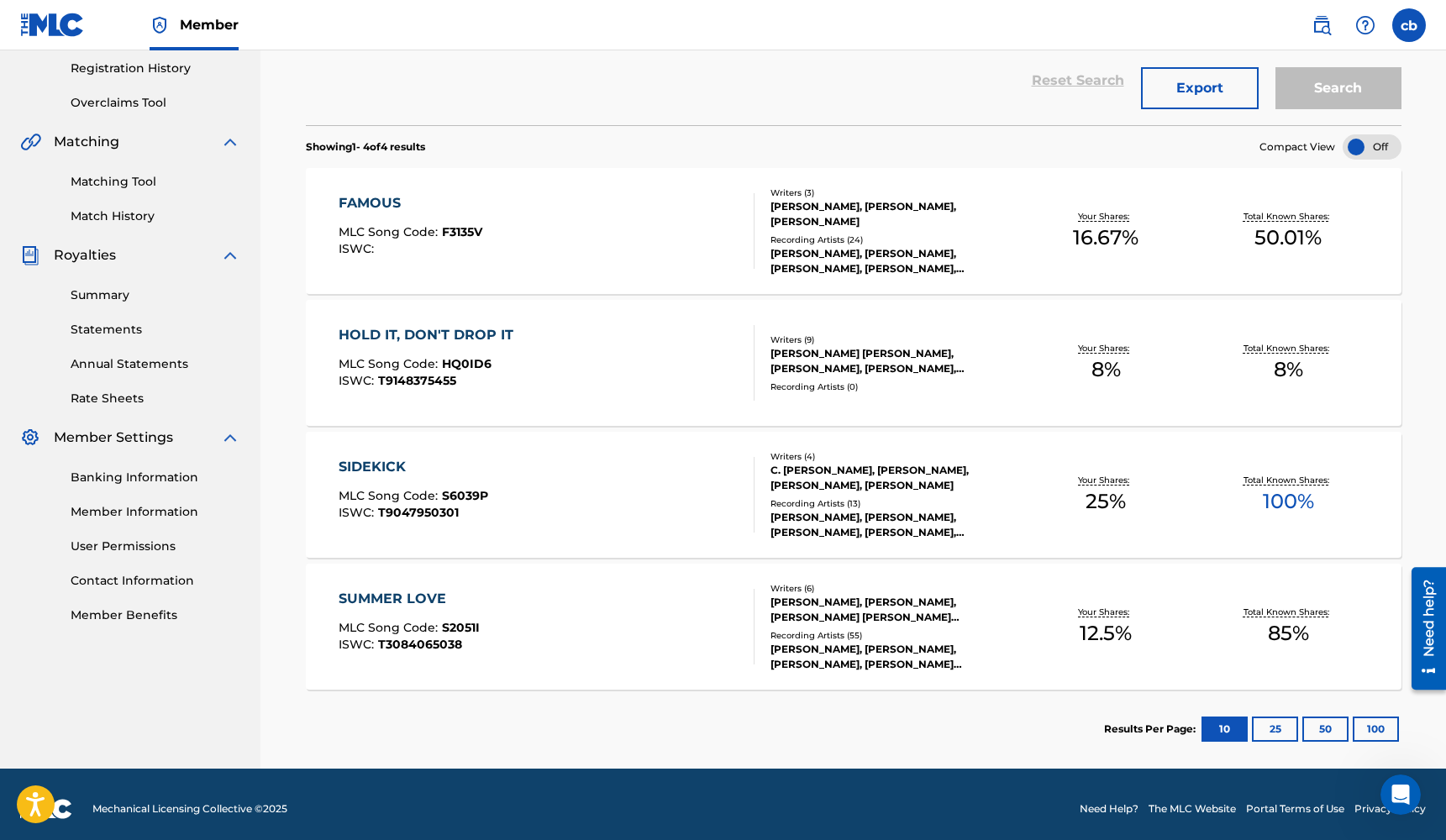scroll, scrollTop: 326, scrollLeft: 0, axis: vertical 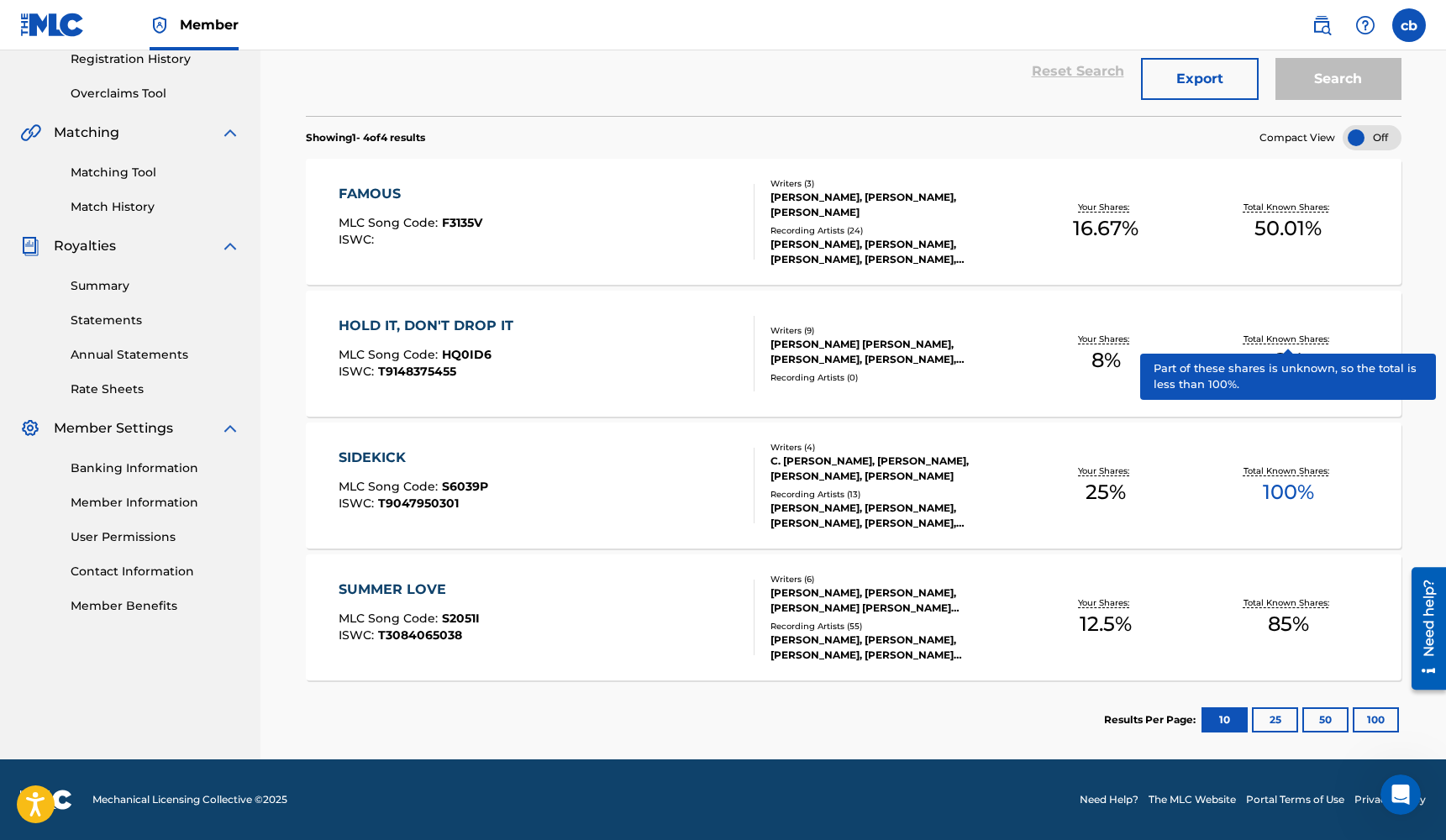 click on "Total Known Shares:" at bounding box center (1288, 339) 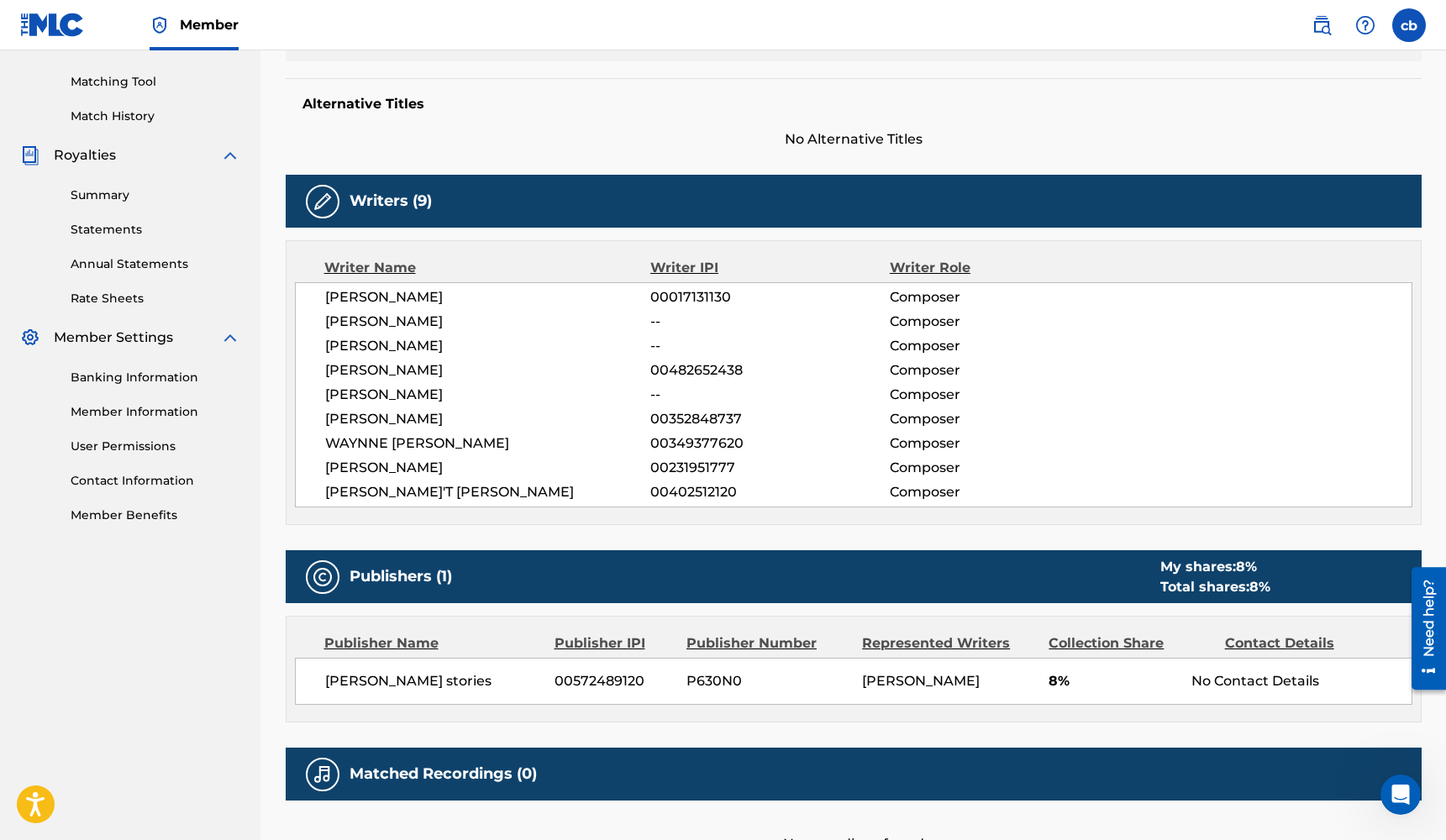 scroll, scrollTop: 577, scrollLeft: 0, axis: vertical 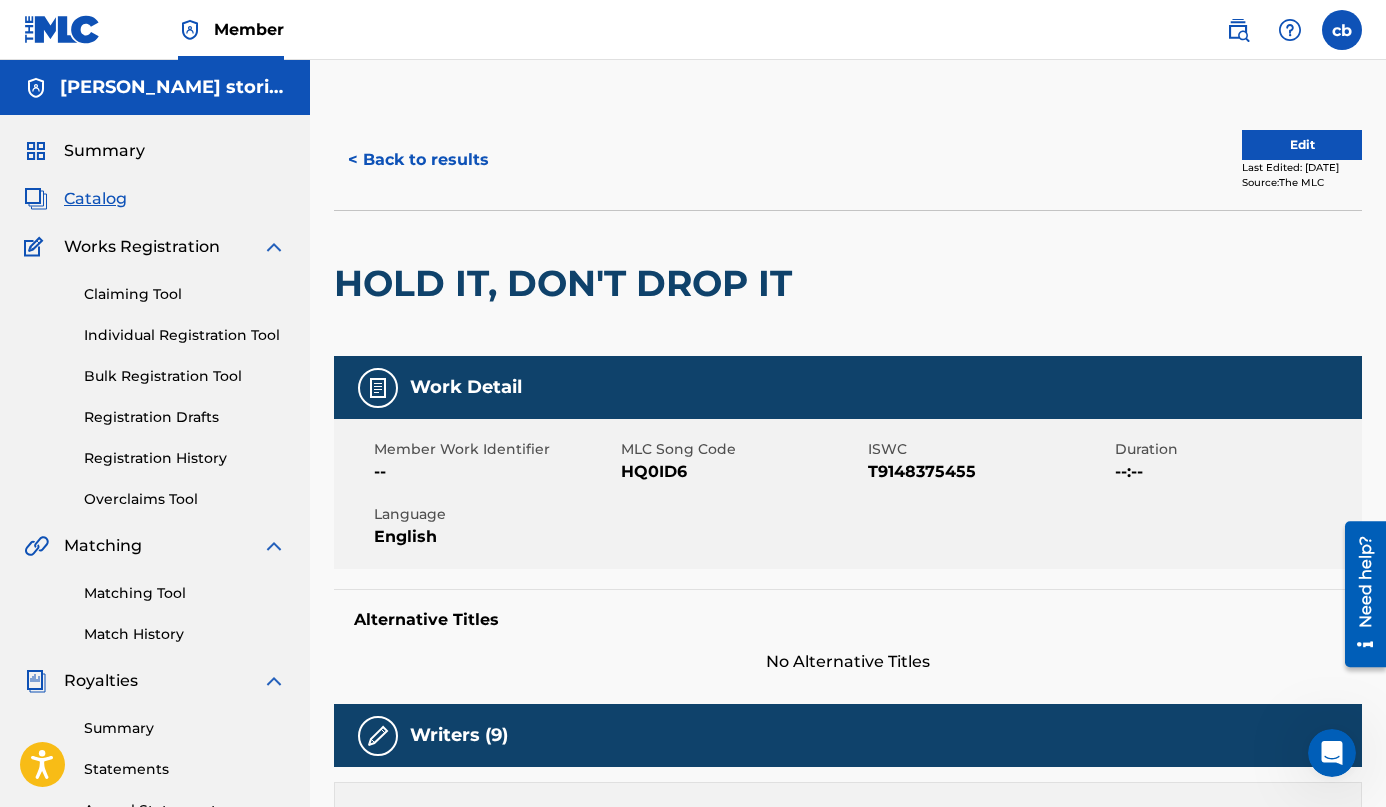 click on "Catalog" at bounding box center (95, 199) 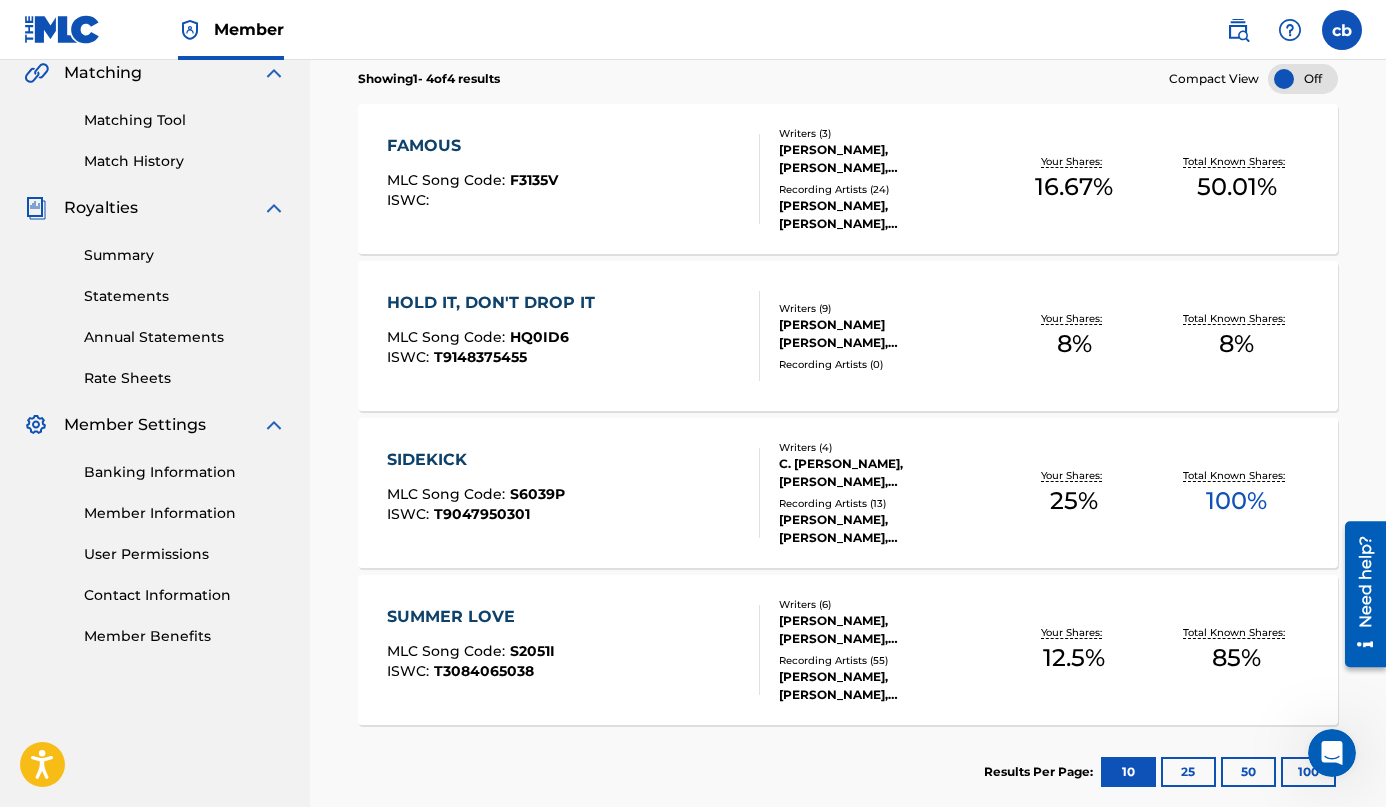 scroll, scrollTop: 474, scrollLeft: 0, axis: vertical 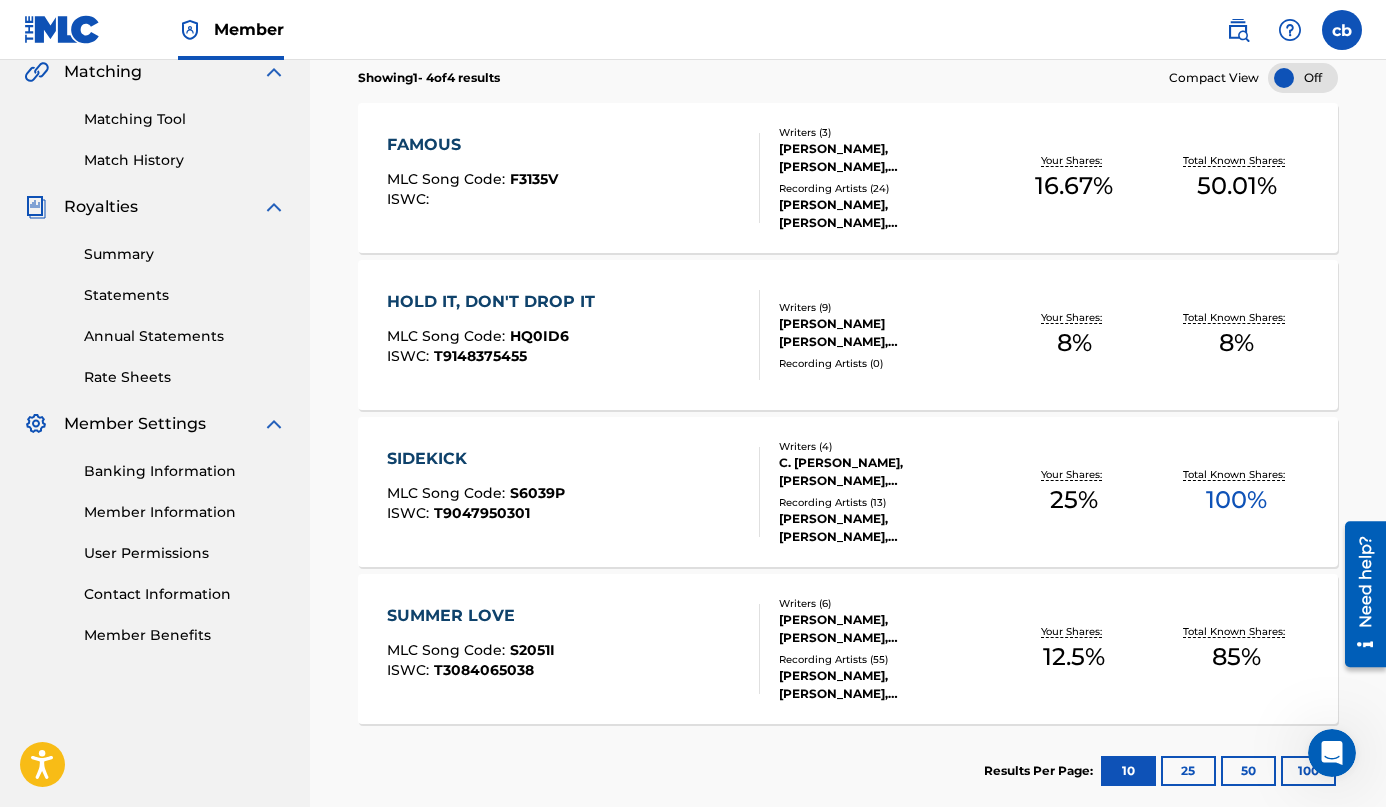 click on "HOLD IT, DON'T DROP IT" at bounding box center (496, 302) 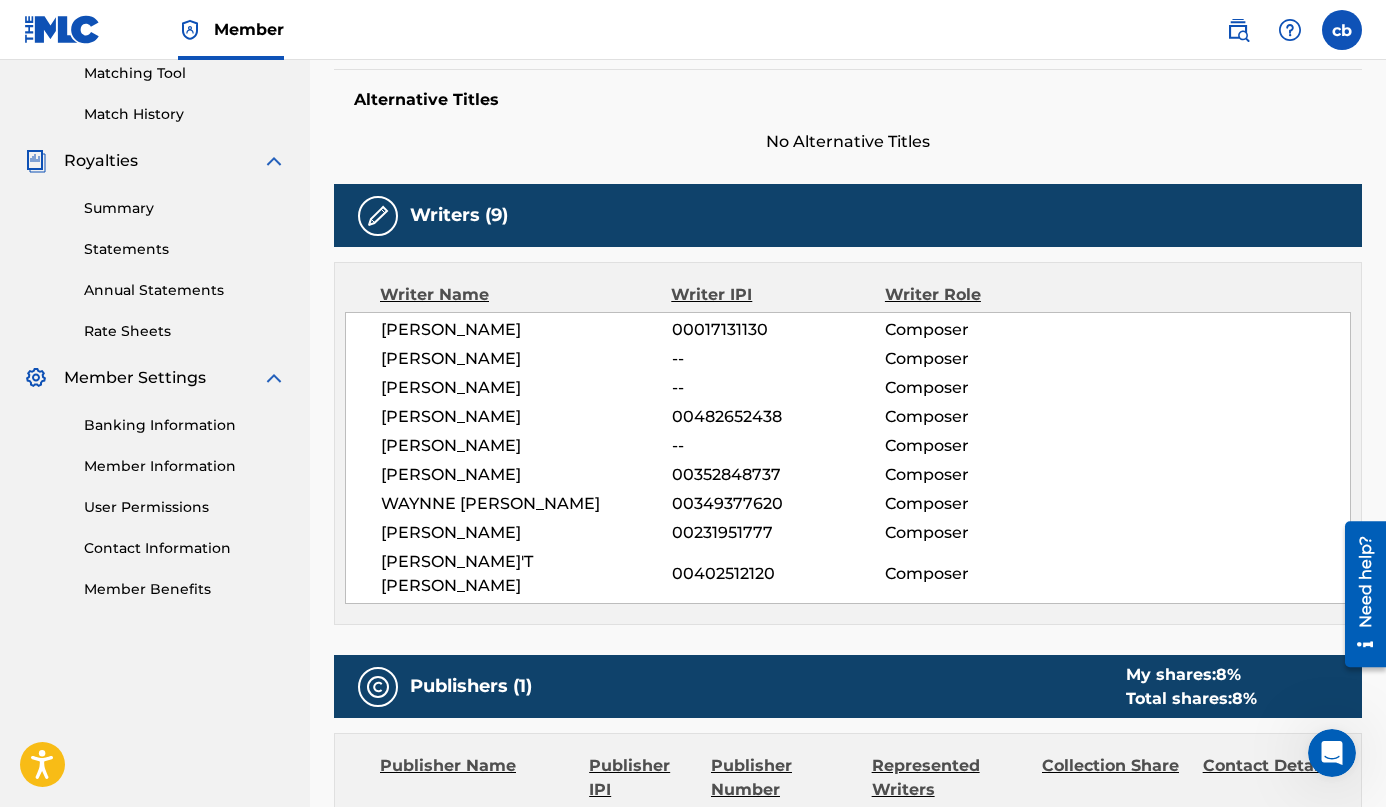 scroll, scrollTop: 509, scrollLeft: 0, axis: vertical 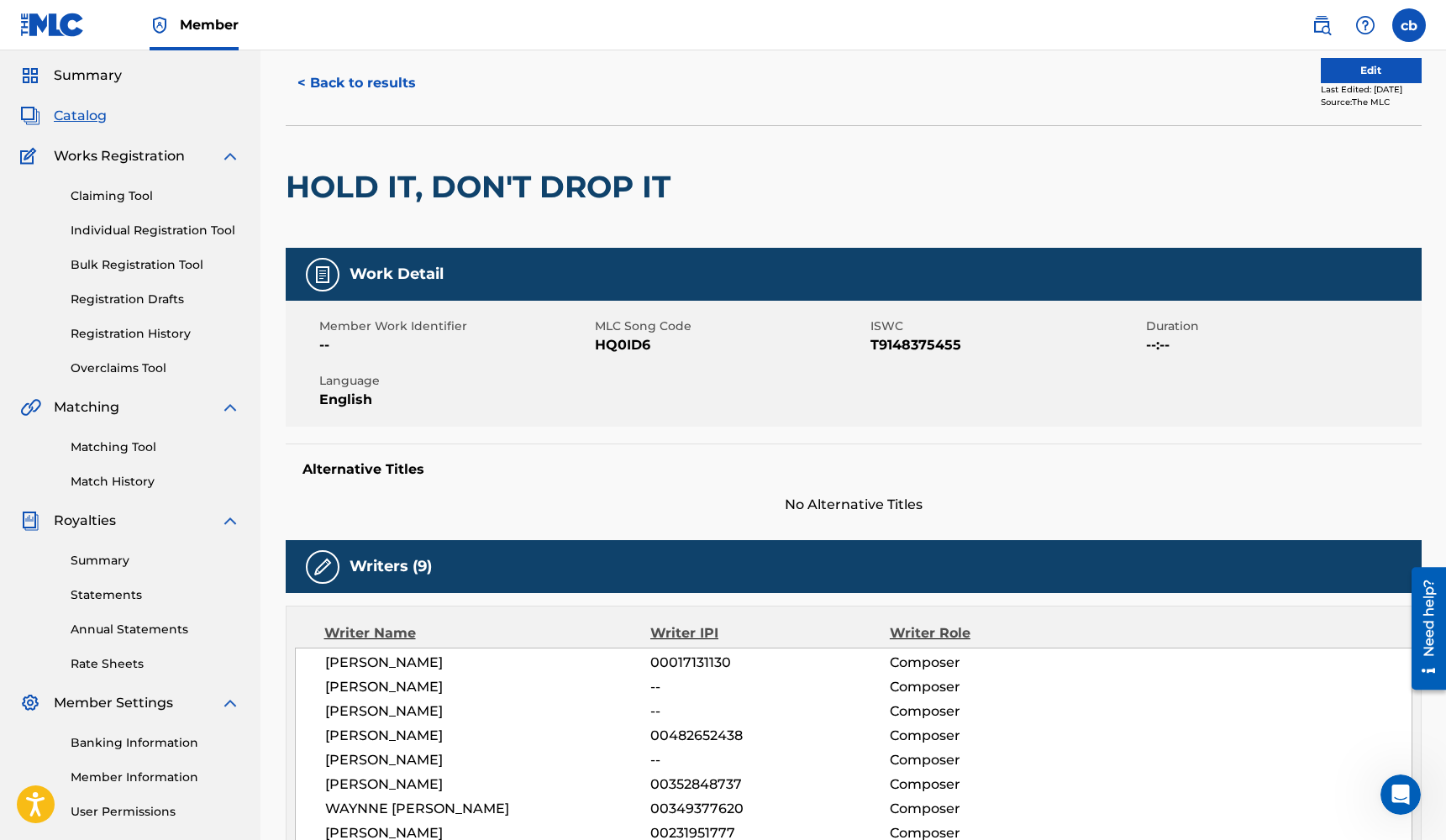 click on "Overclaims Tool" at bounding box center (155, 368) 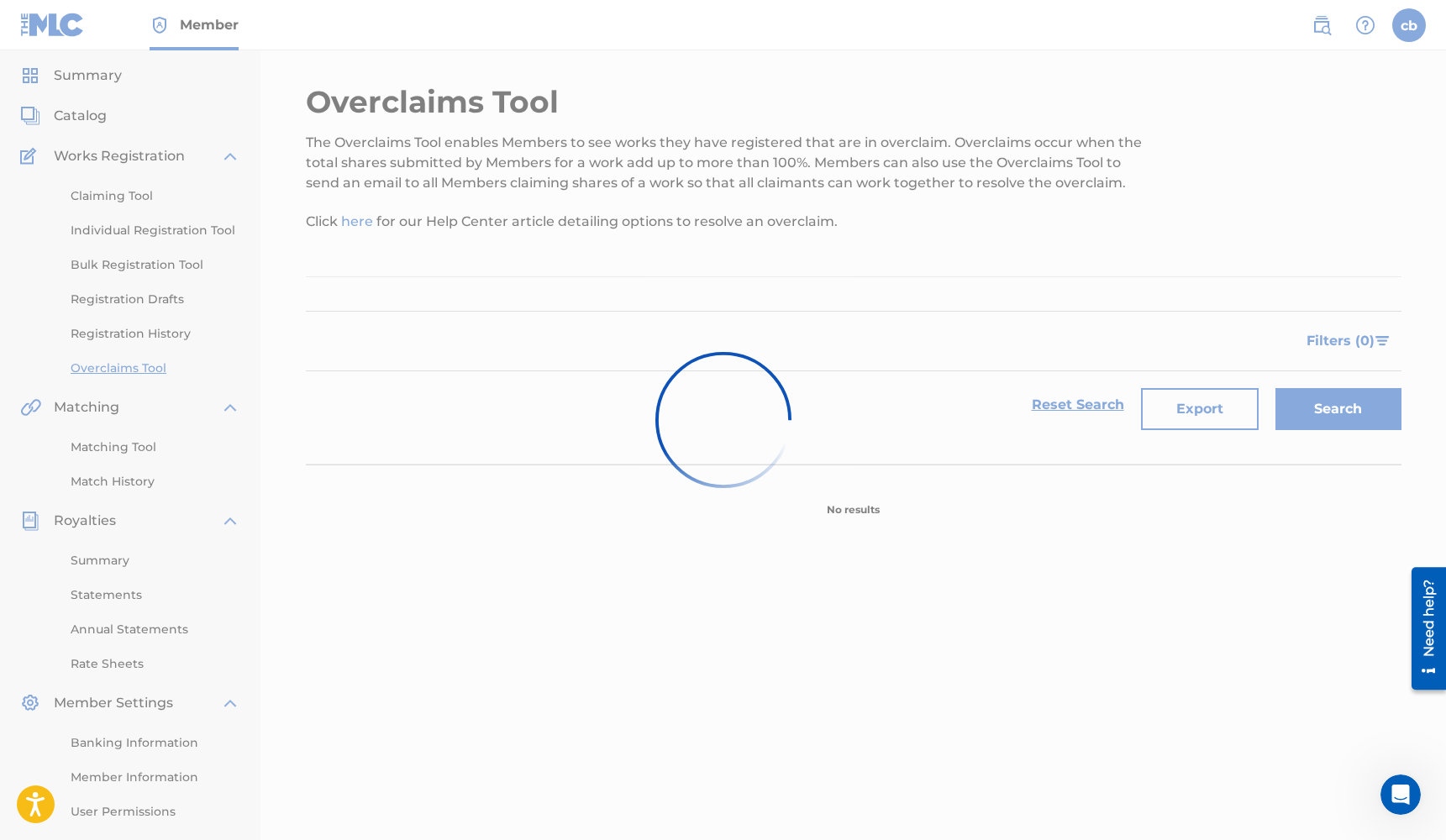 scroll, scrollTop: 0, scrollLeft: 0, axis: both 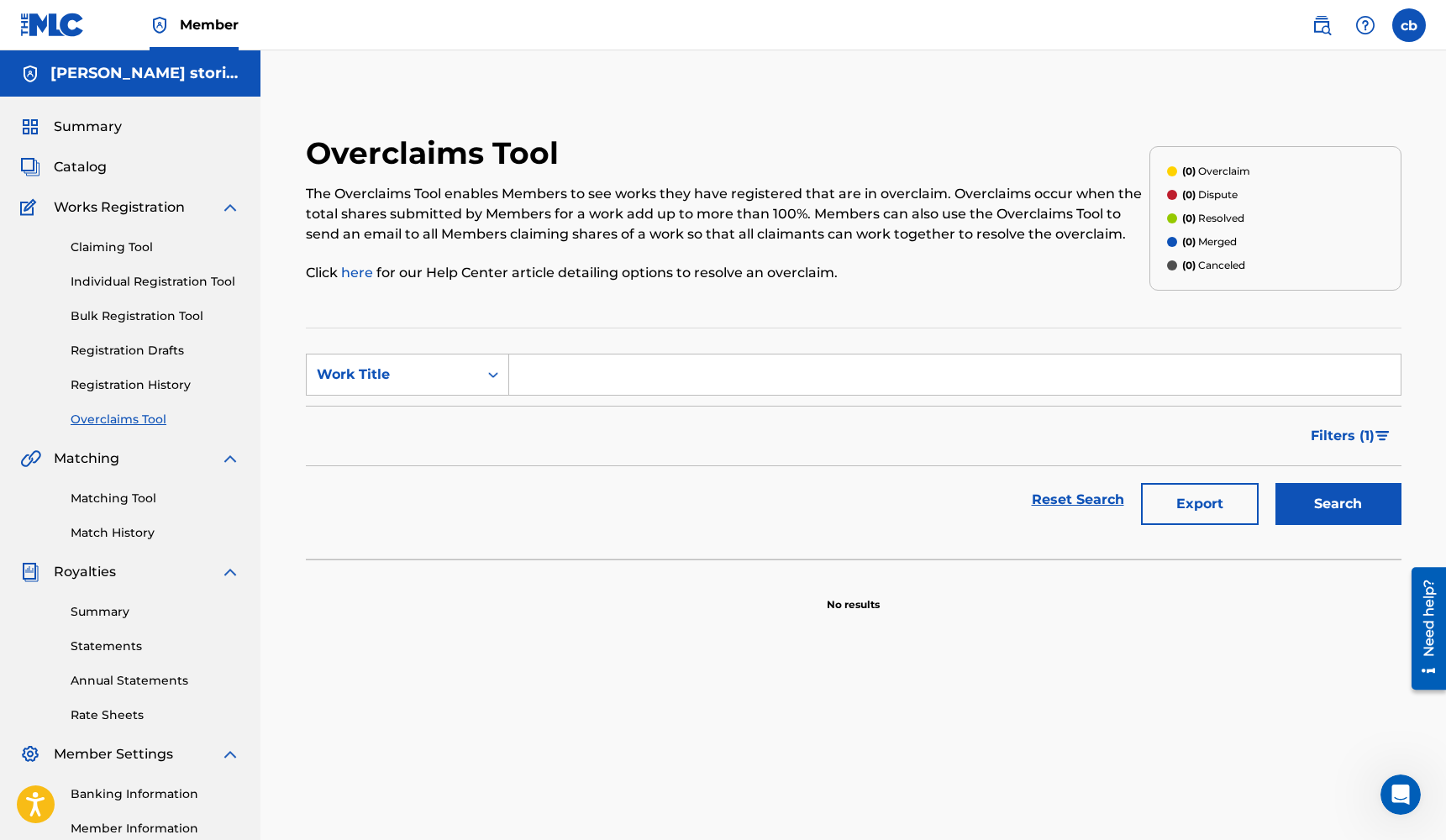 click on "Summary" at bounding box center [87, 127] 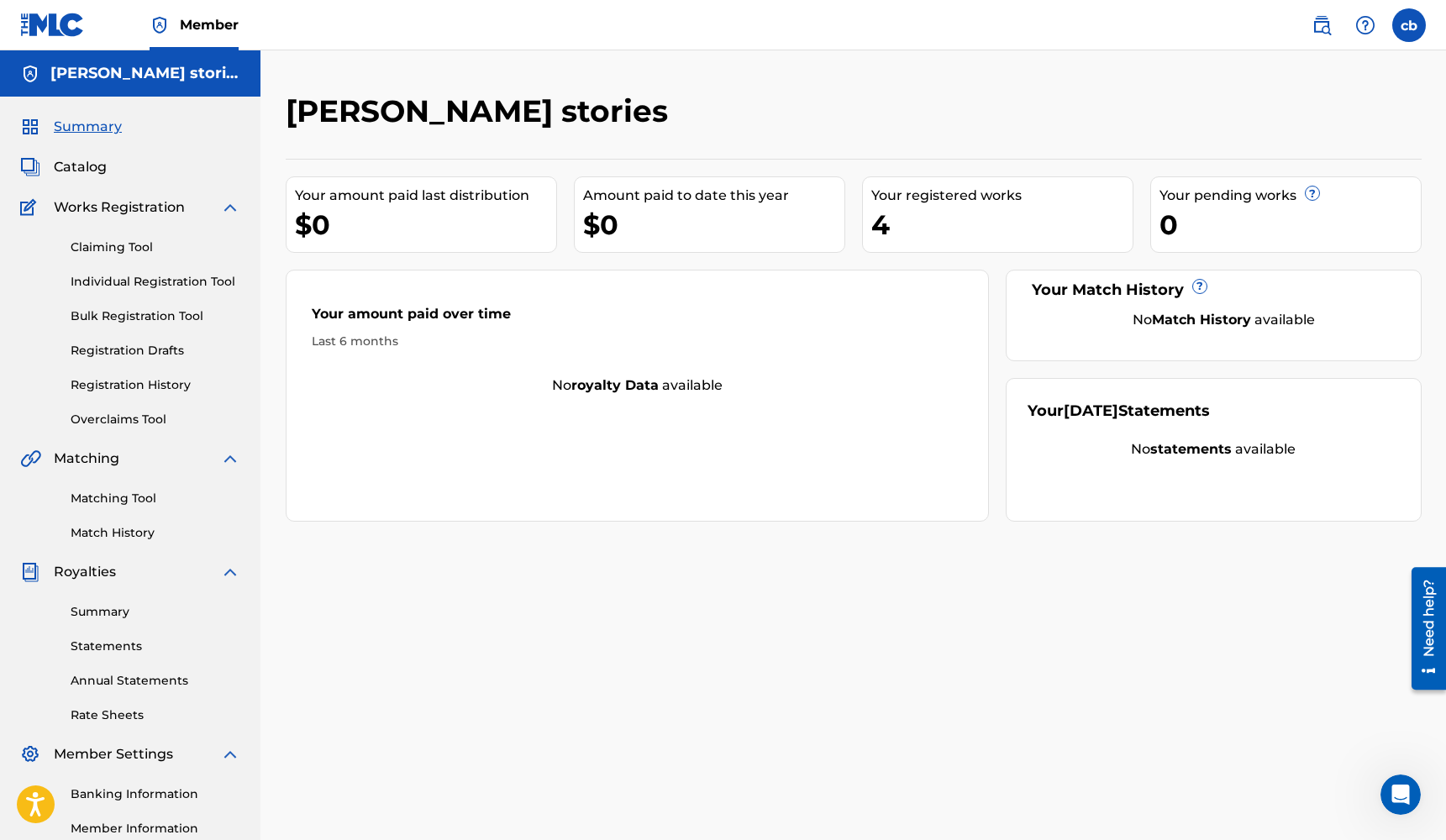 click on "Catalog" at bounding box center [80, 167] 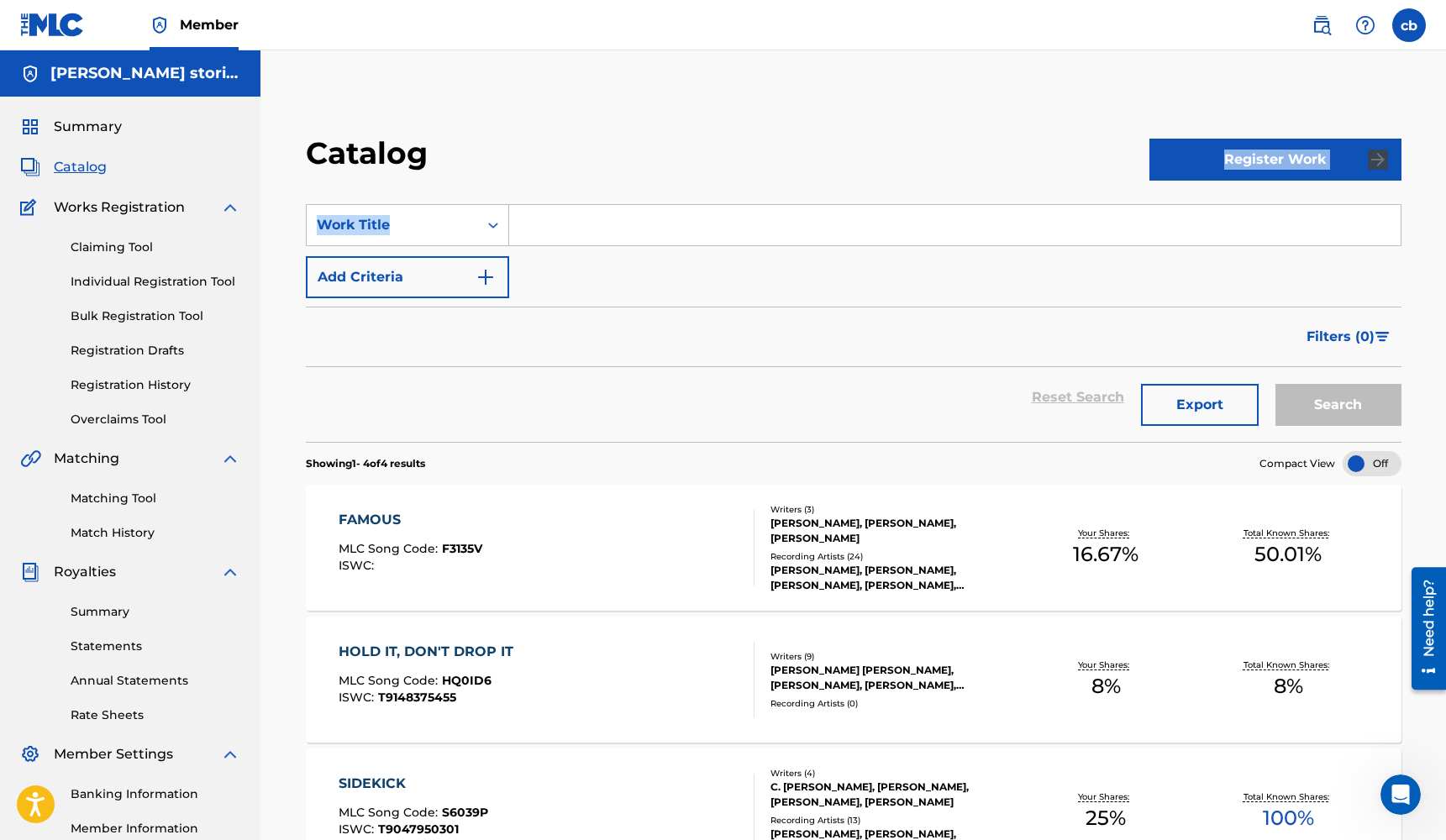 drag, startPoint x: 1443, startPoint y: 94, endPoint x: 1450, endPoint y: 220, distance: 126.19429 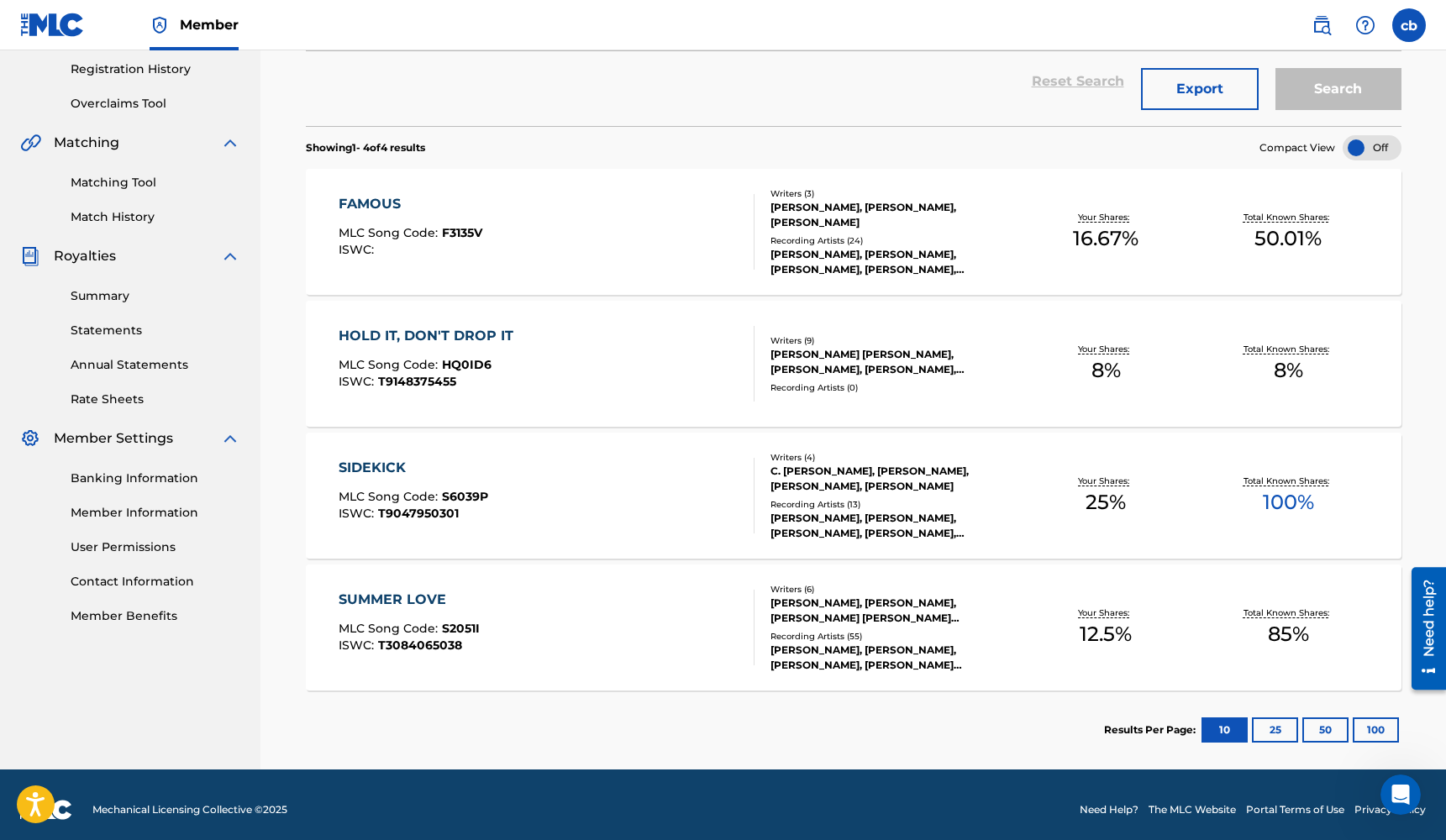 scroll, scrollTop: 326, scrollLeft: 0, axis: vertical 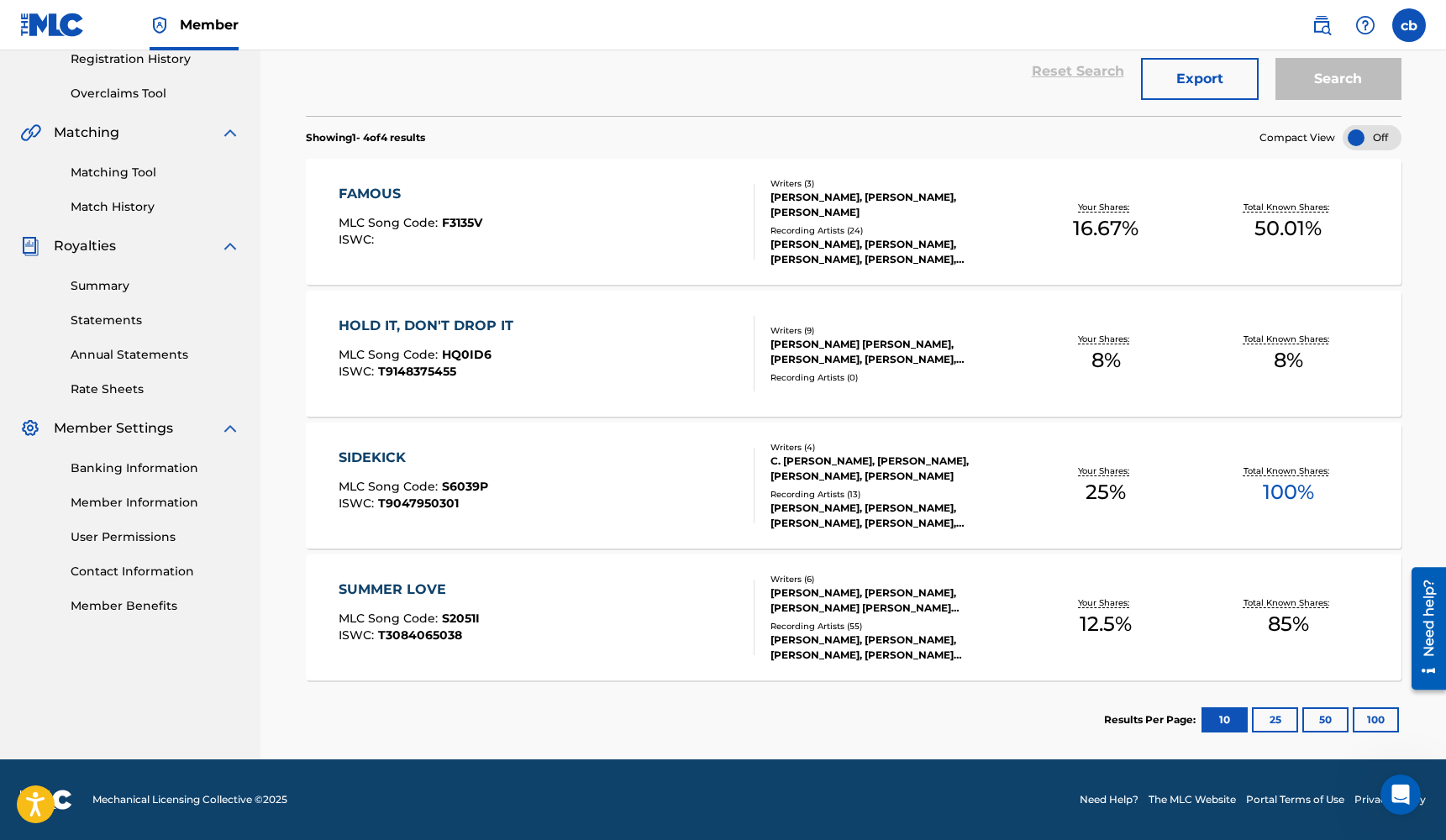 click on "SIDEKICK" at bounding box center [413, 458] 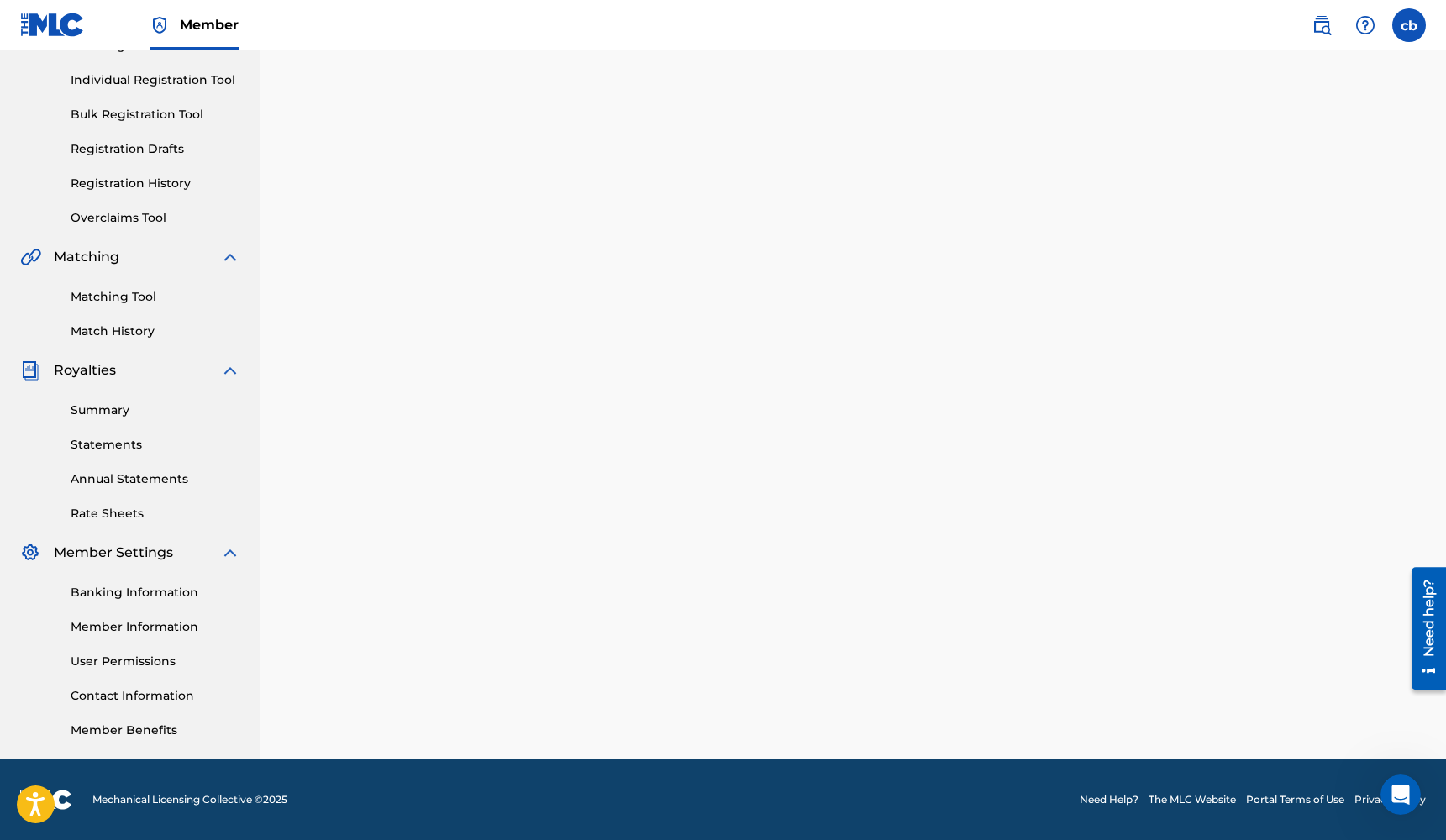 scroll, scrollTop: 0, scrollLeft: 0, axis: both 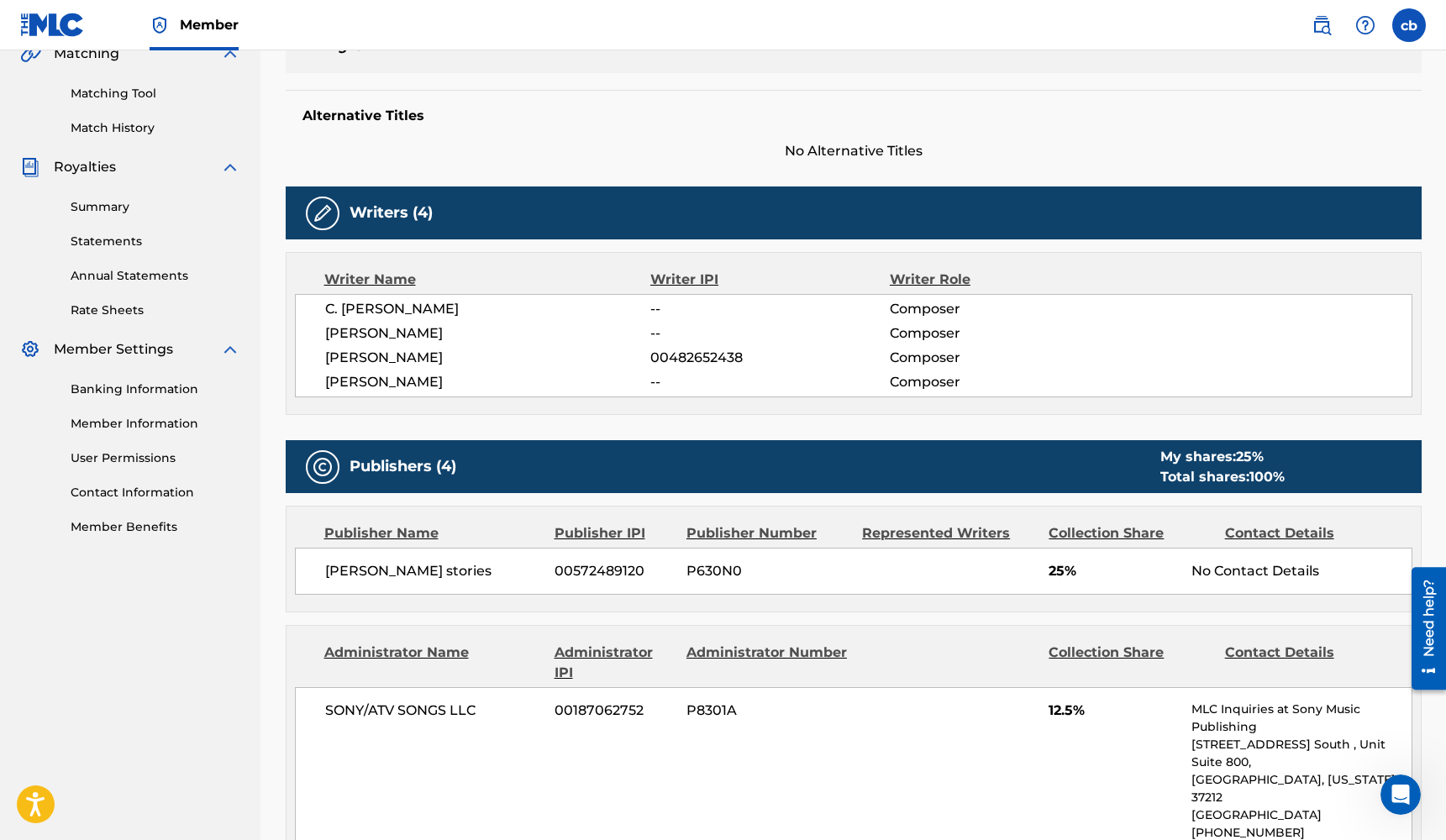 click on "C. [PERSON_NAME] -- Composer" at bounding box center [868, 309] 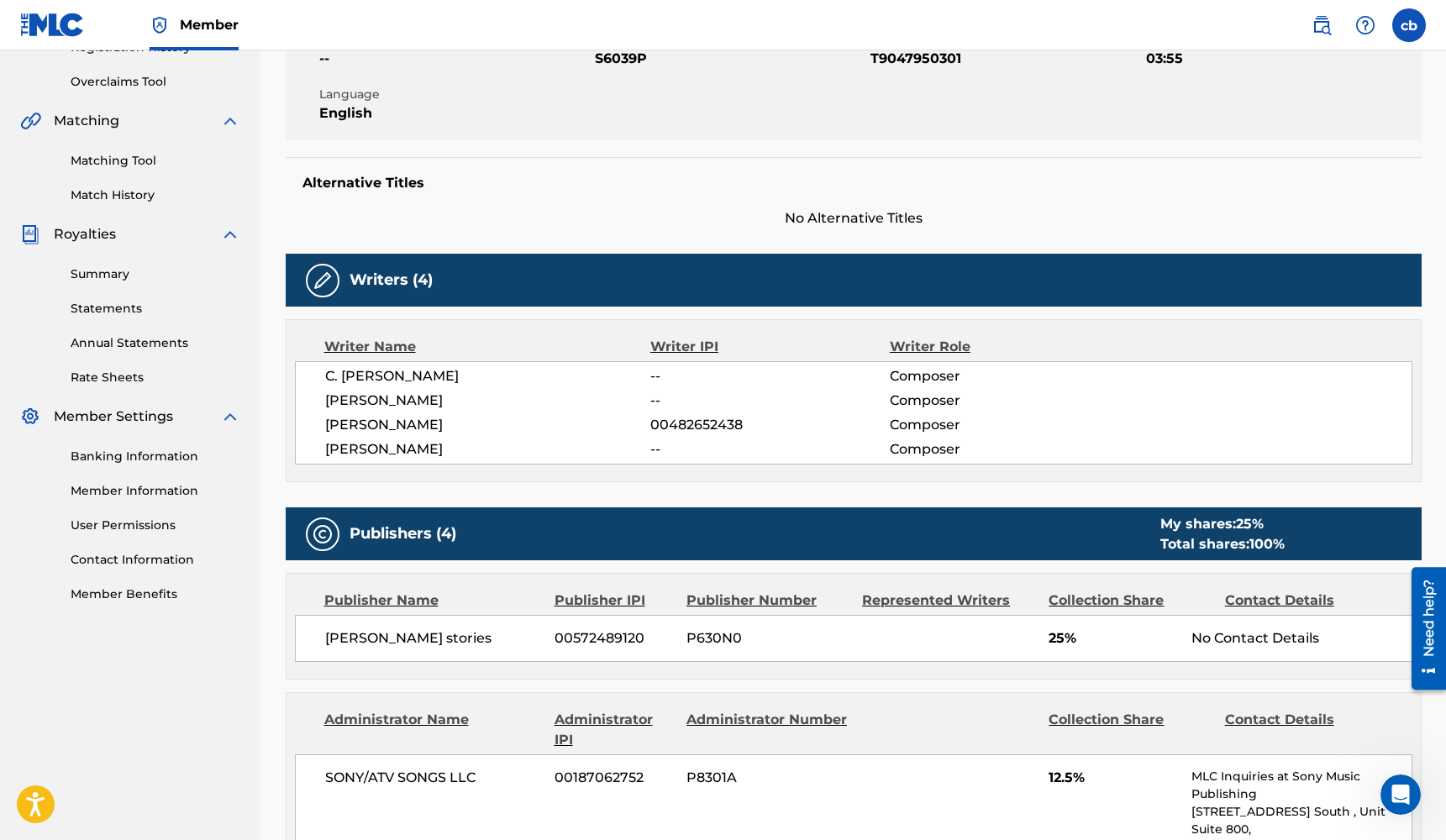 scroll, scrollTop: 0, scrollLeft: 0, axis: both 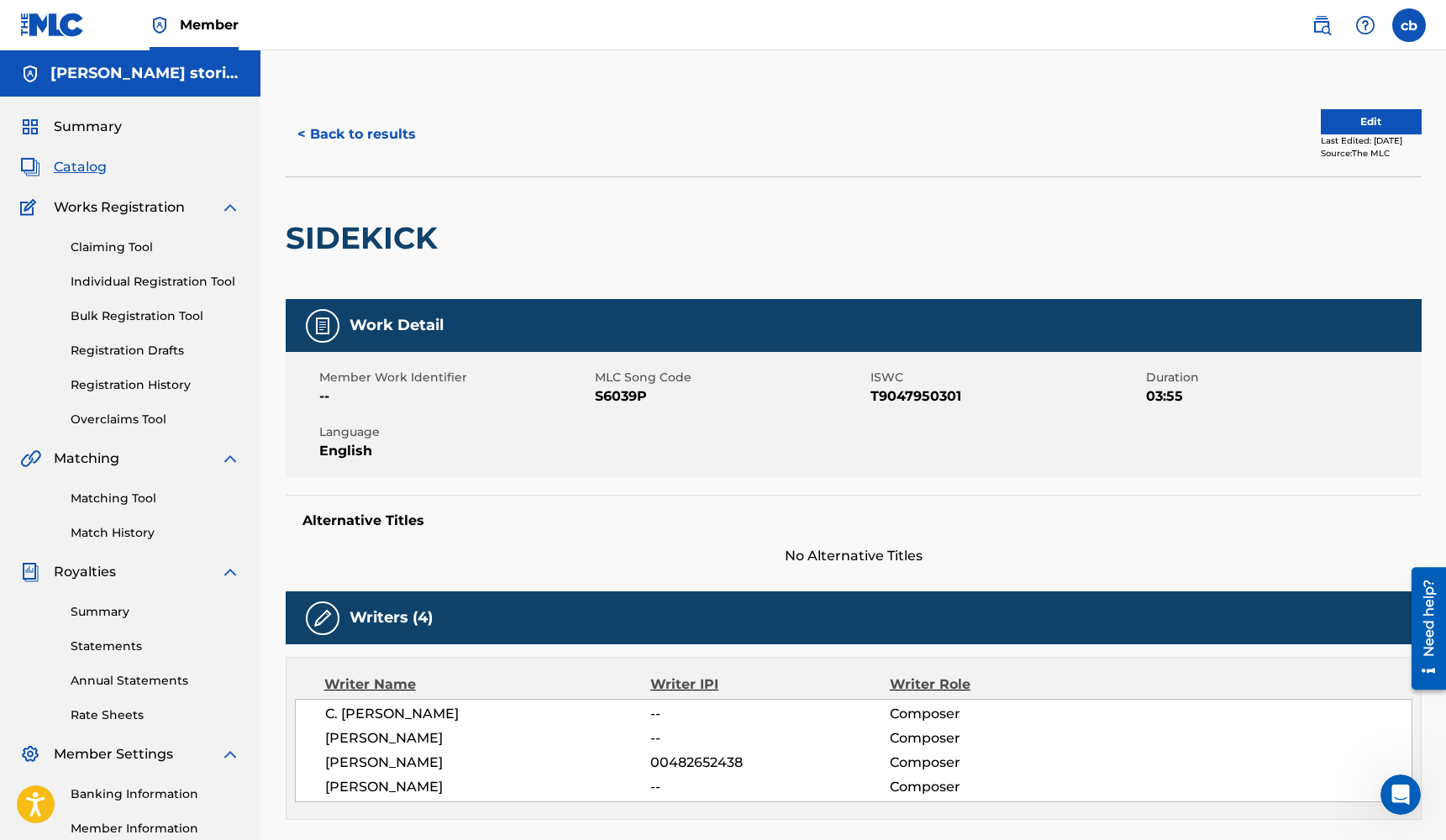 click on "< Back to results" at bounding box center [356, 134] 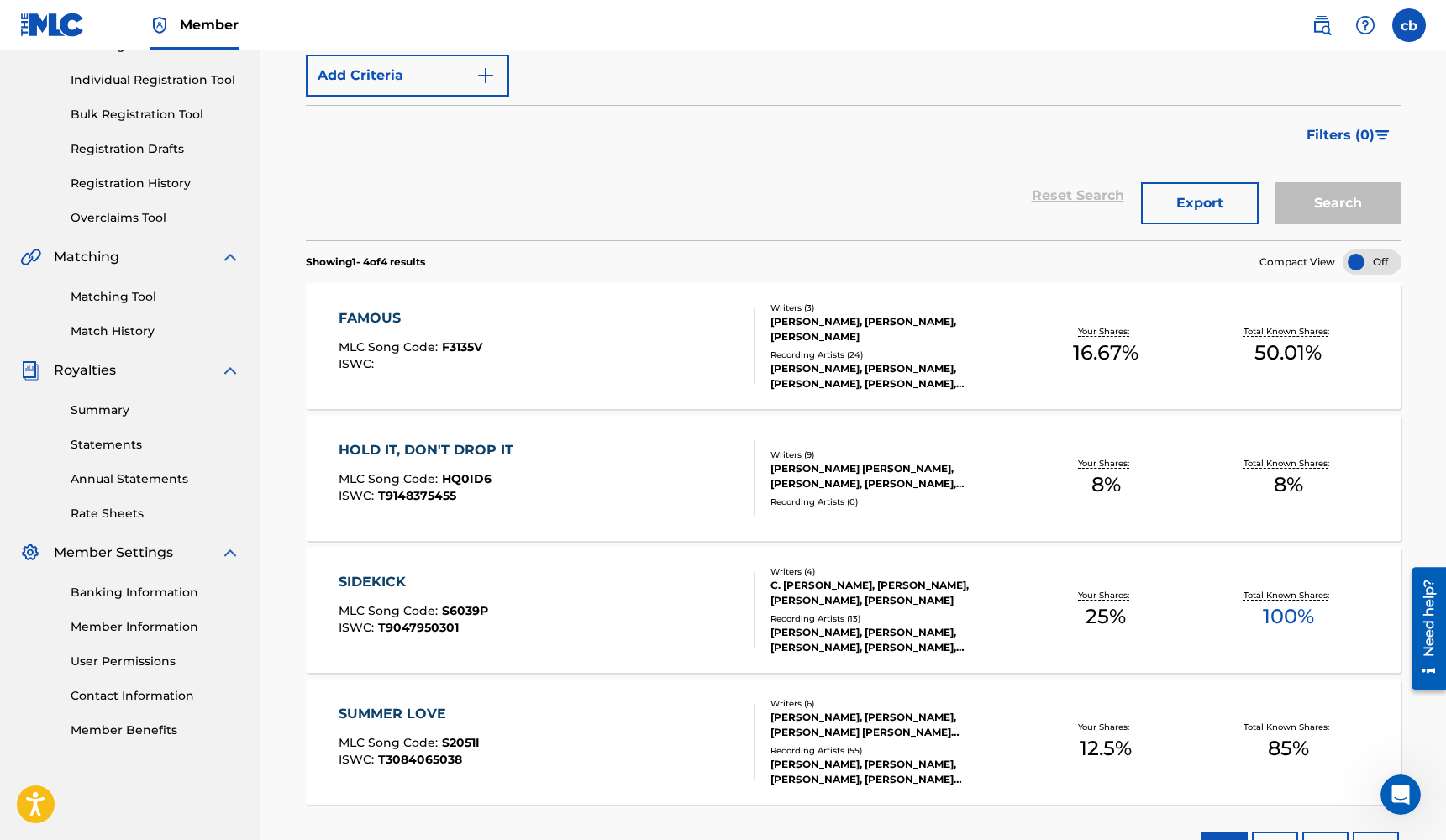 click on "SUMMER LOVE" at bounding box center (409, 714) 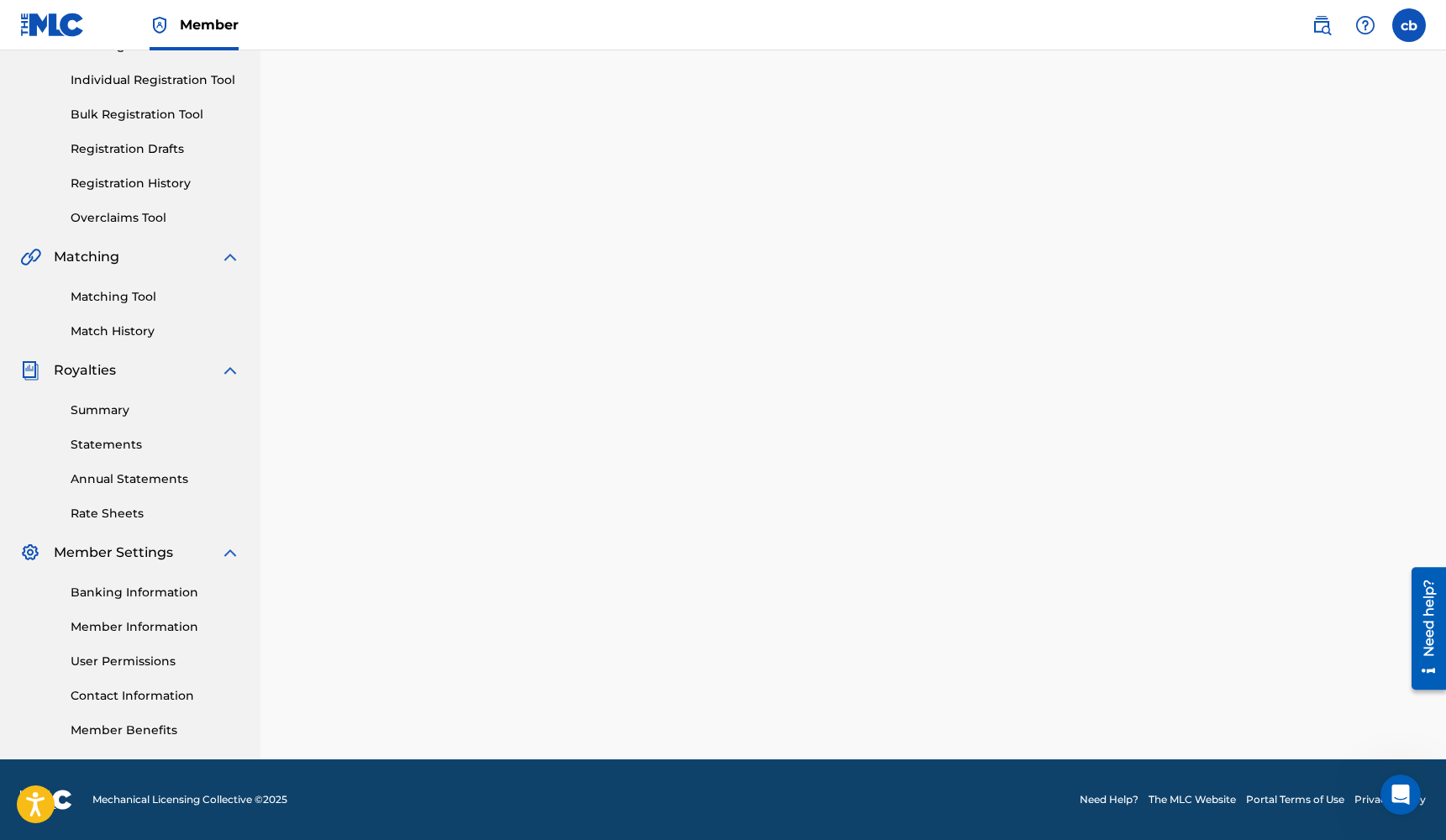 scroll, scrollTop: 0, scrollLeft: 0, axis: both 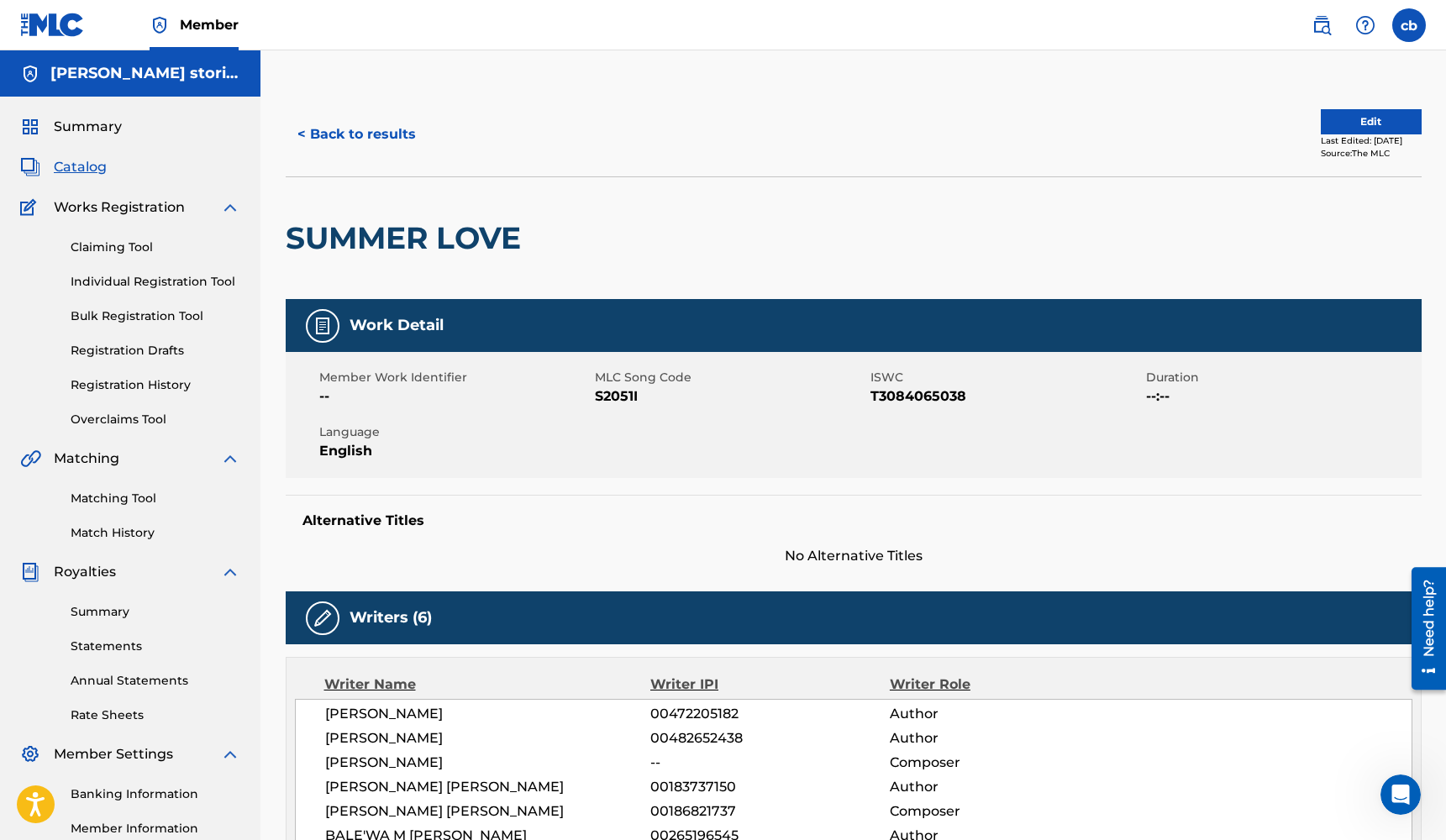 click on "< Back to results" at bounding box center [356, 134] 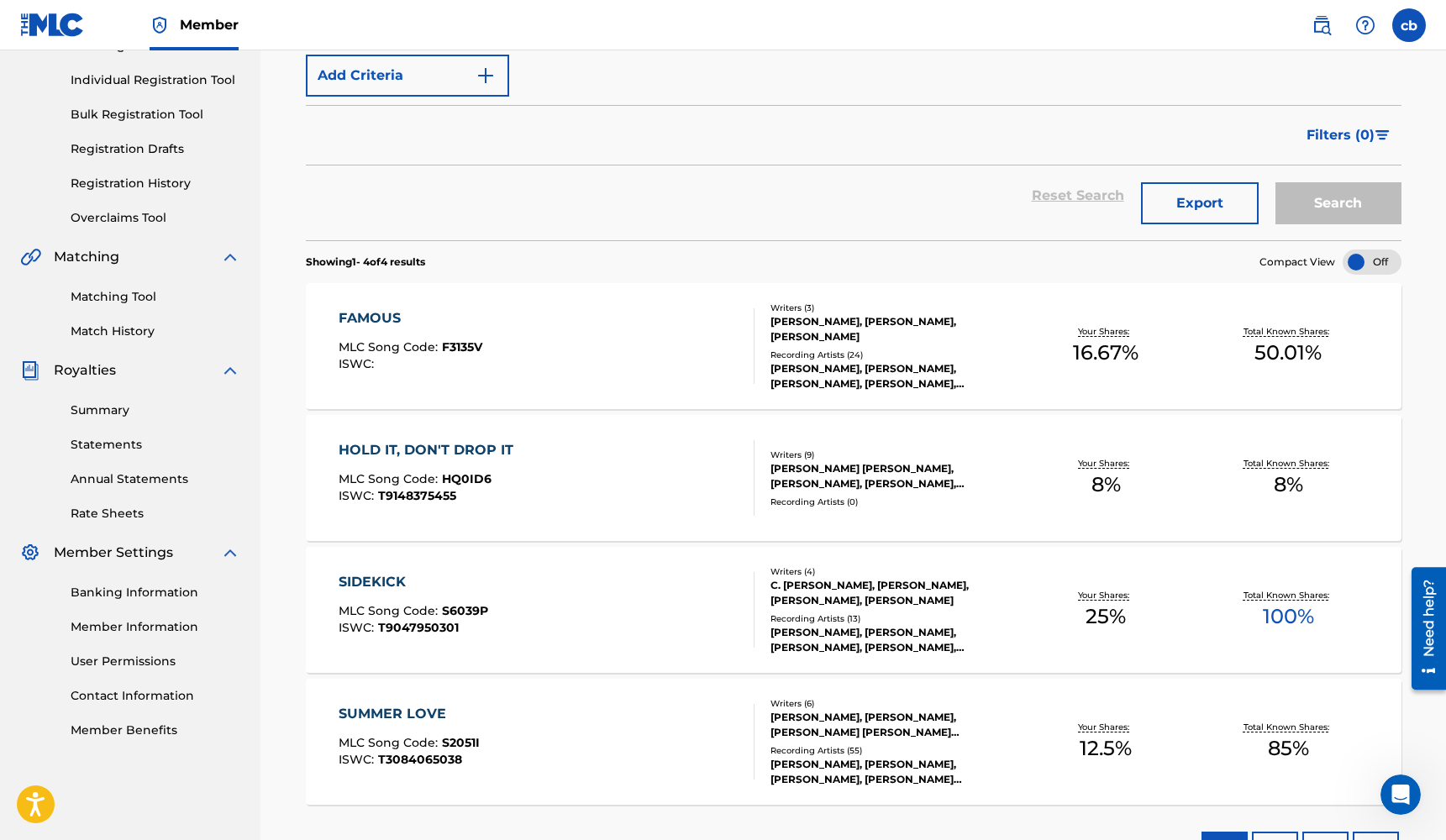 click on "HOLD IT, DON'T DROP IT" at bounding box center [430, 450] 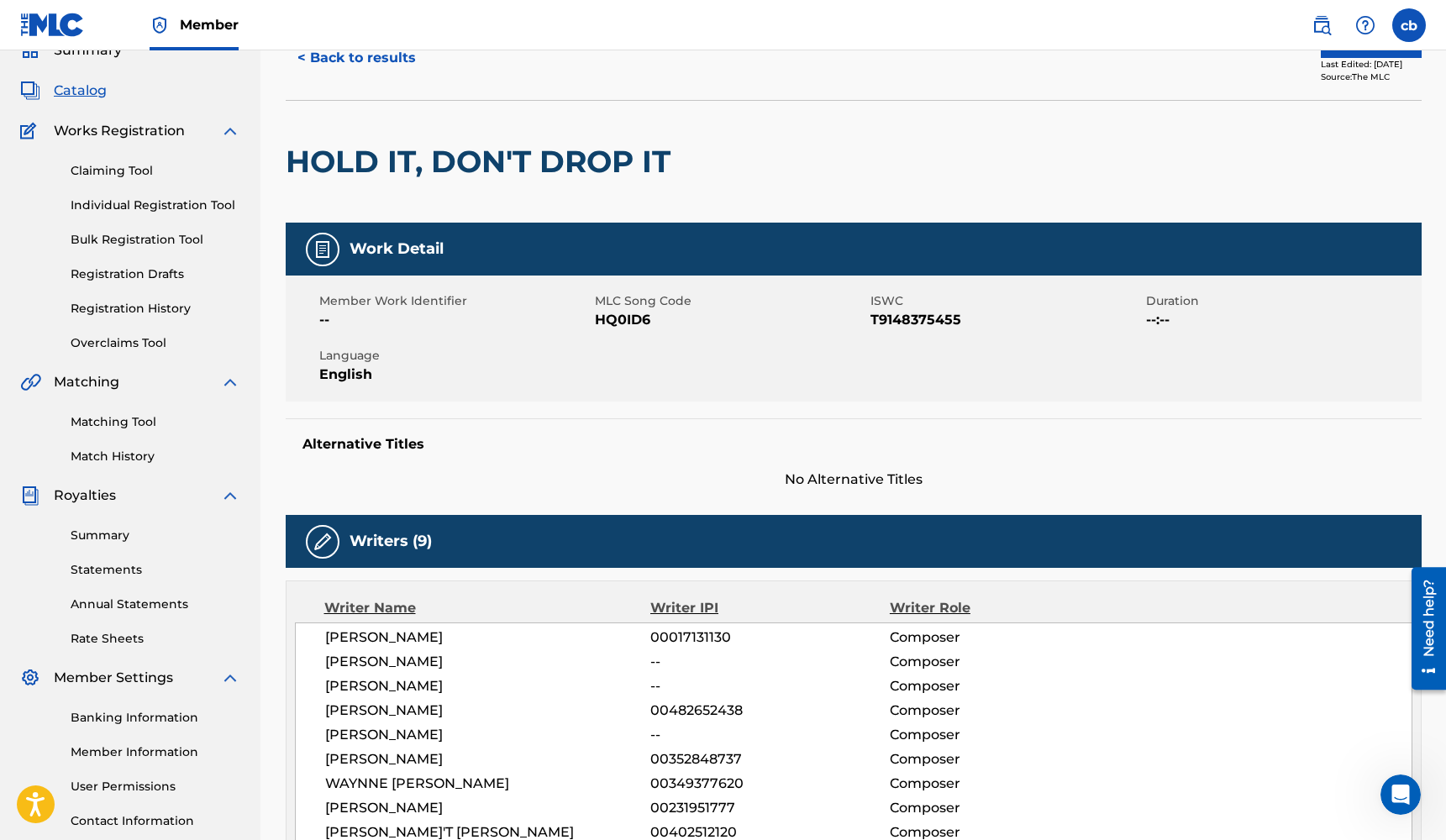 scroll, scrollTop: 78, scrollLeft: 0, axis: vertical 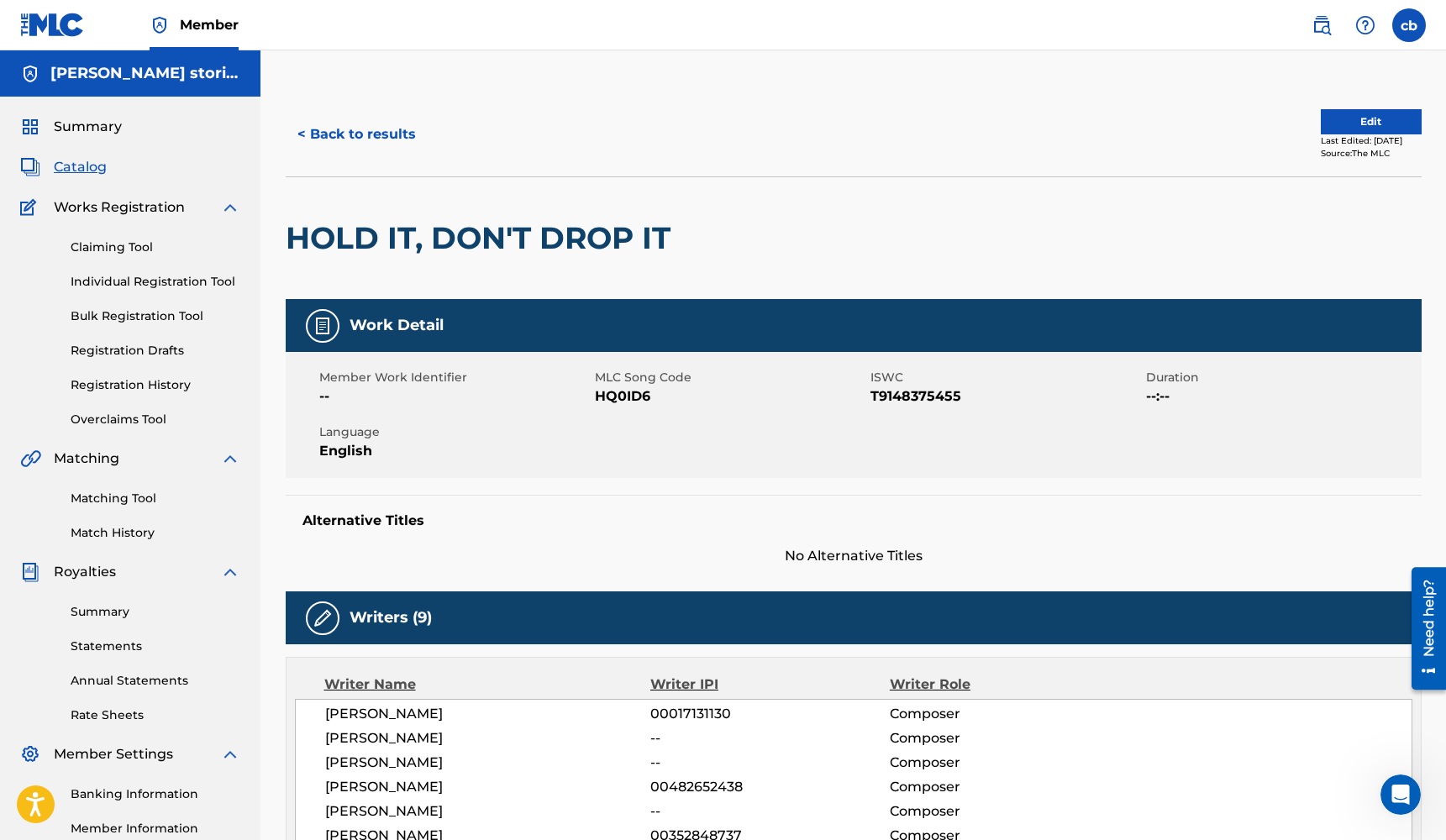 click on "< Back to results" at bounding box center (356, 134) 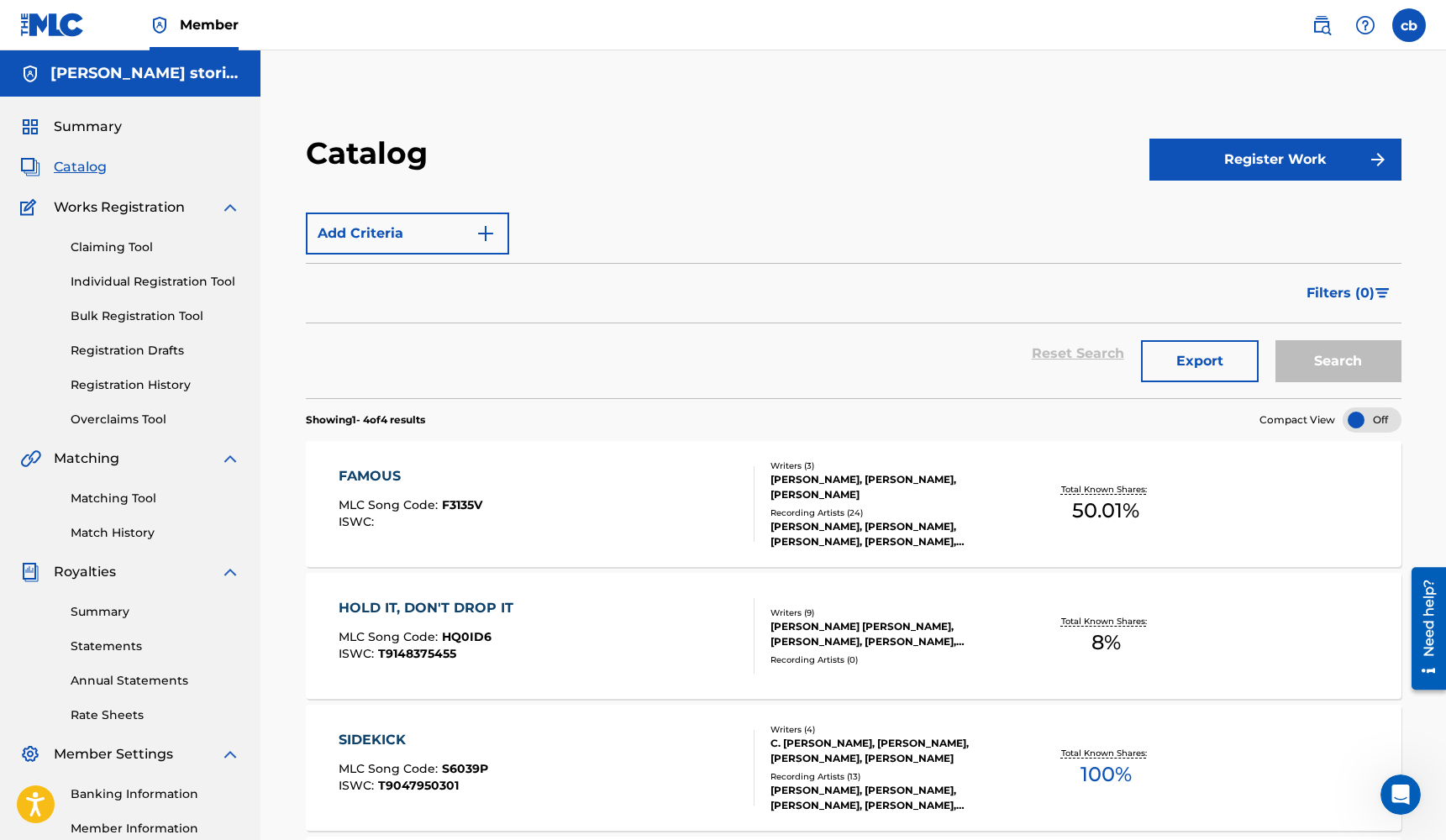 scroll, scrollTop: 202, scrollLeft: 0, axis: vertical 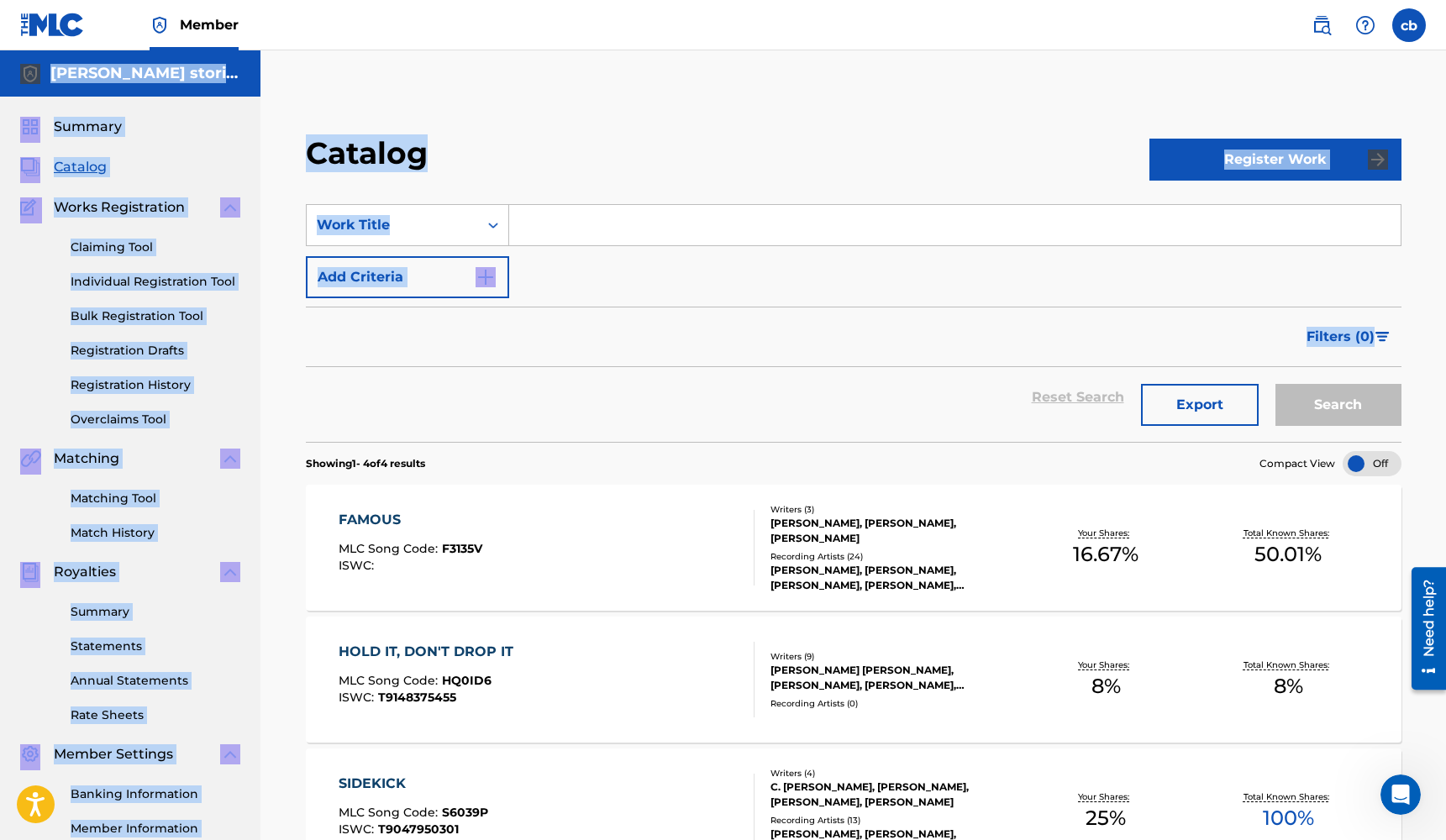 drag, startPoint x: 1445, startPoint y: 158, endPoint x: 1451, endPoint y: -98, distance: 256.0703 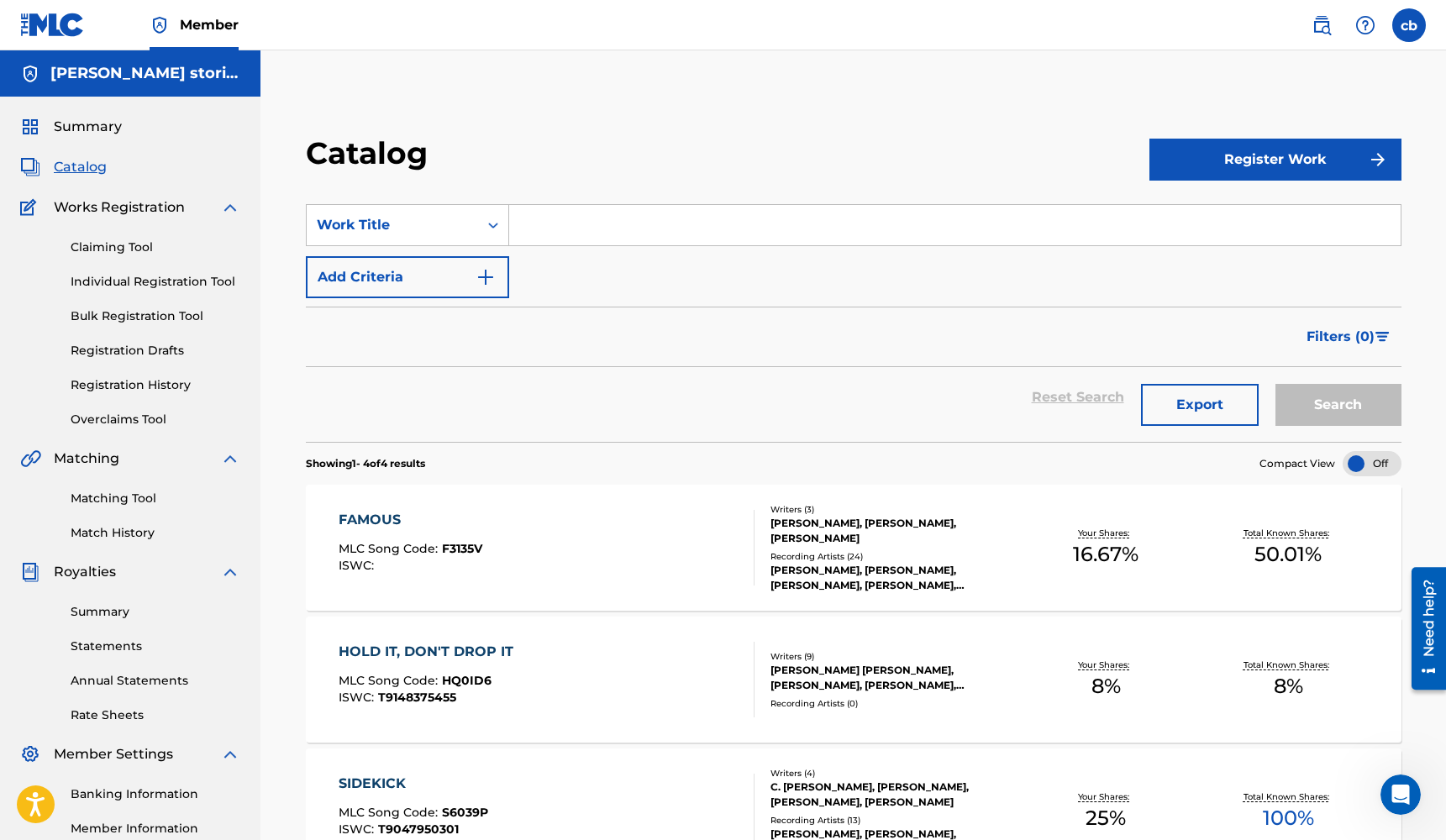 click on "Claiming Tool" at bounding box center [155, 247] 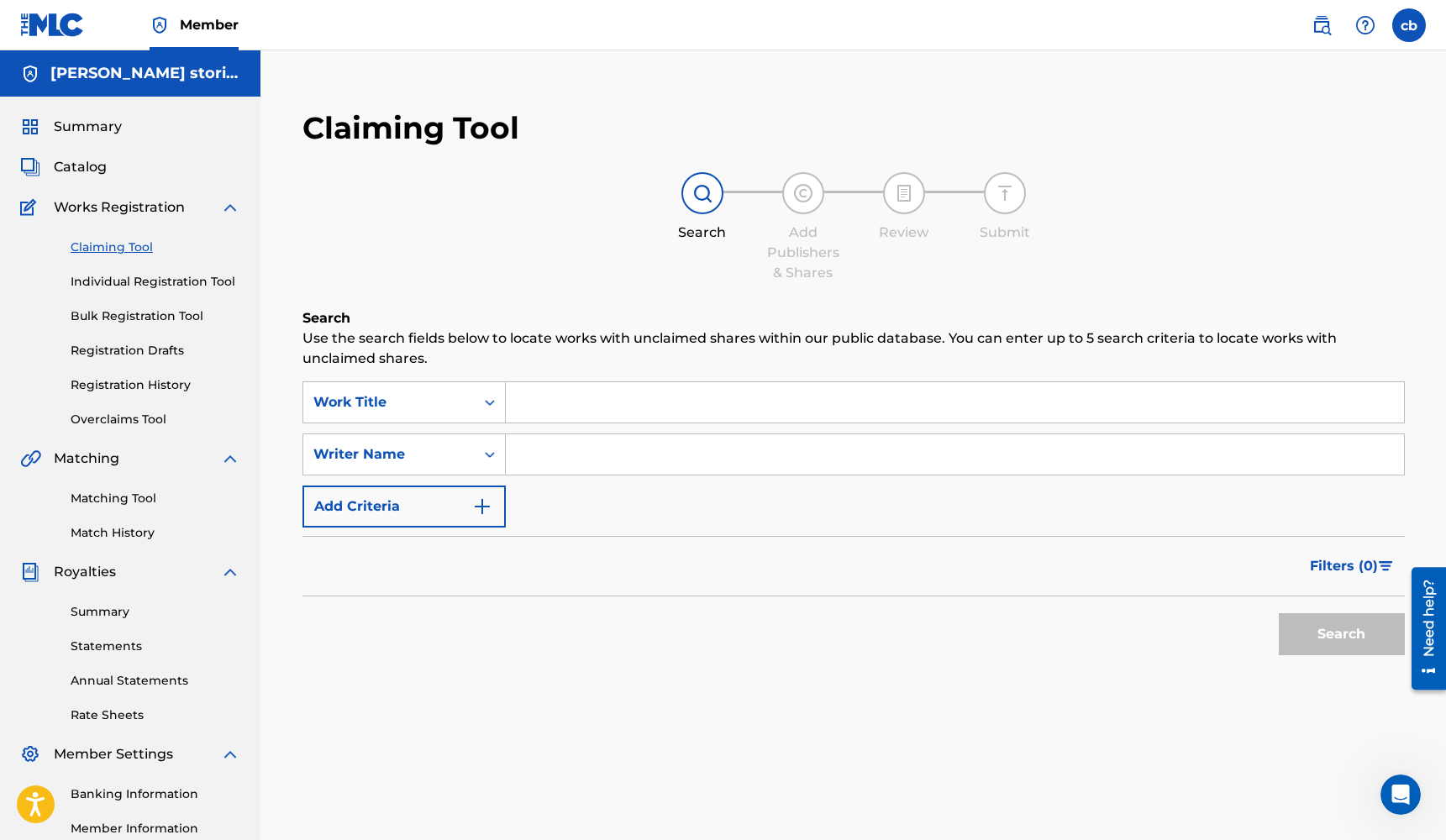 click at bounding box center [954, 402] 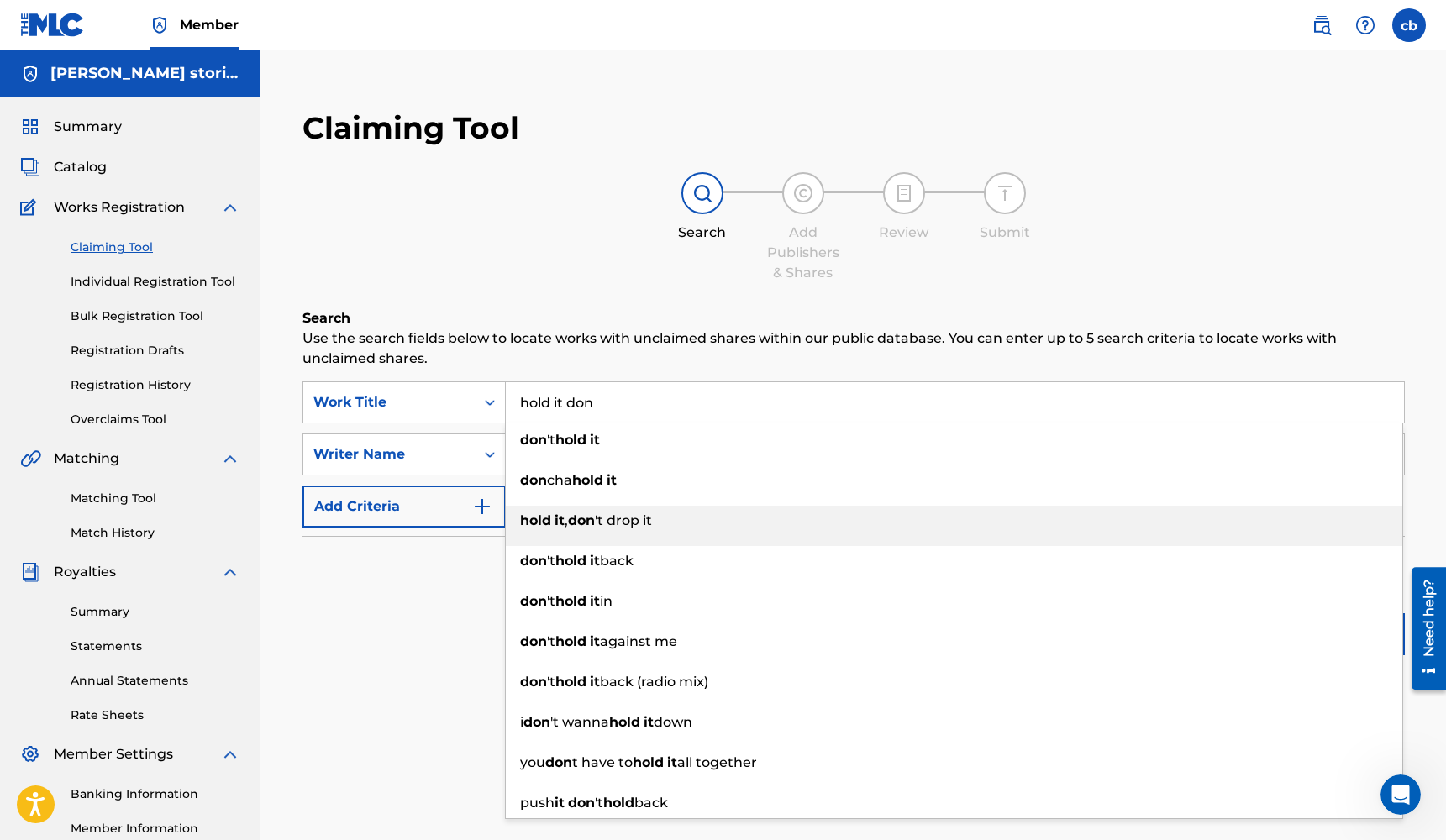 click on "'t drop it" at bounding box center (623, 520) 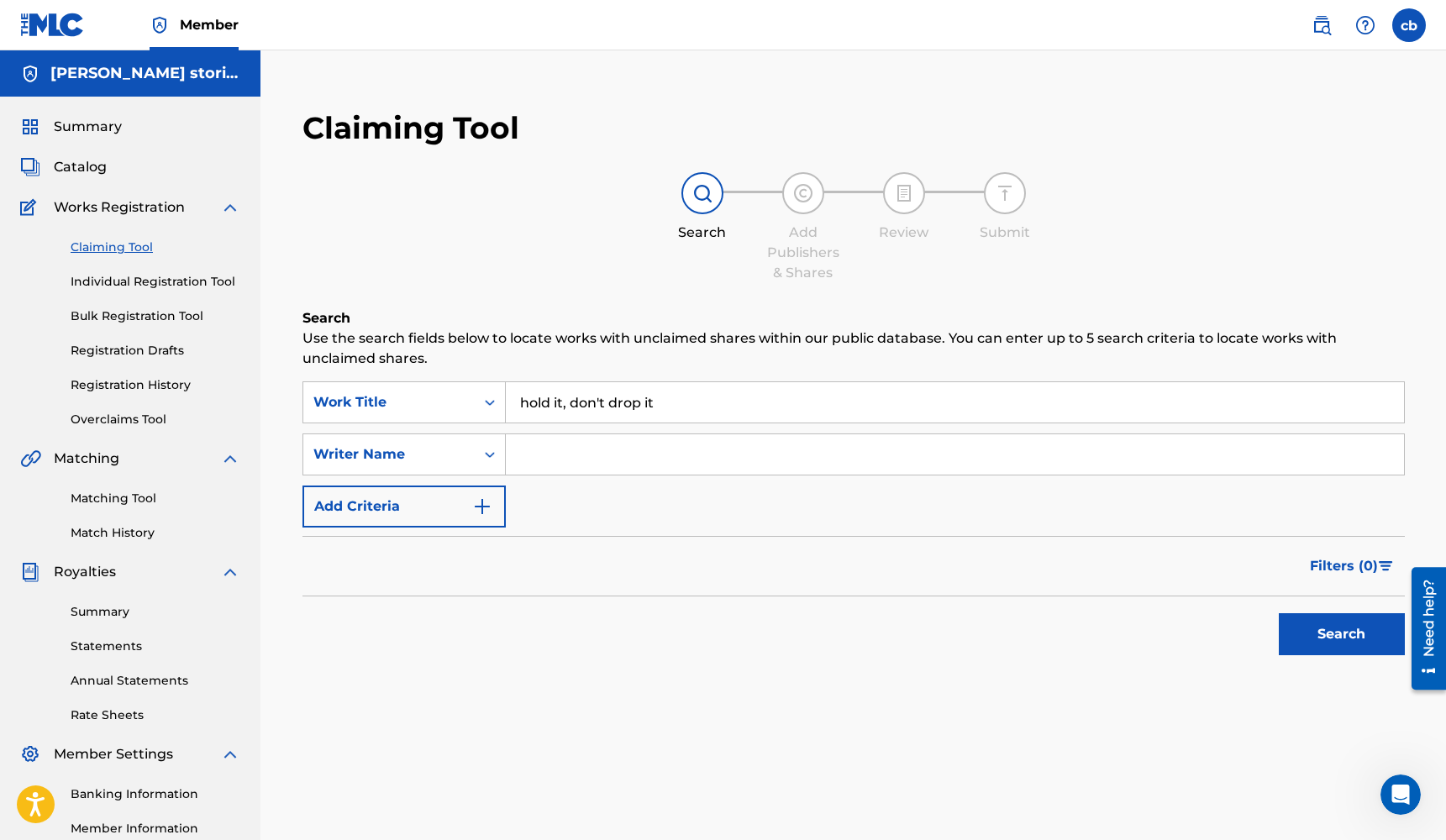 click on "Search" at bounding box center (1342, 634) 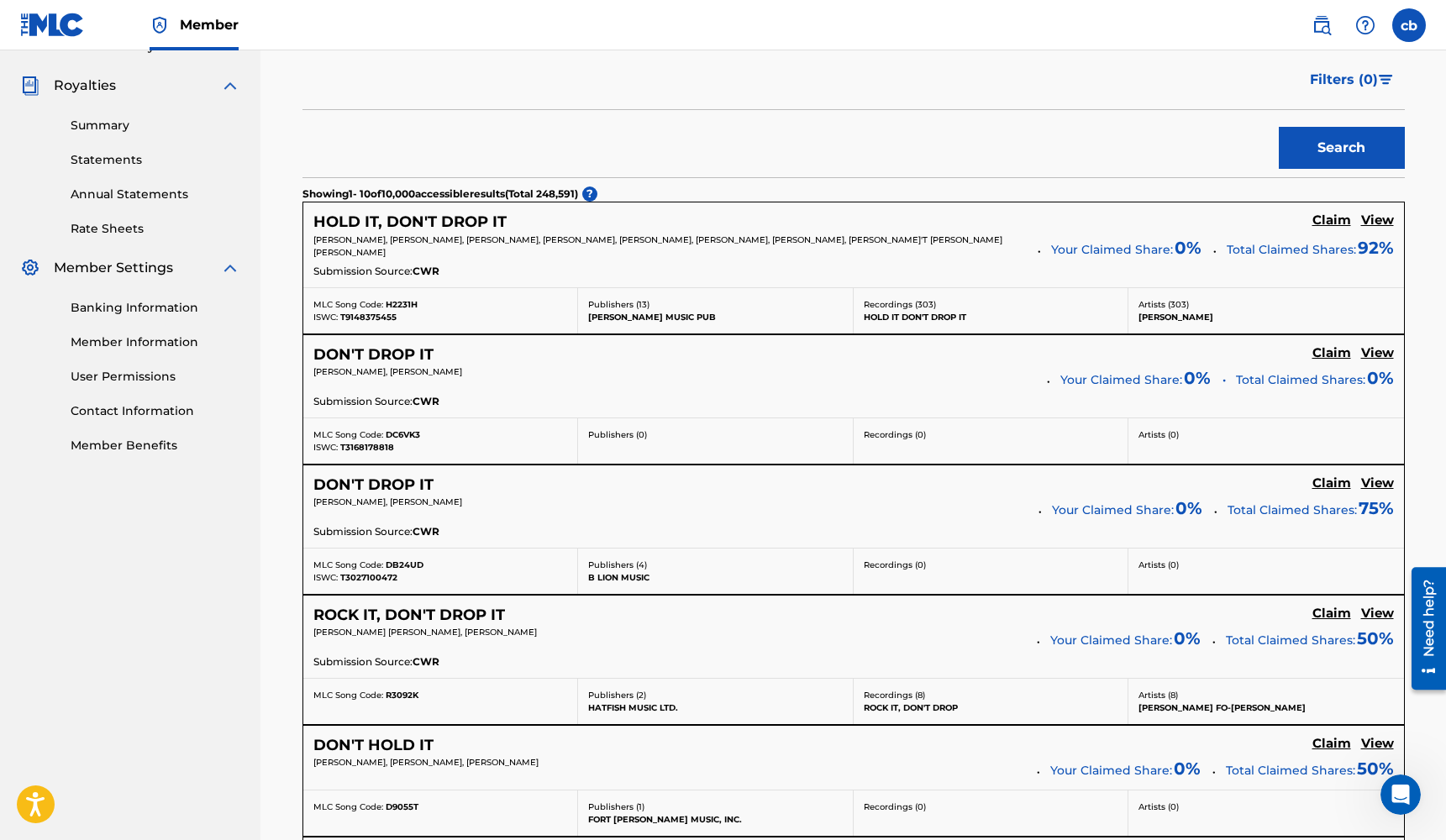 scroll, scrollTop: 489, scrollLeft: 0, axis: vertical 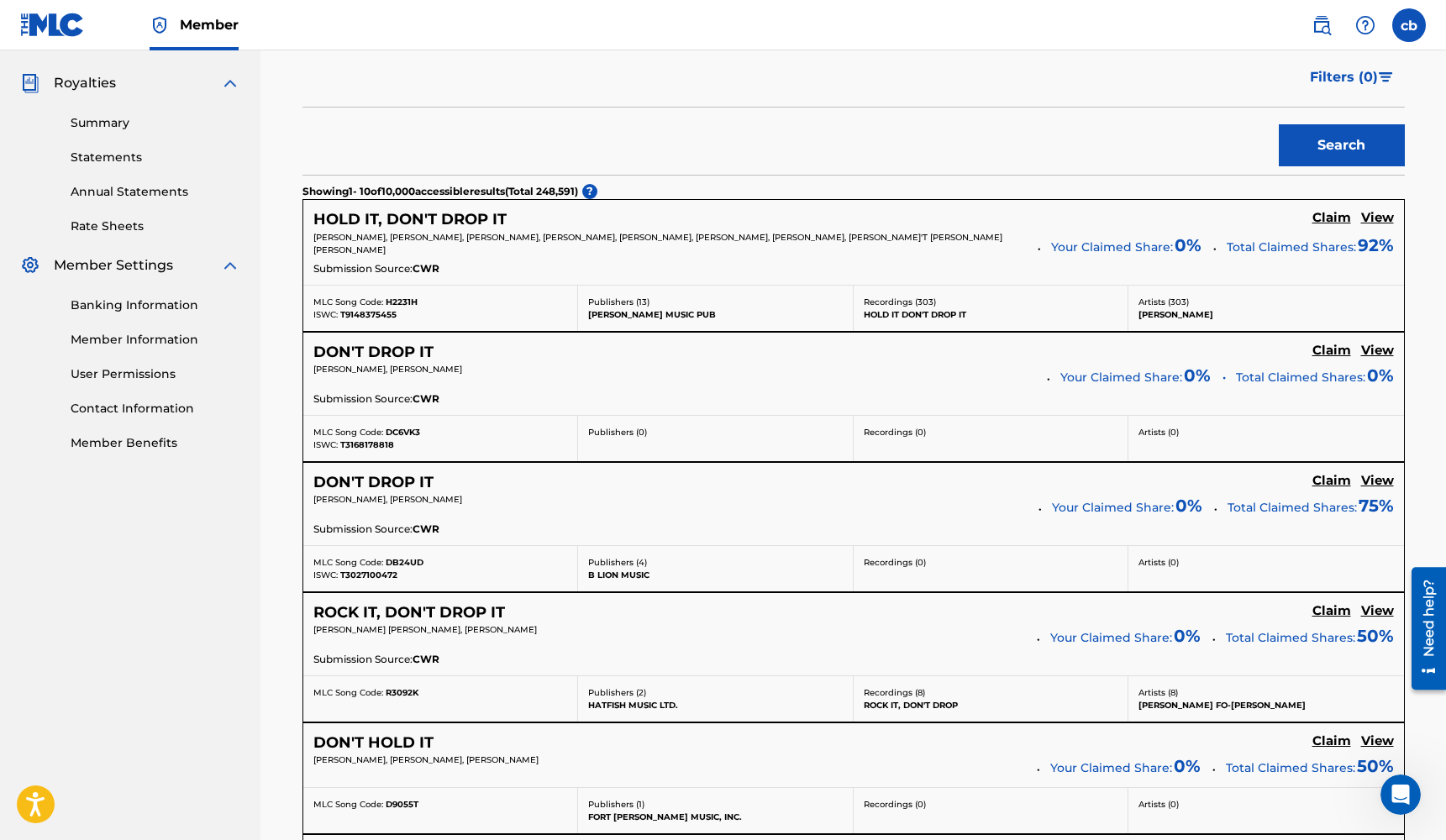 click on "Claim" at bounding box center (1332, 218) 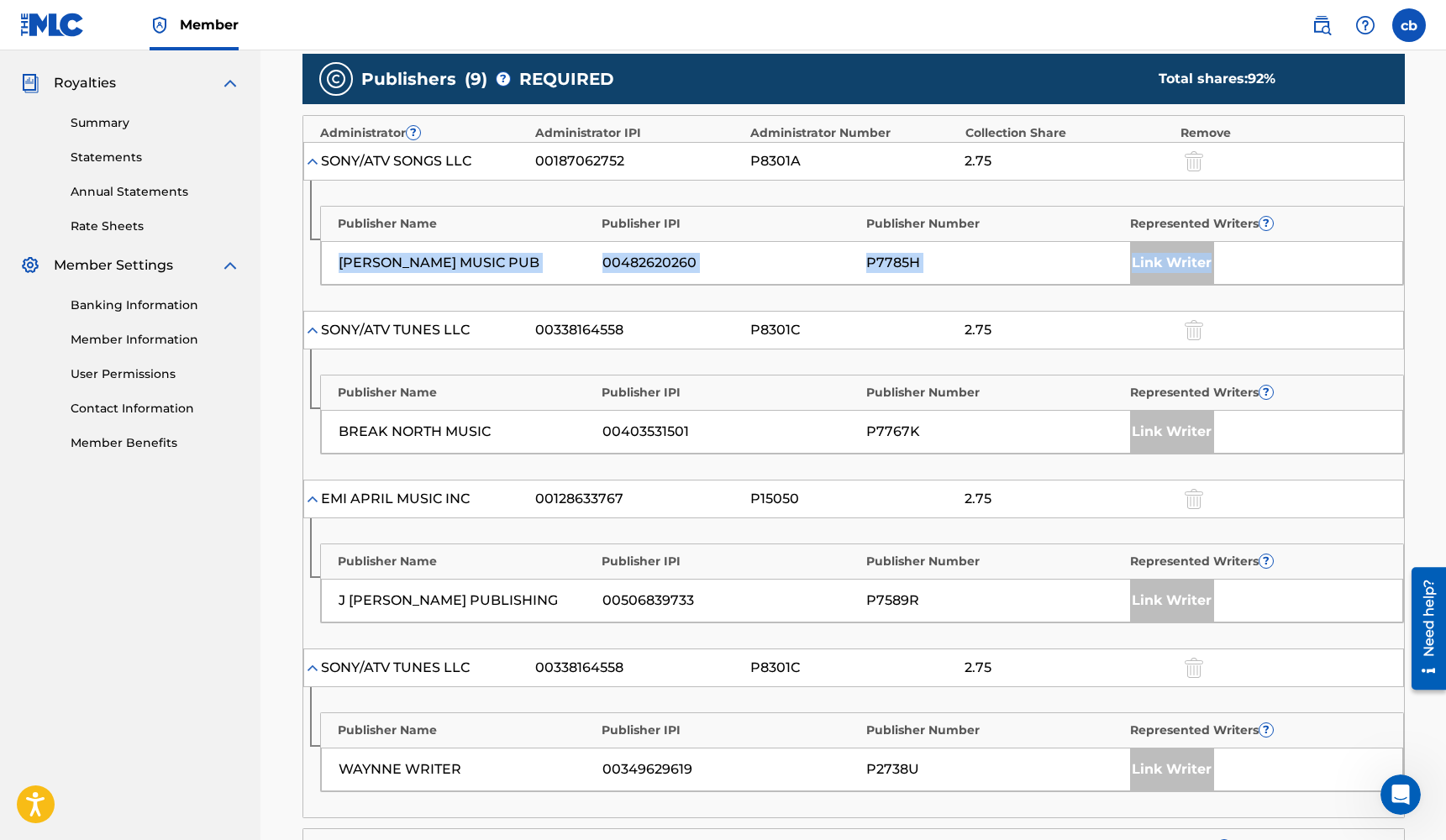 drag, startPoint x: 1444, startPoint y: 224, endPoint x: 1444, endPoint y: 268, distance: 44 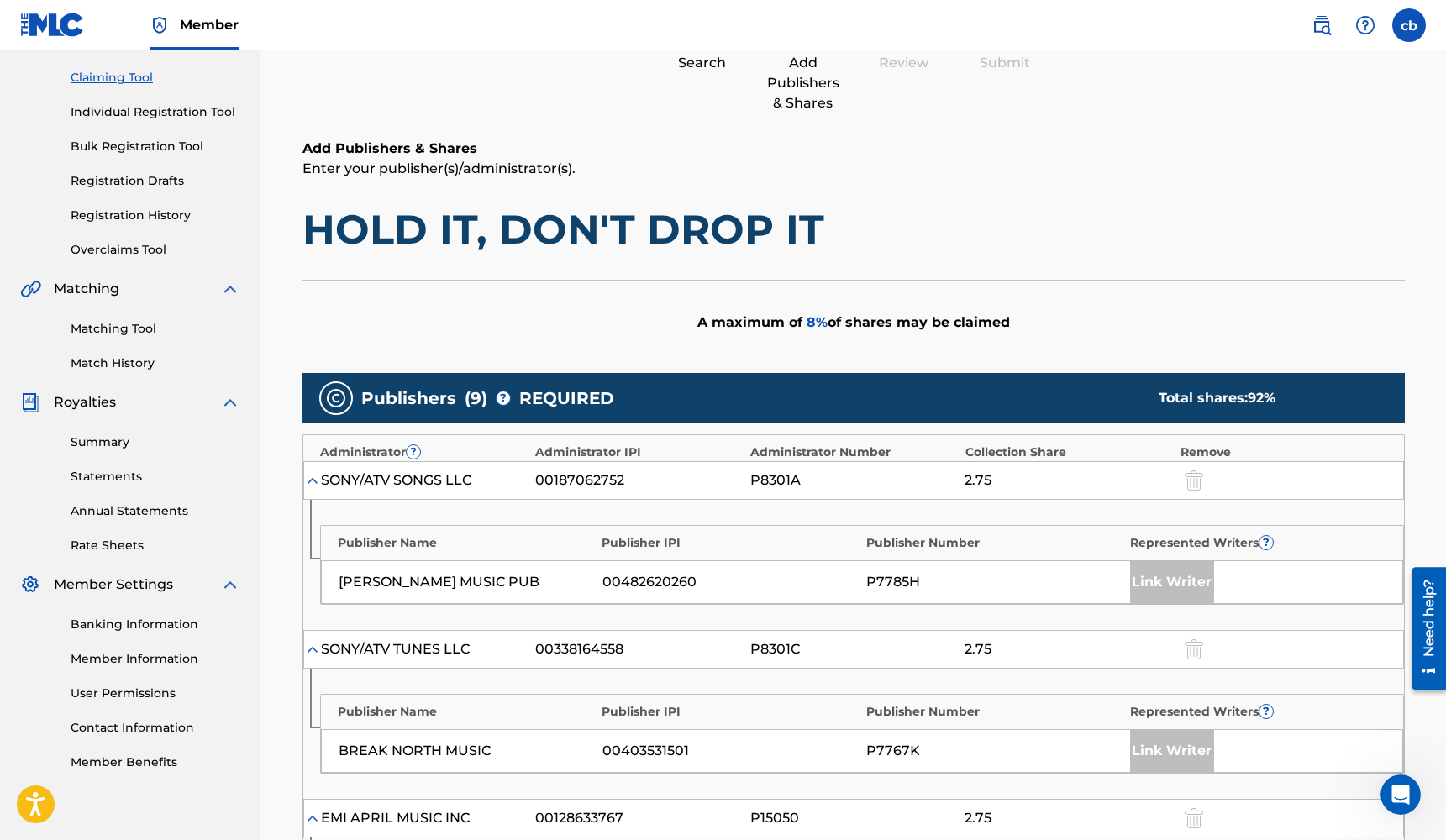 scroll, scrollTop: 116, scrollLeft: 0, axis: vertical 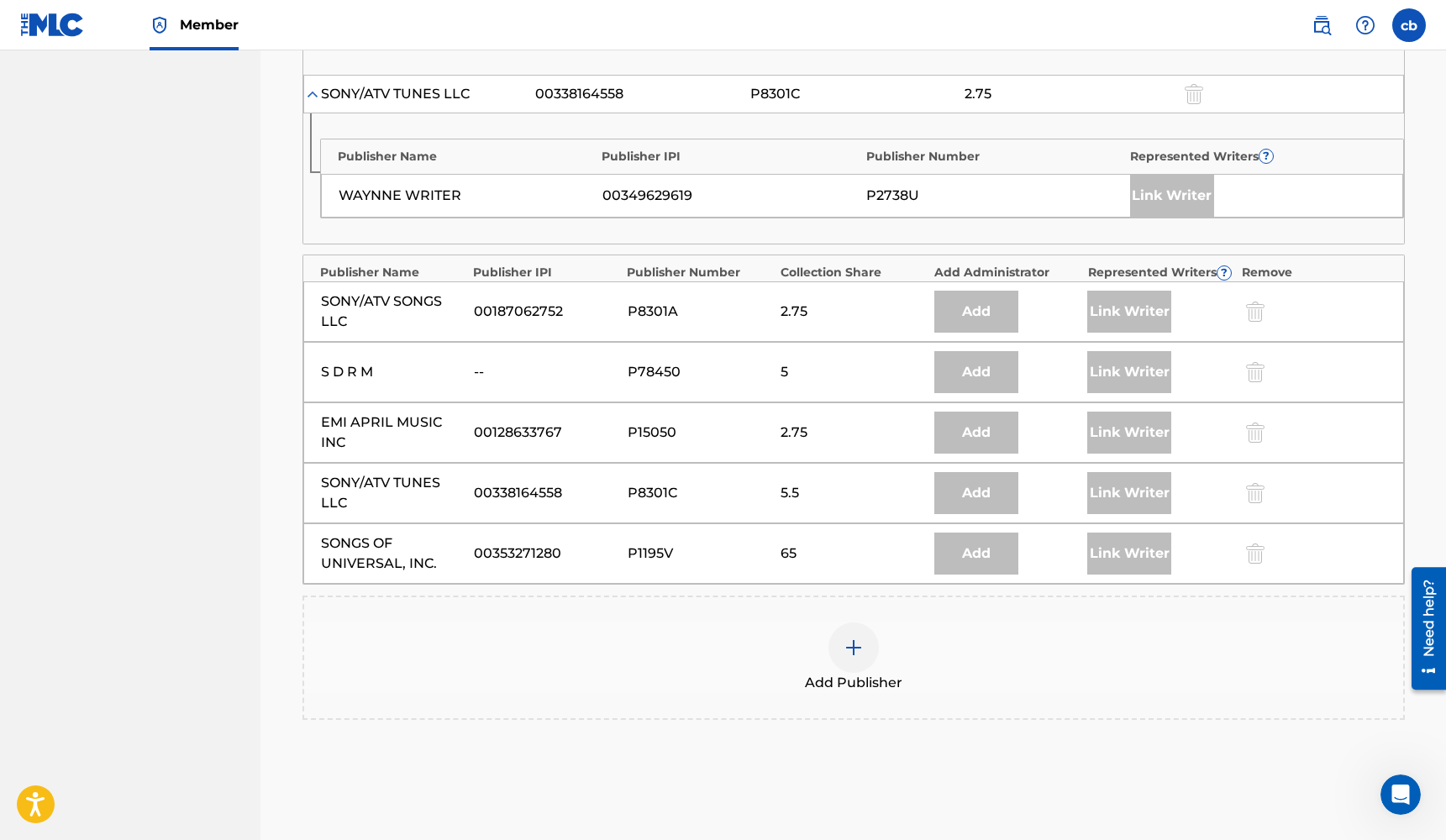 click at bounding box center (854, 648) 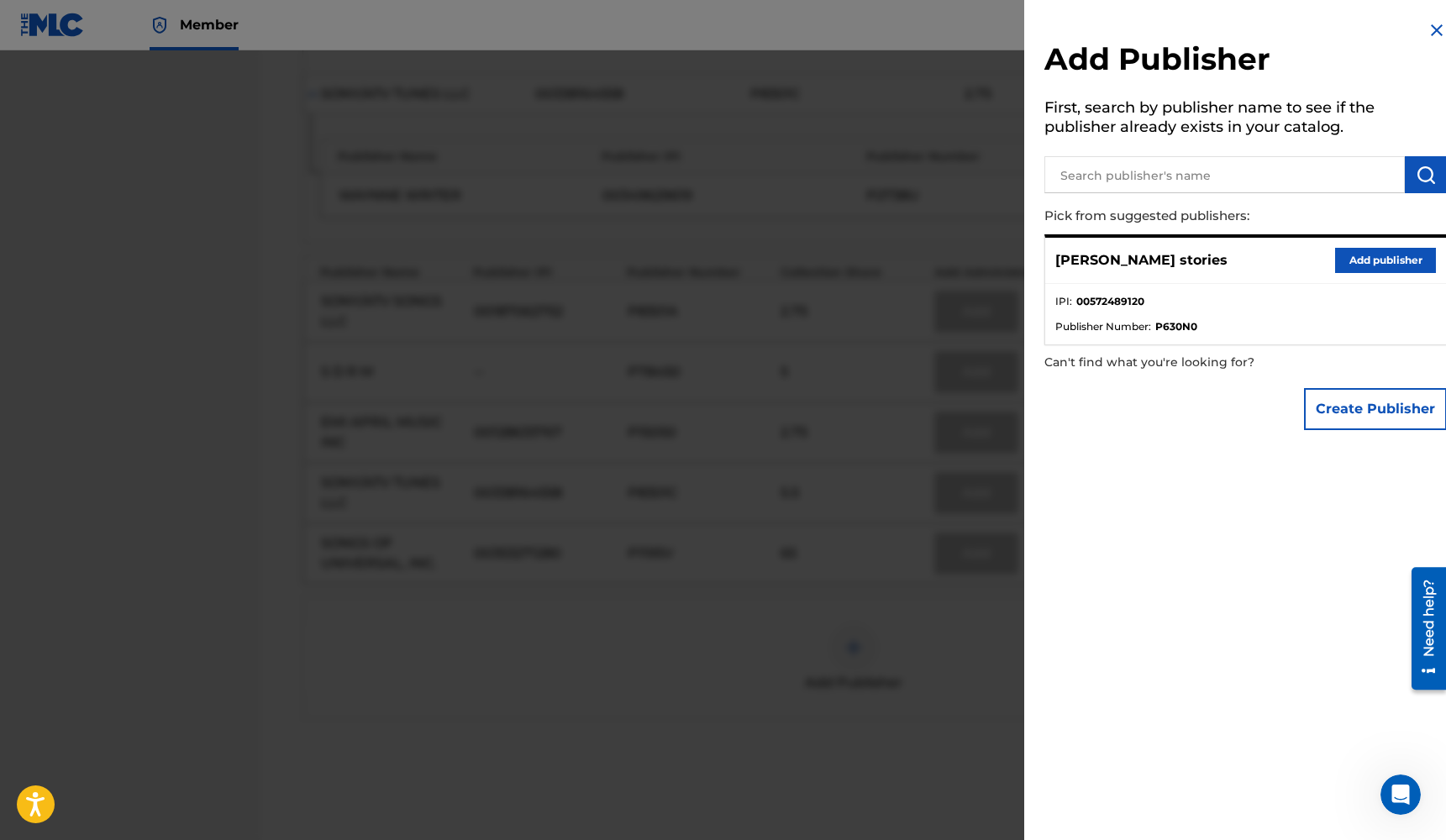 click on "Add publisher" at bounding box center [1386, 260] 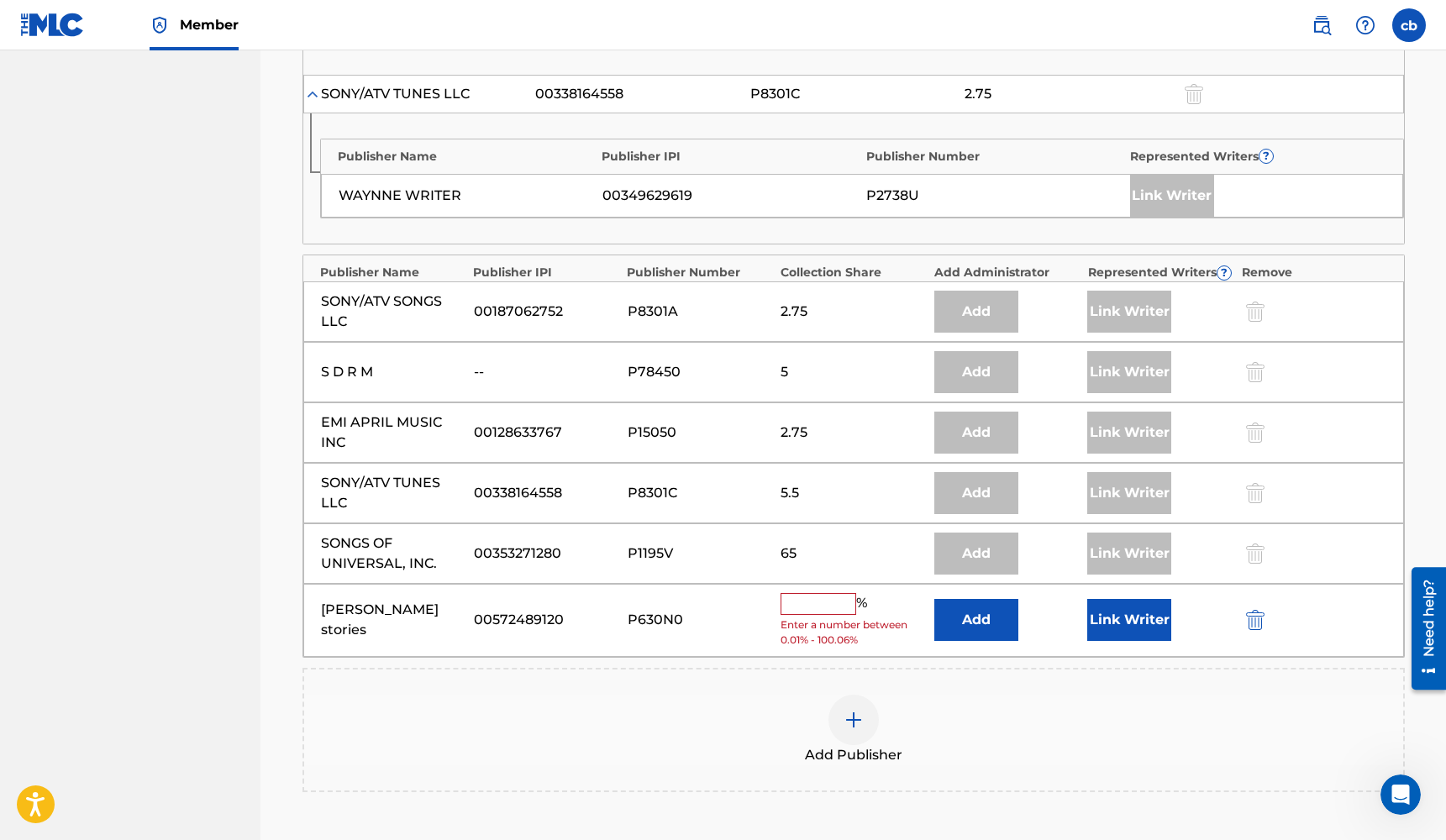click at bounding box center [818, 604] 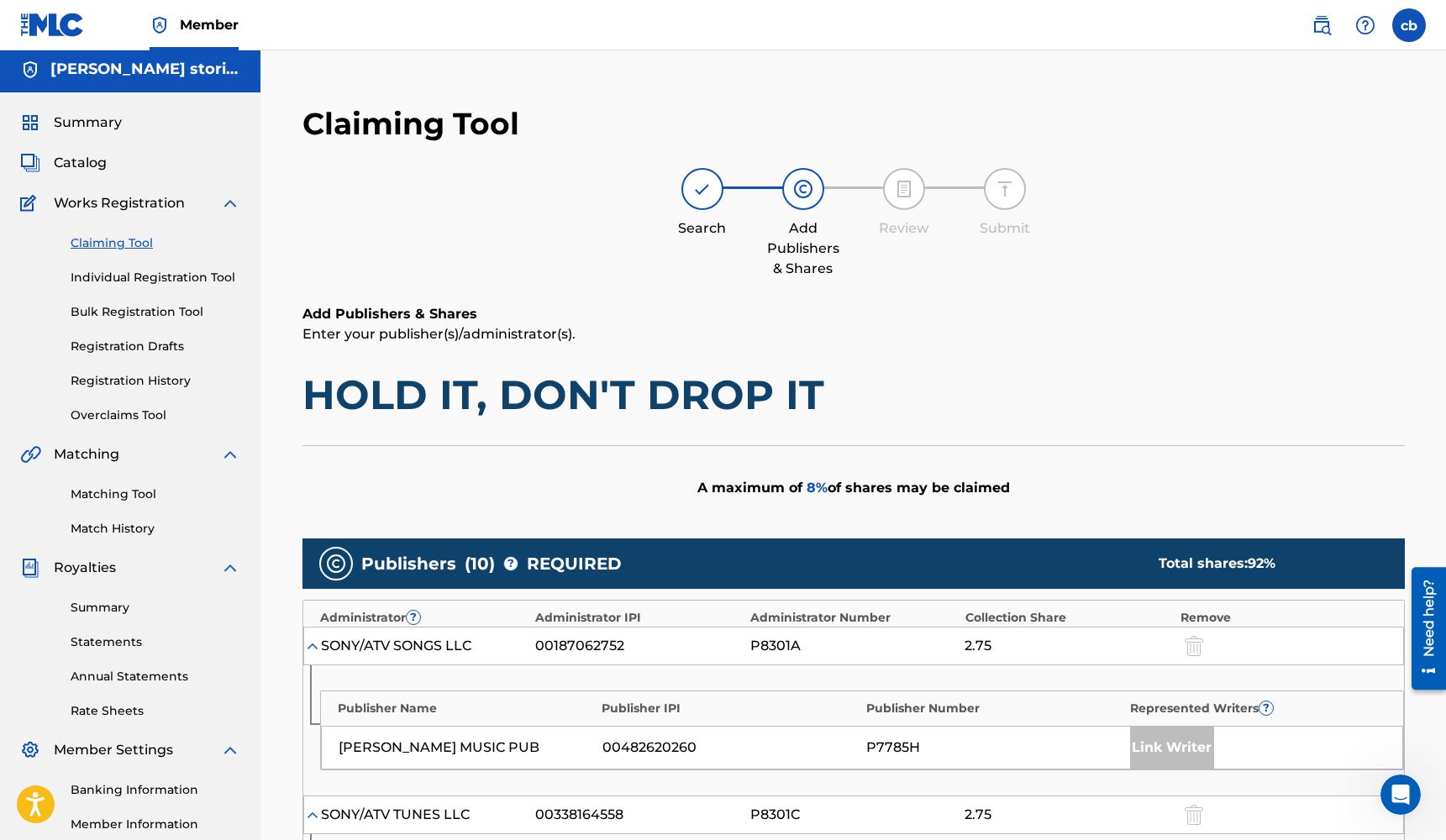 scroll, scrollTop: 0, scrollLeft: 0, axis: both 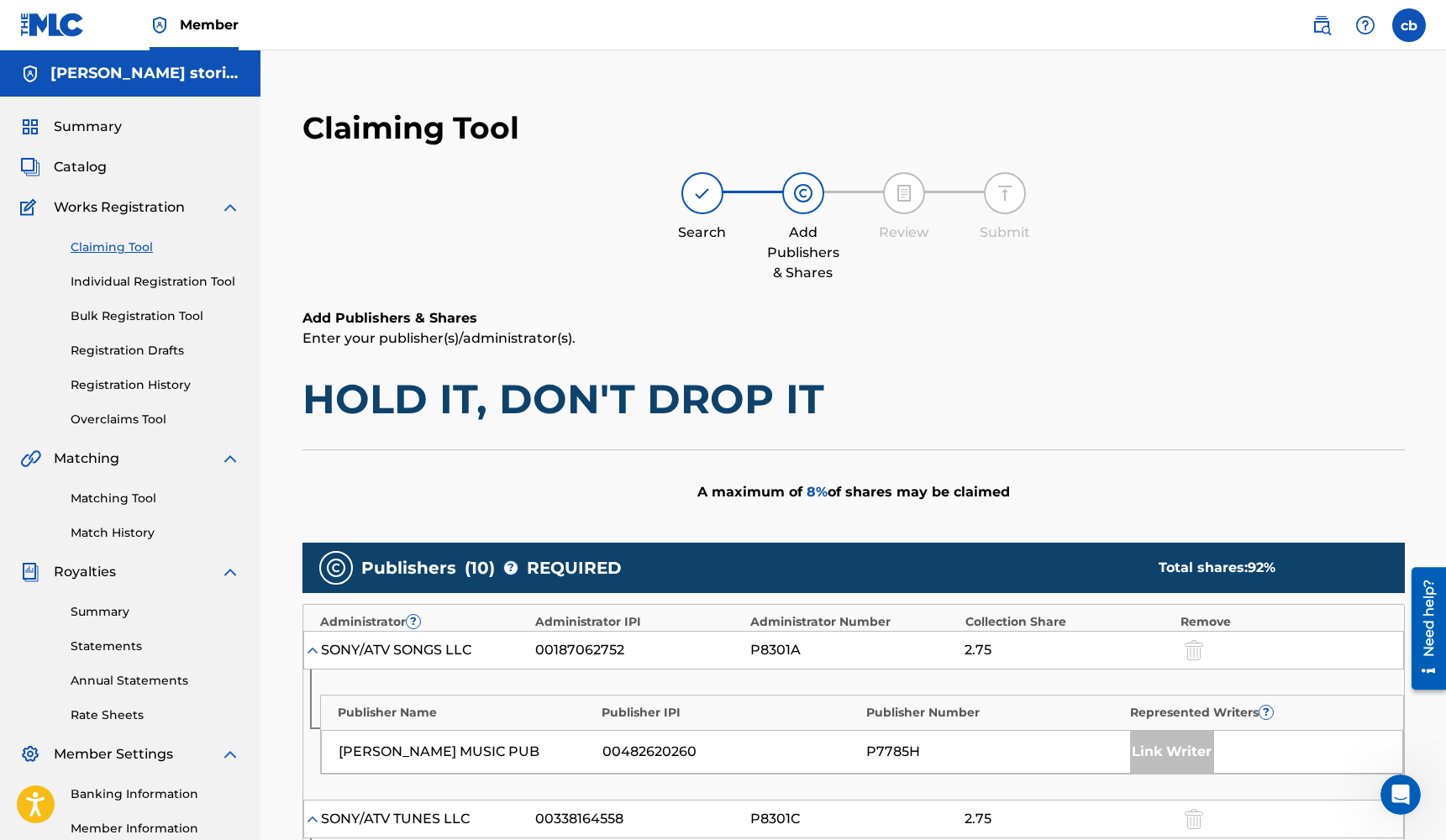 click on "Catalog" at bounding box center [80, 167] 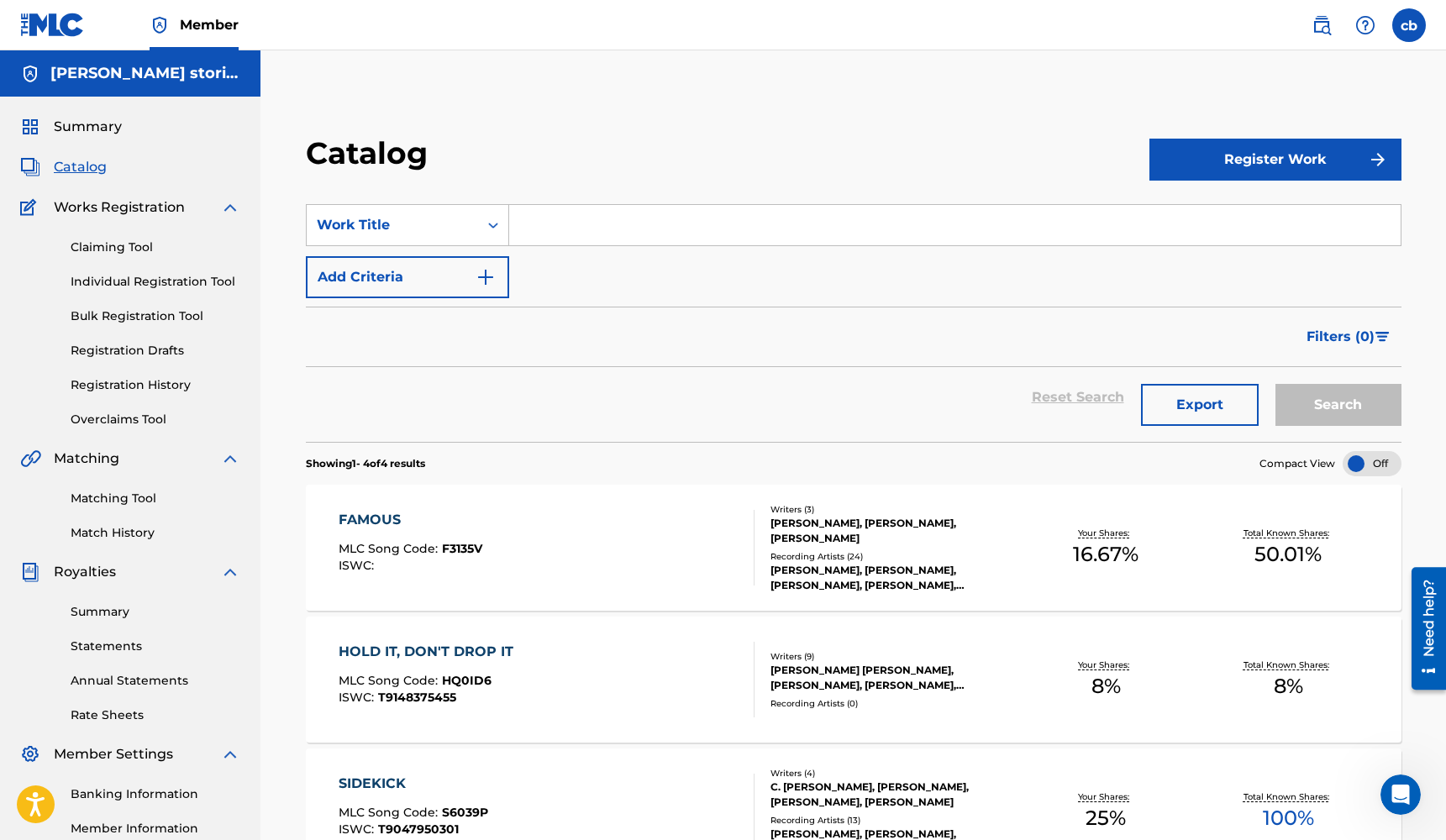 click on "Claiming Tool" at bounding box center [155, 247] 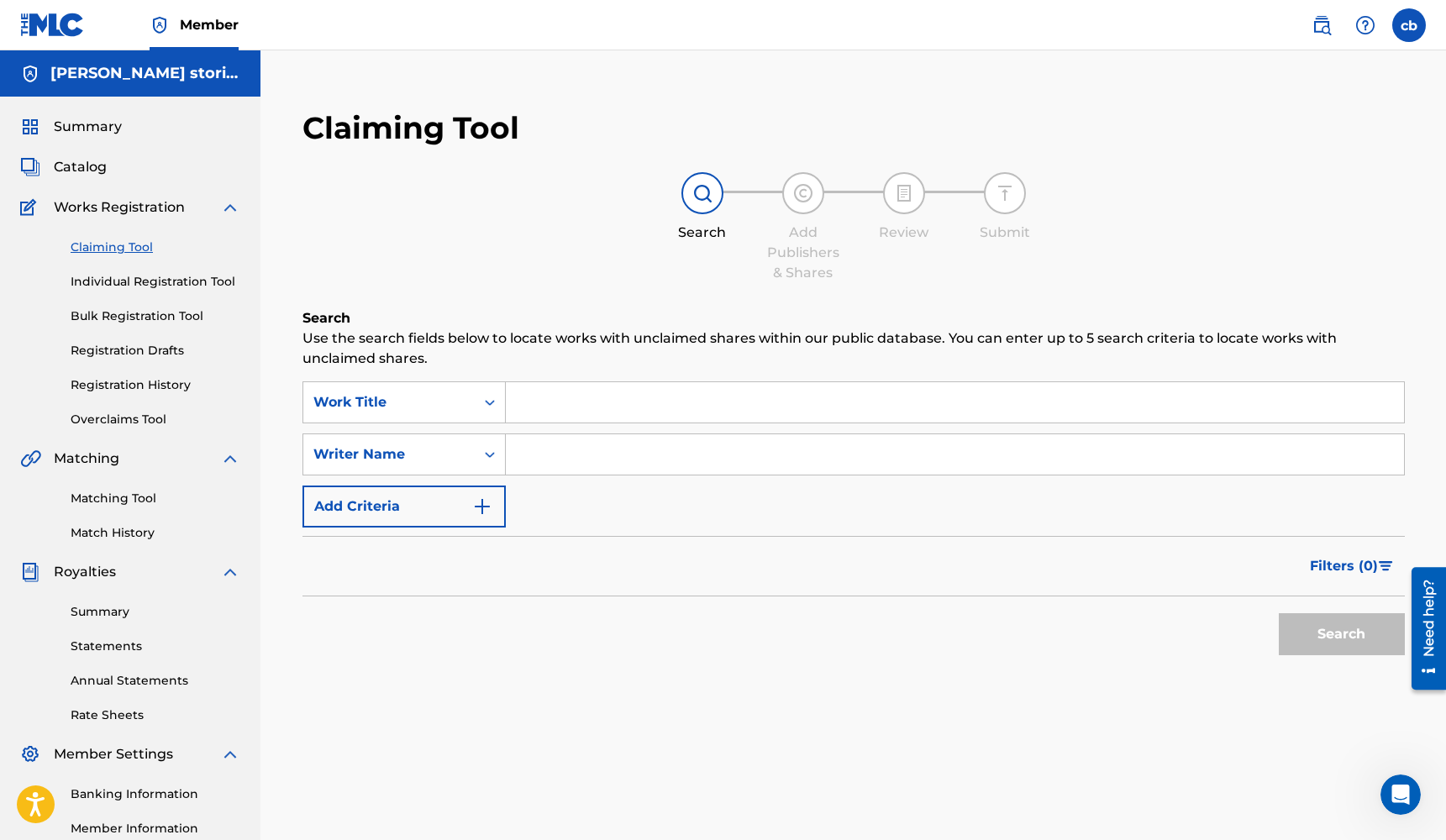 click at bounding box center [954, 402] 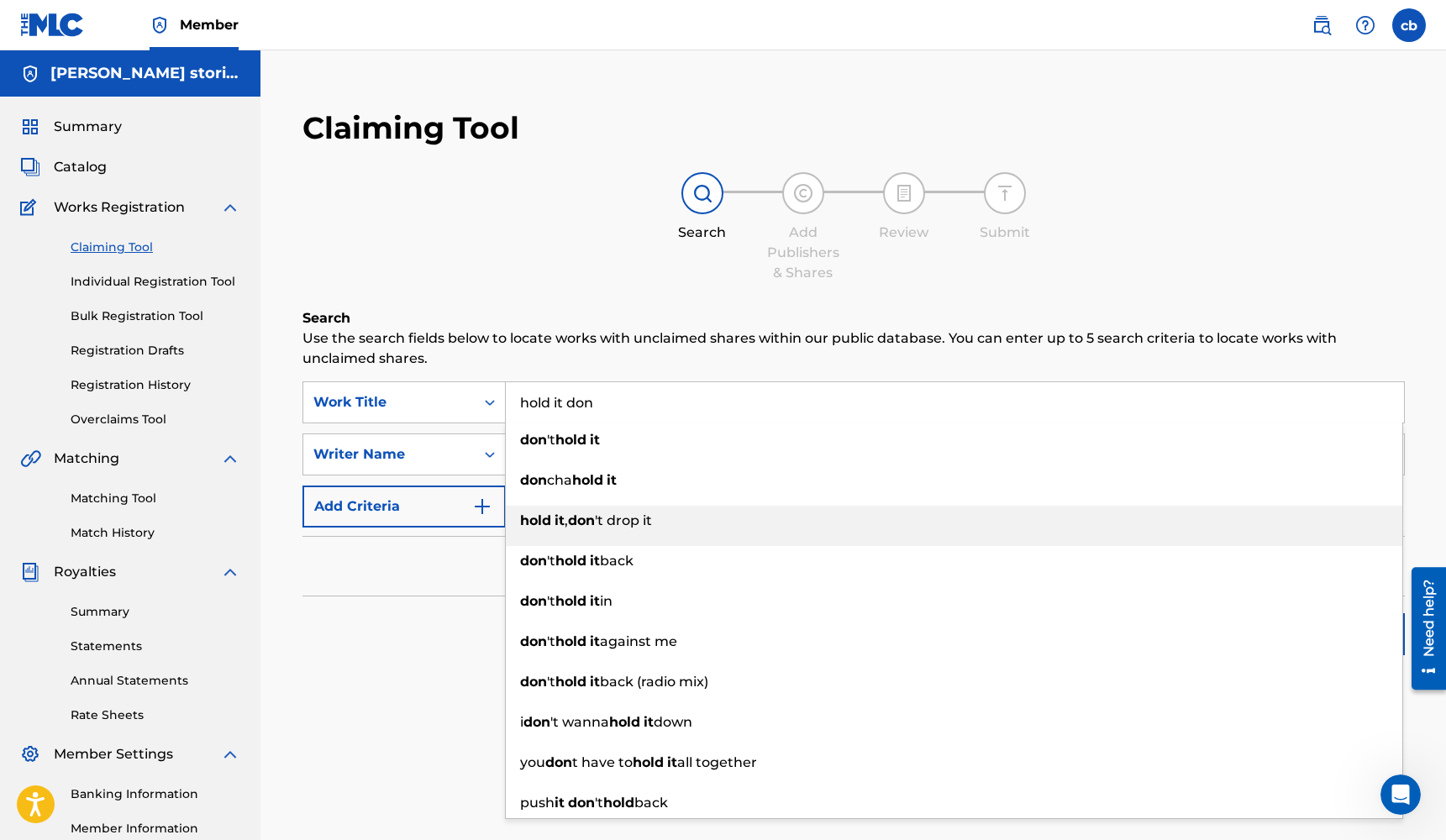 click on "don" at bounding box center (581, 520) 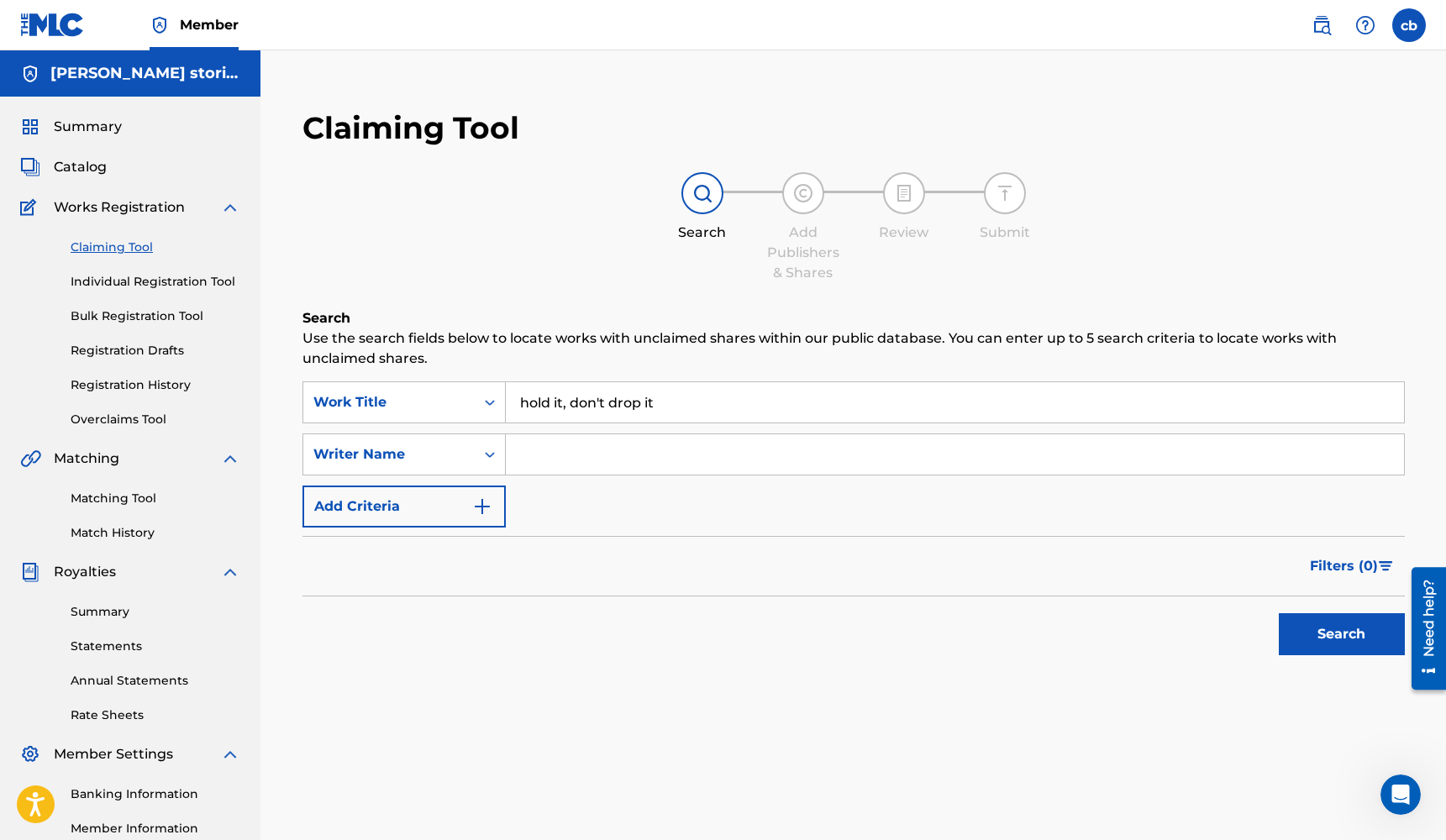click on "Search" at bounding box center [1342, 634] 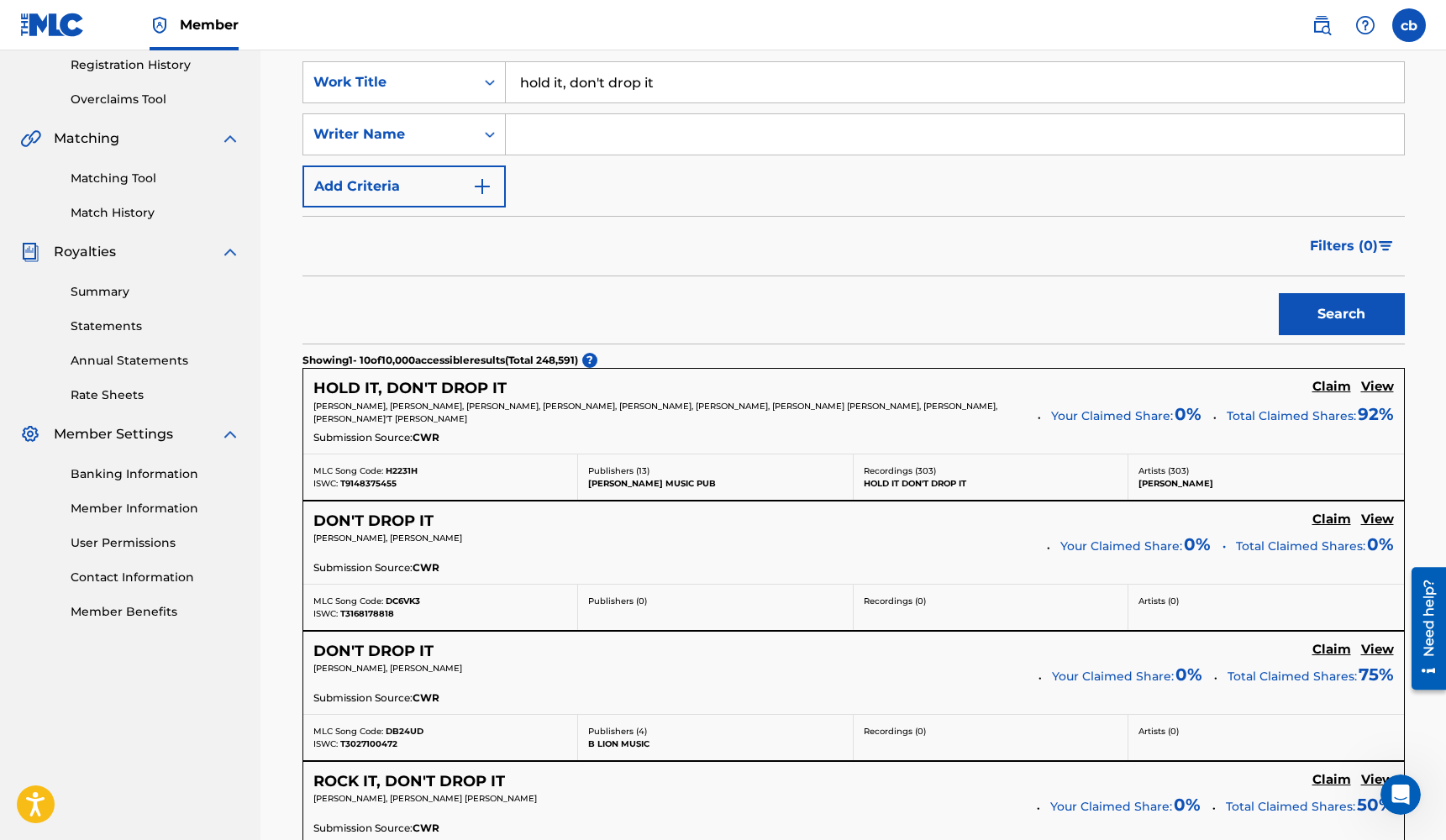 scroll, scrollTop: 322, scrollLeft: 0, axis: vertical 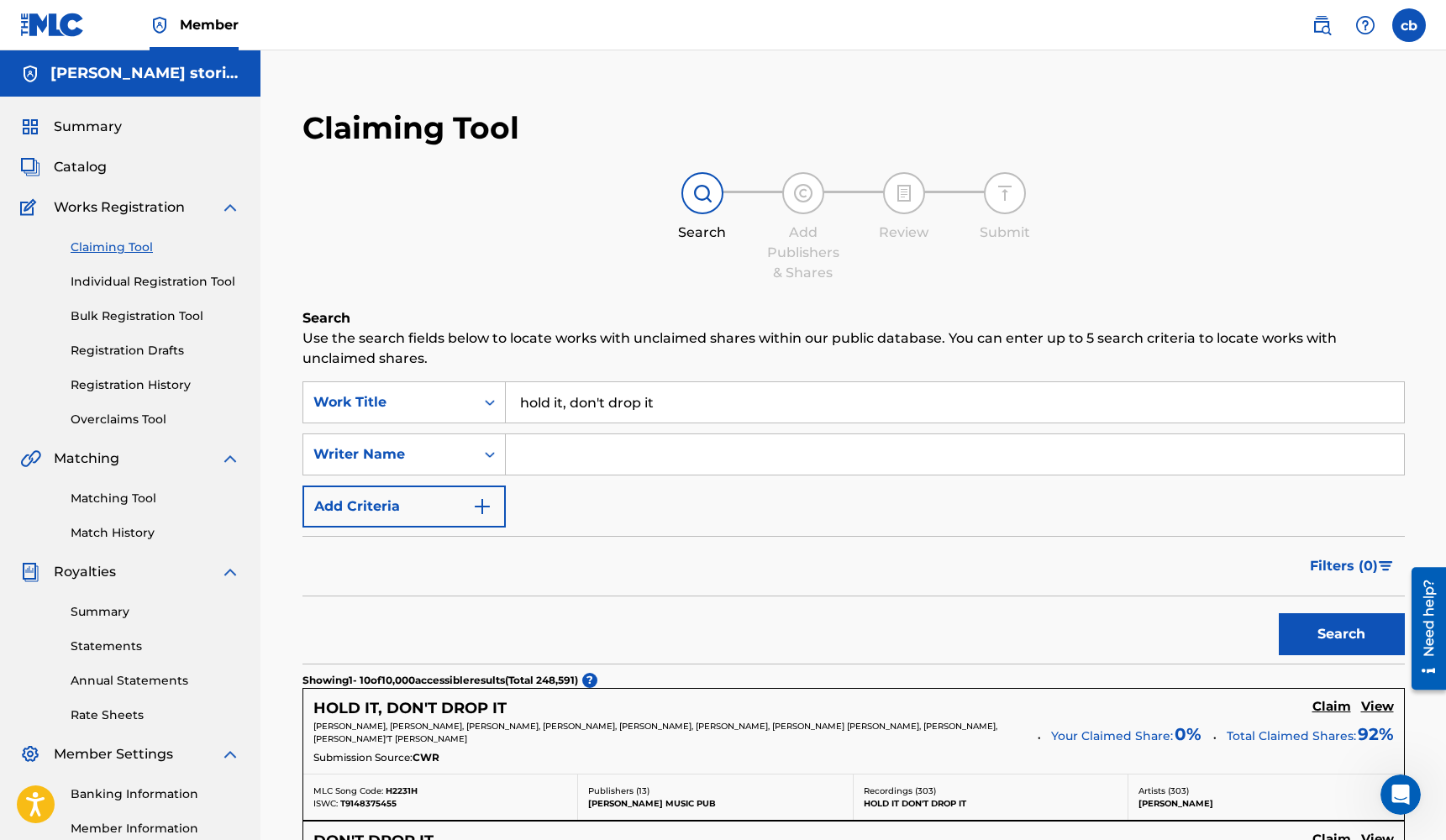click on "Summary" at bounding box center [87, 127] 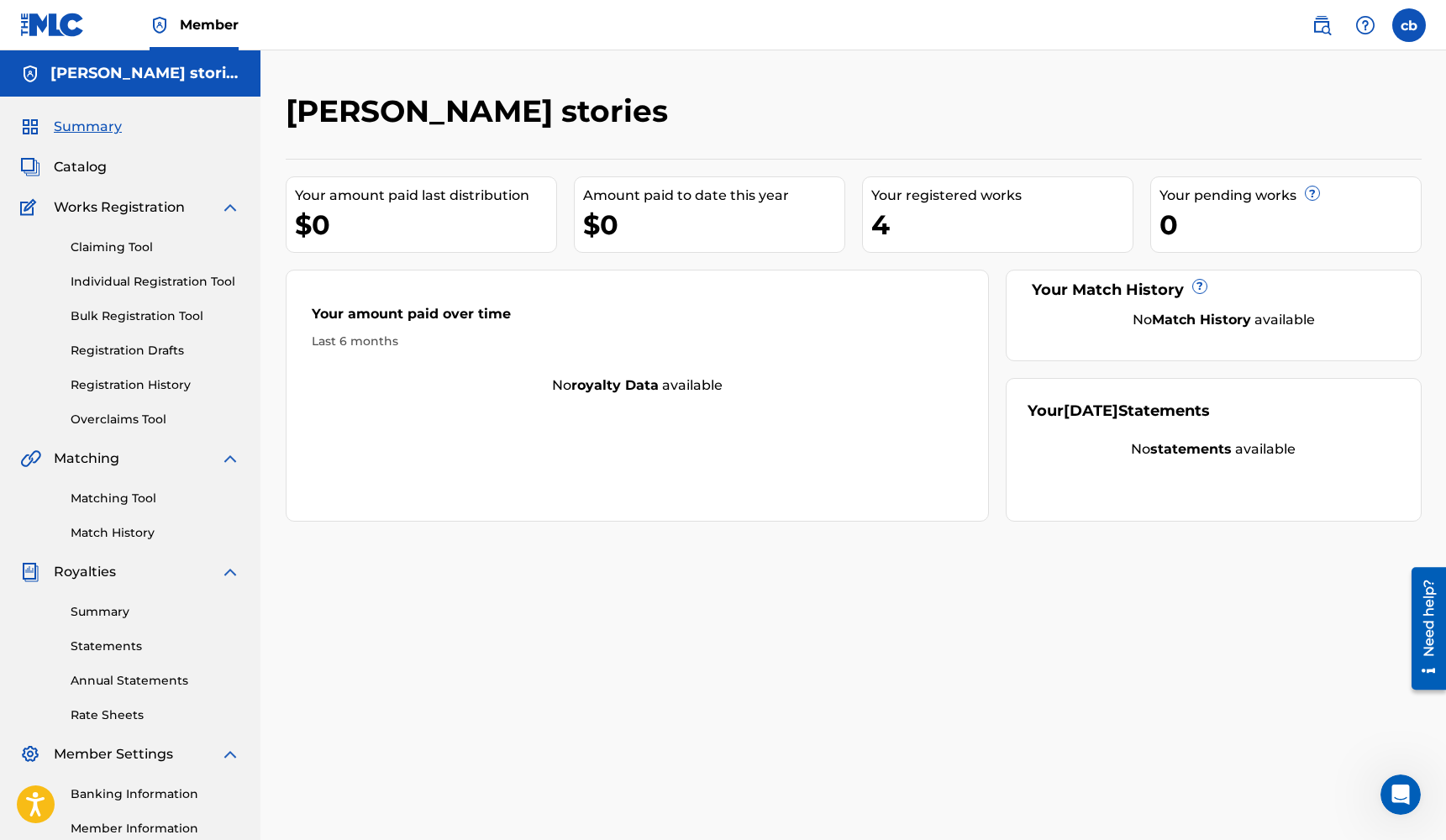 click on "Catalog" at bounding box center (80, 167) 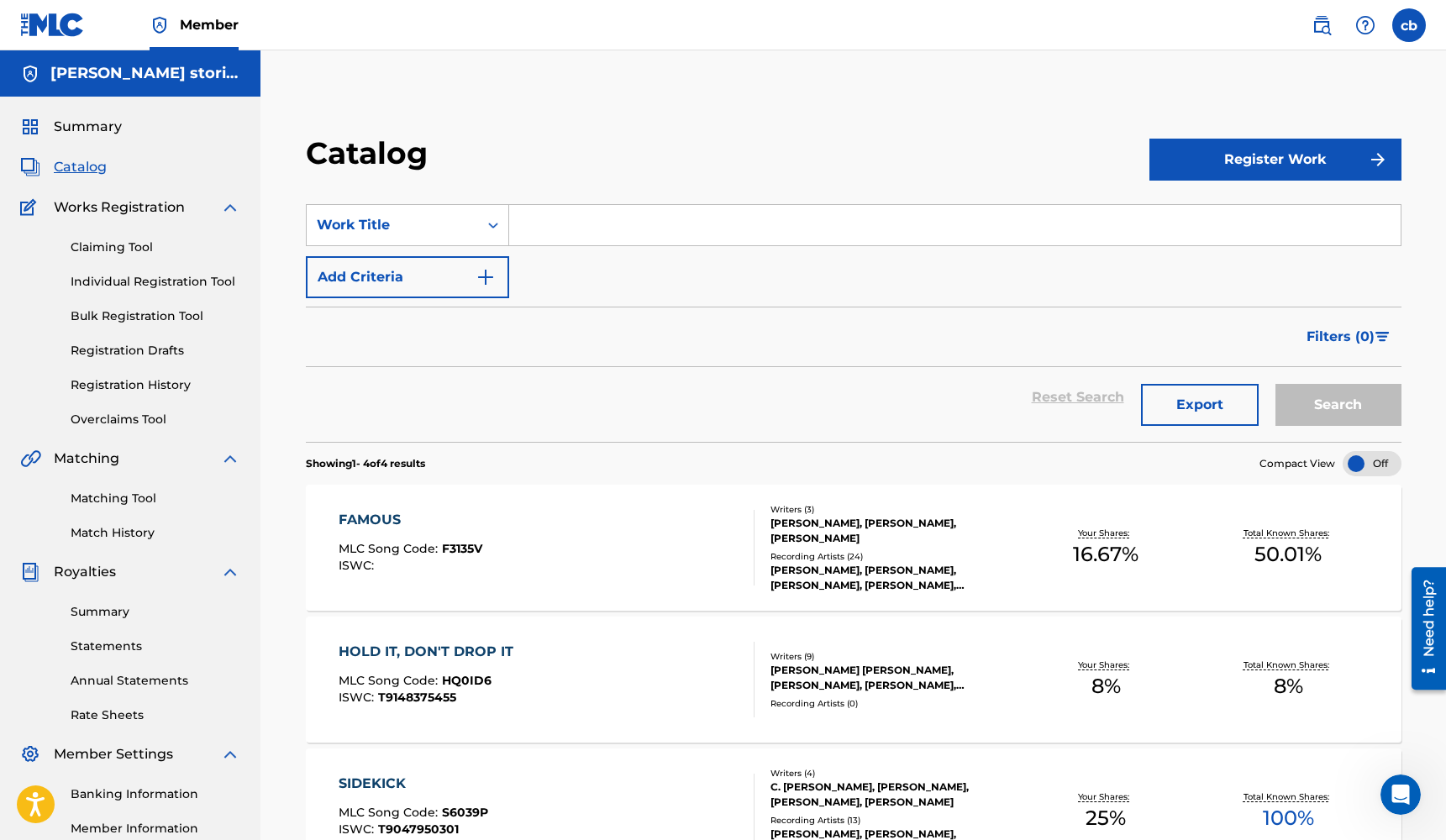 click on "Registration Drafts" at bounding box center (155, 350) 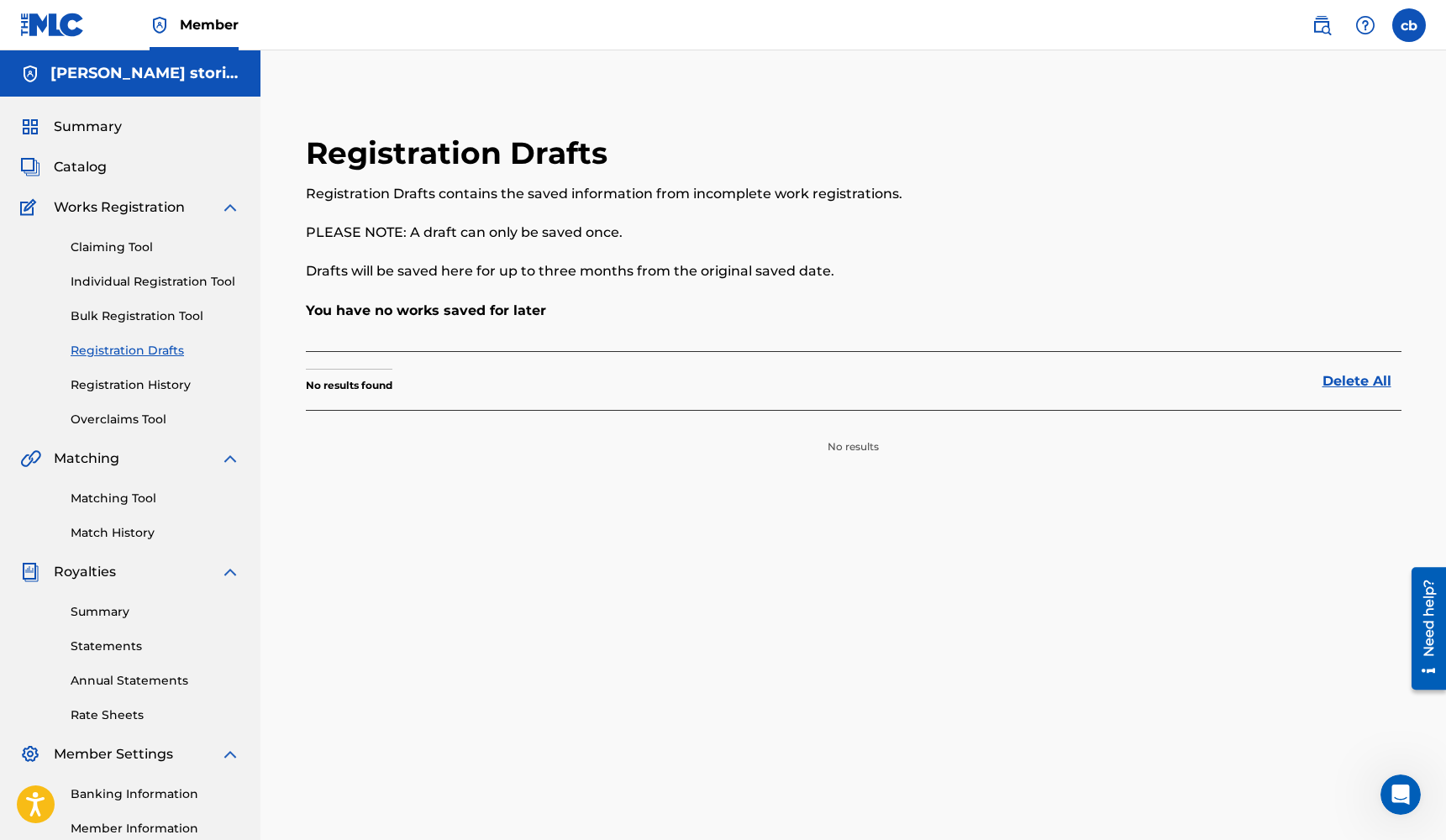 click on "Bulk Registration Tool" at bounding box center (155, 316) 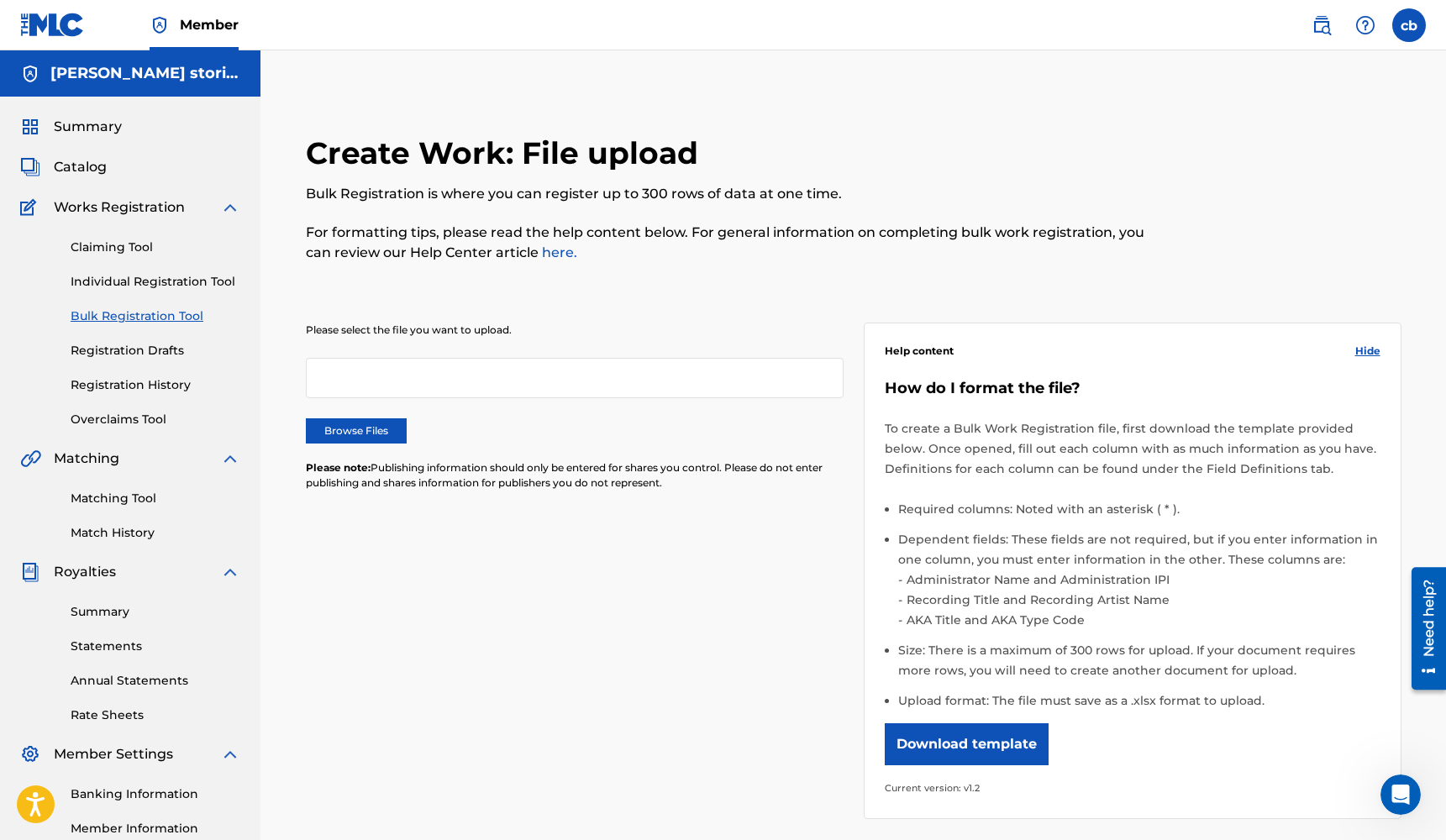 click on "Registration History" at bounding box center (155, 385) 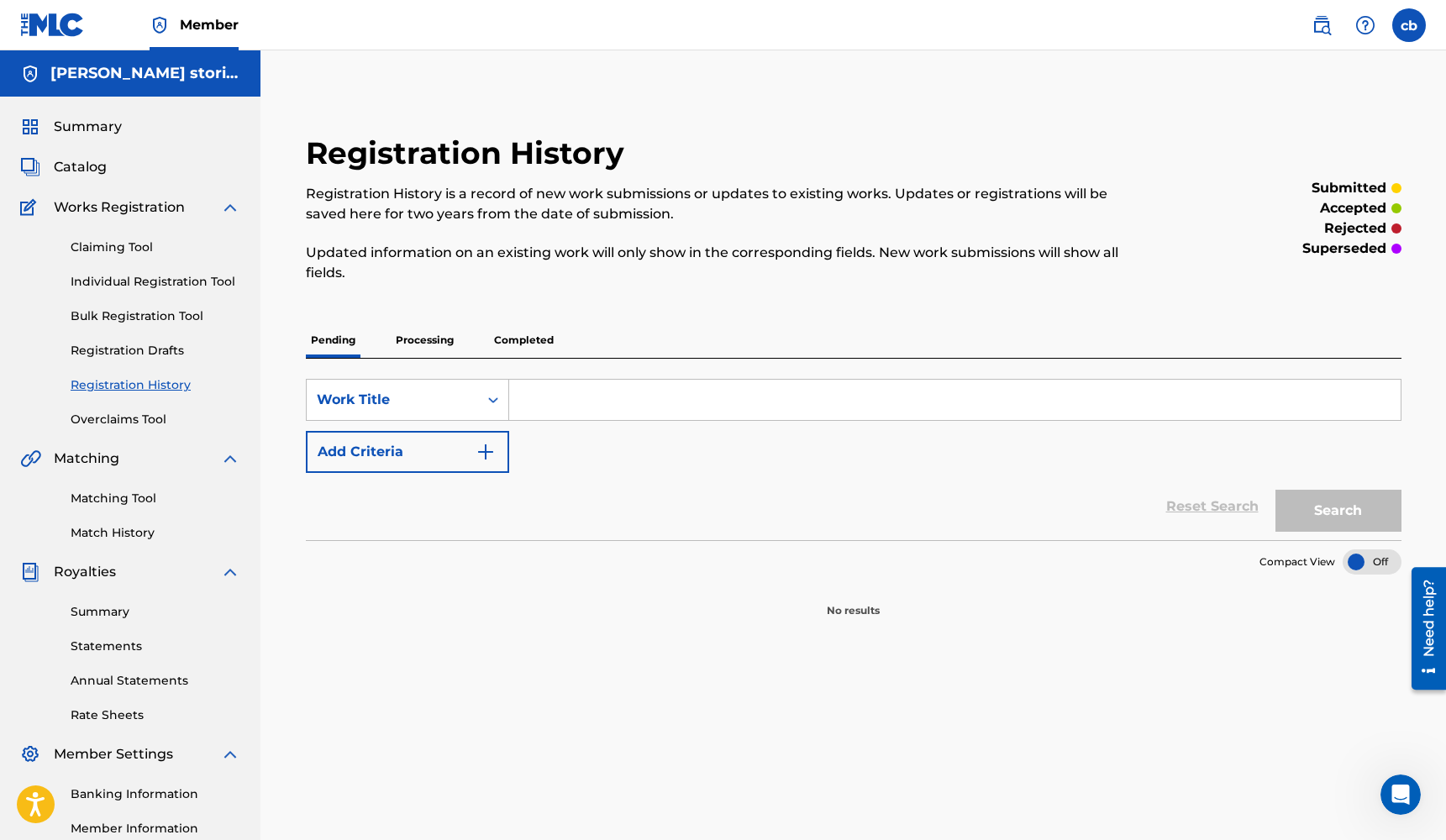 click on "Overclaims Tool" at bounding box center [155, 419] 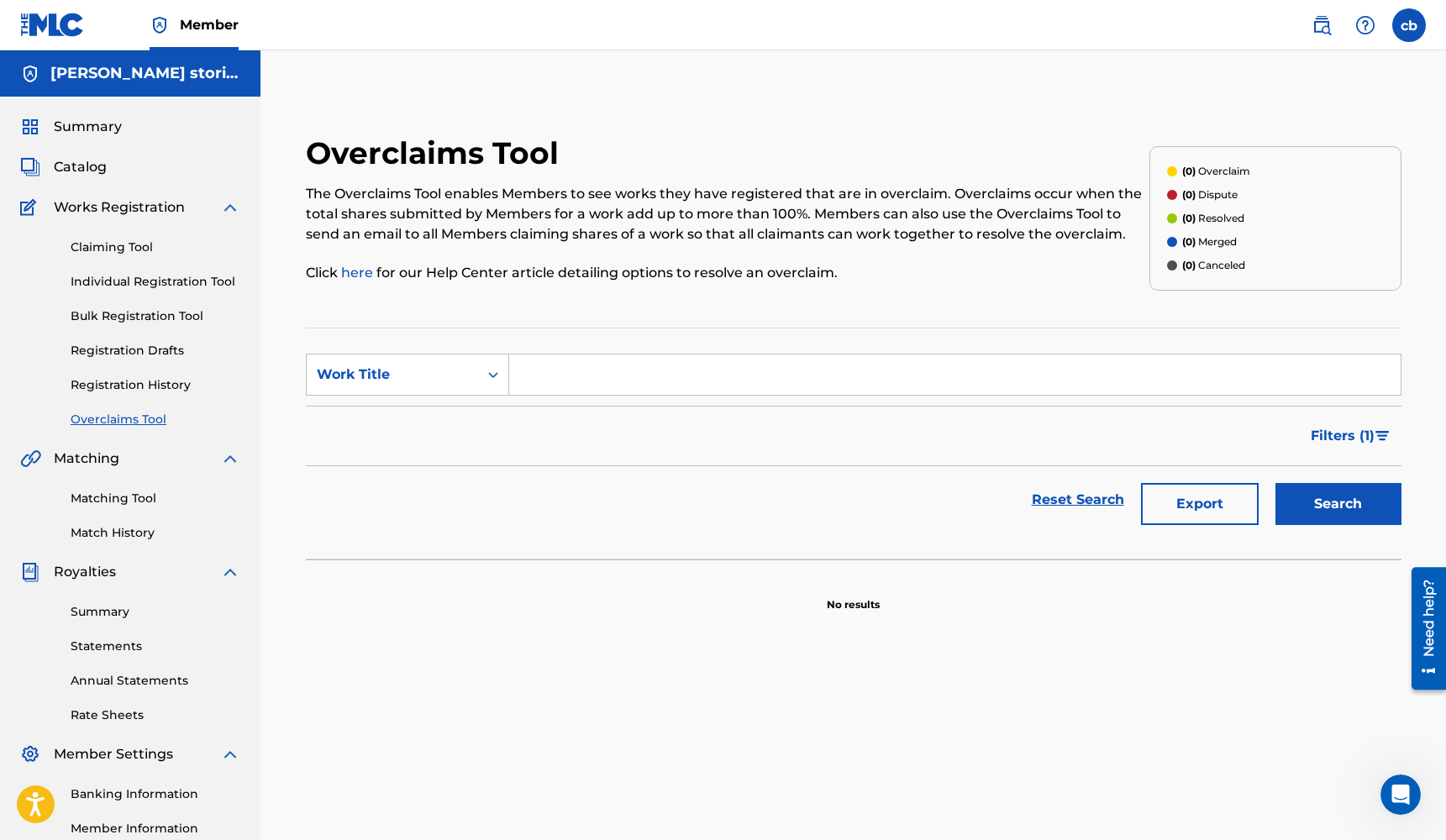 click on "Claiming Tool" at bounding box center (155, 247) 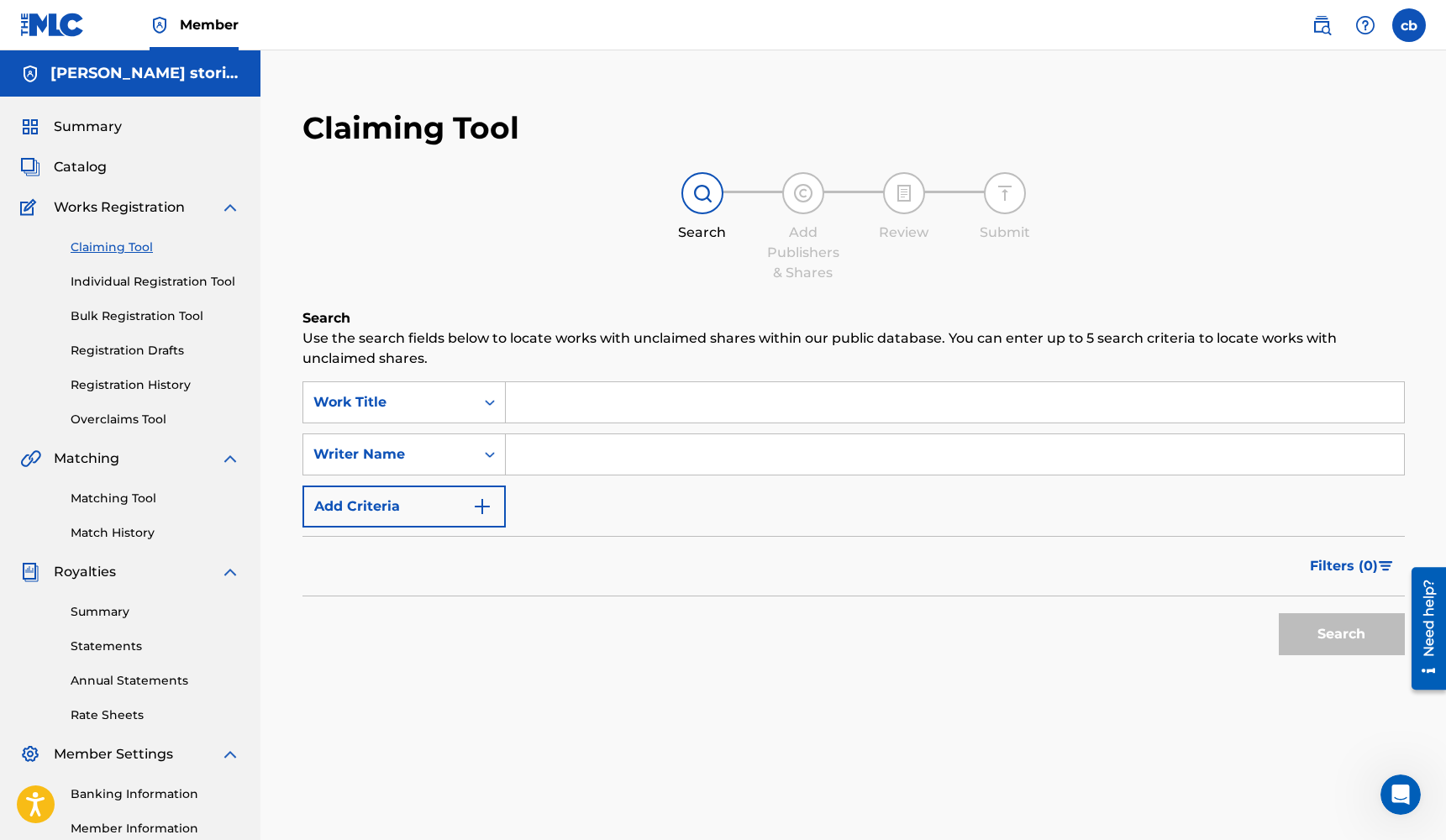 click on "Summary" at bounding box center [87, 127] 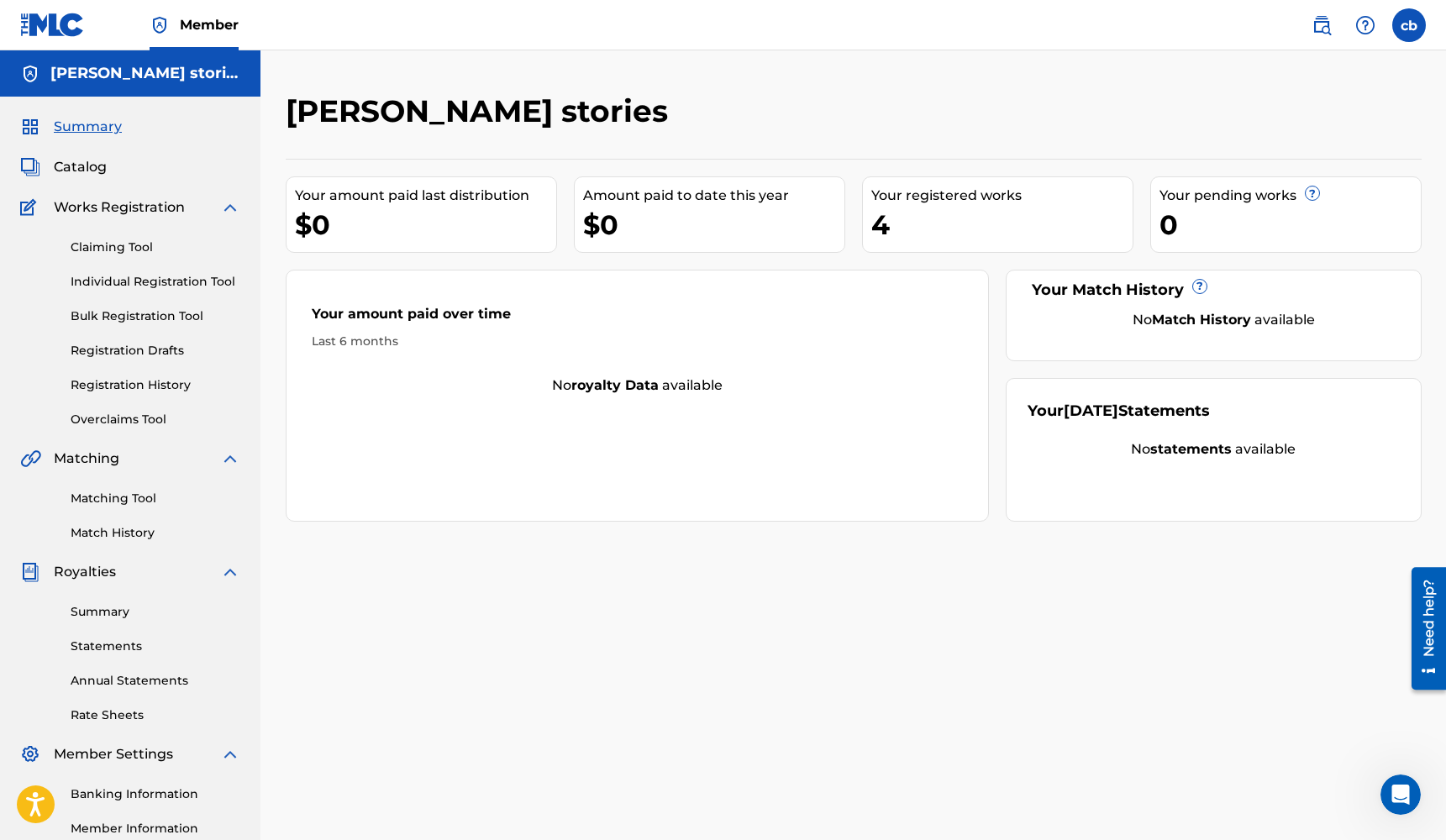 click on "Member" at bounding box center [209, 24] 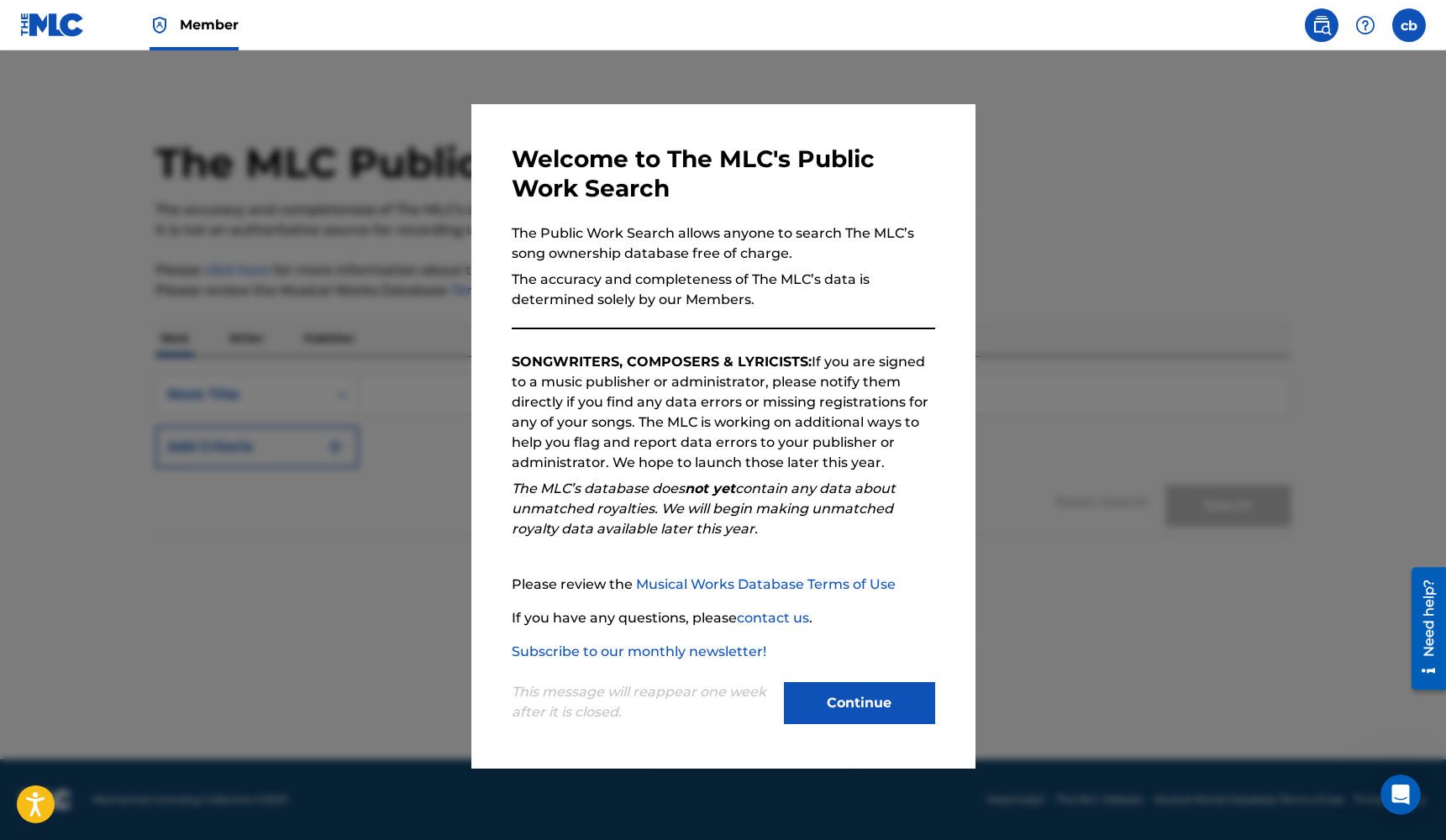 click on "Continue" at bounding box center [860, 703] 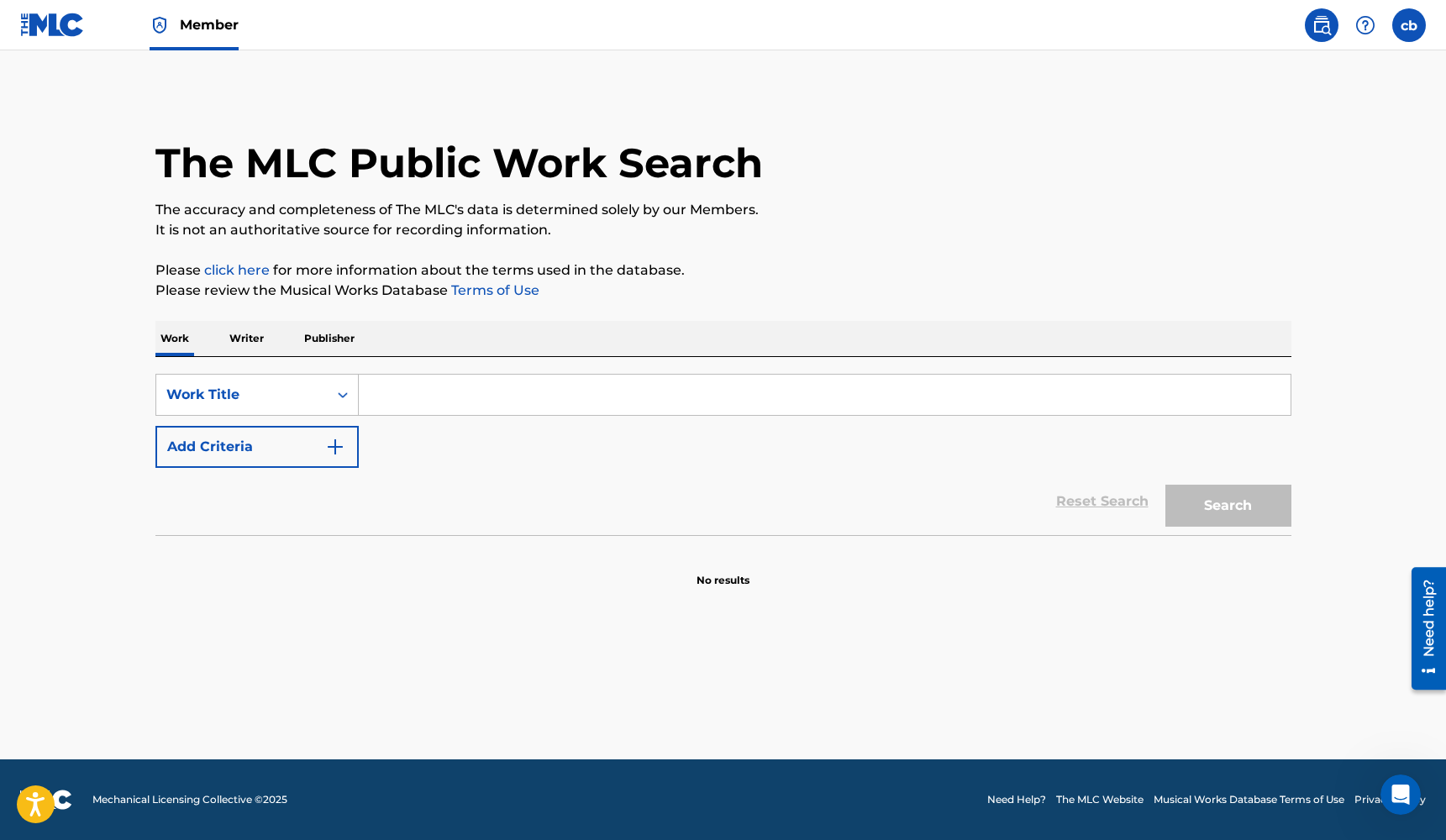 click at bounding box center [1409, 25] 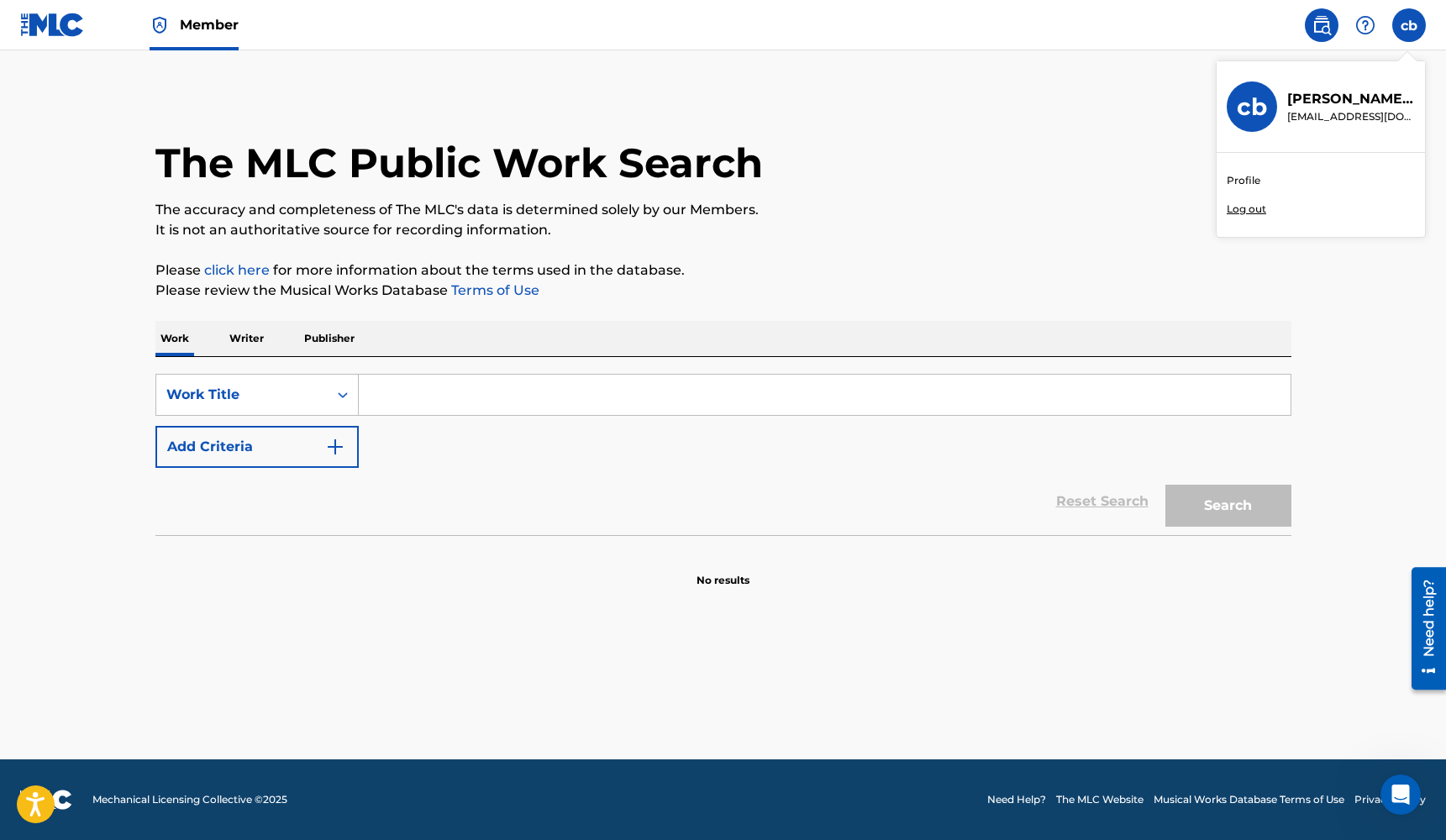 click on "Profile" at bounding box center [1244, 181] 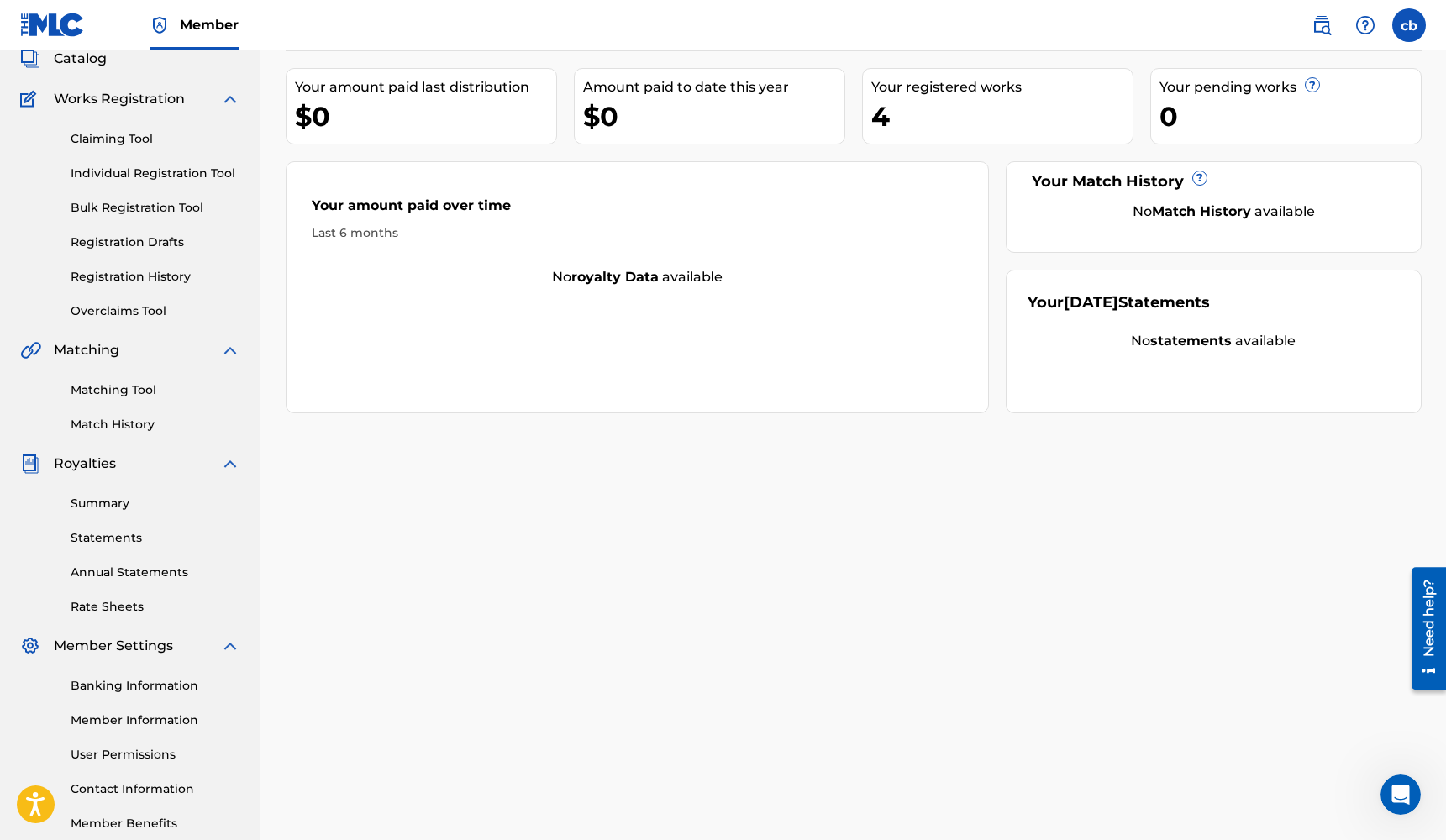 scroll, scrollTop: 87, scrollLeft: 0, axis: vertical 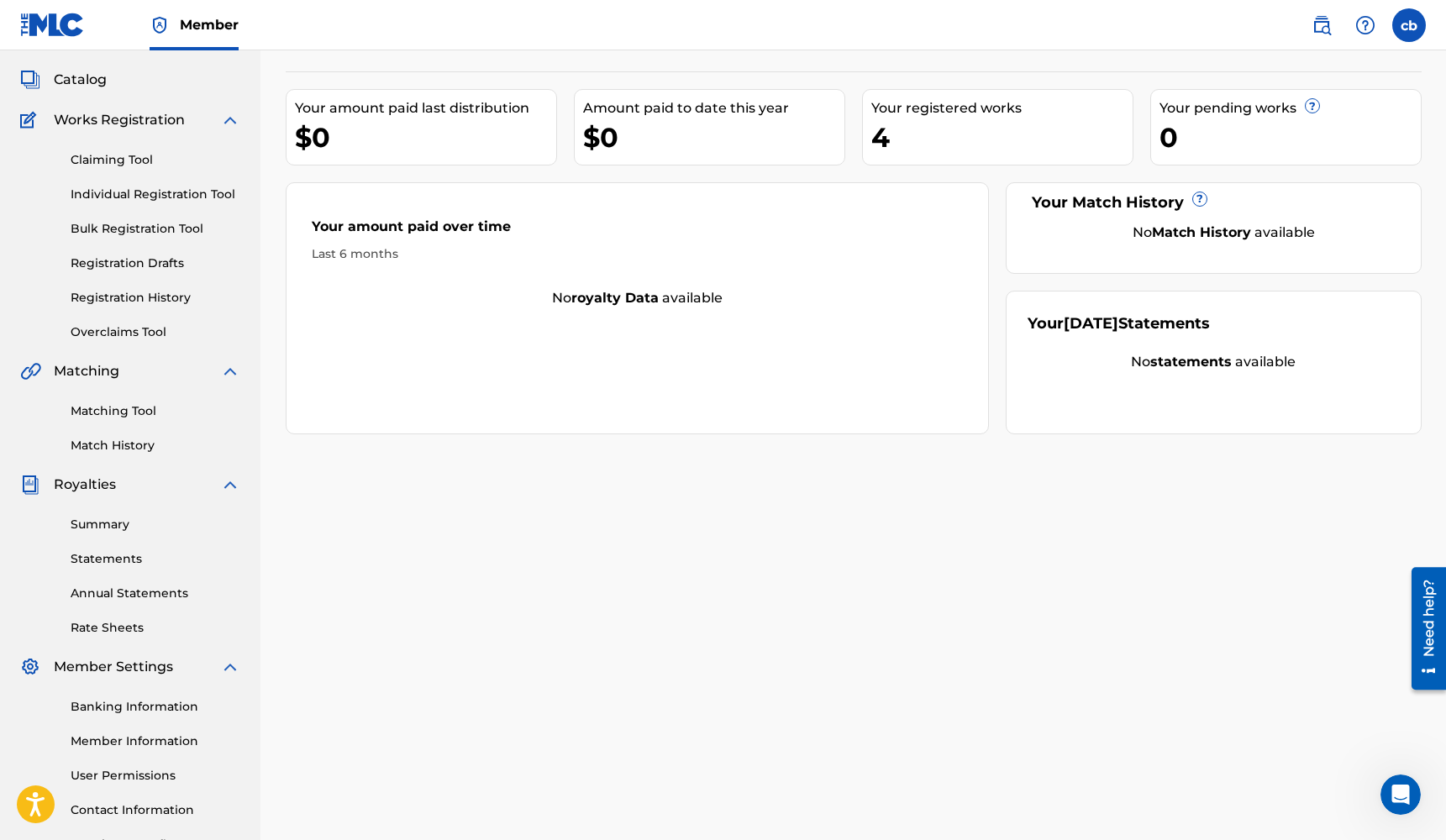 click on "Matching Tool" at bounding box center (155, 411) 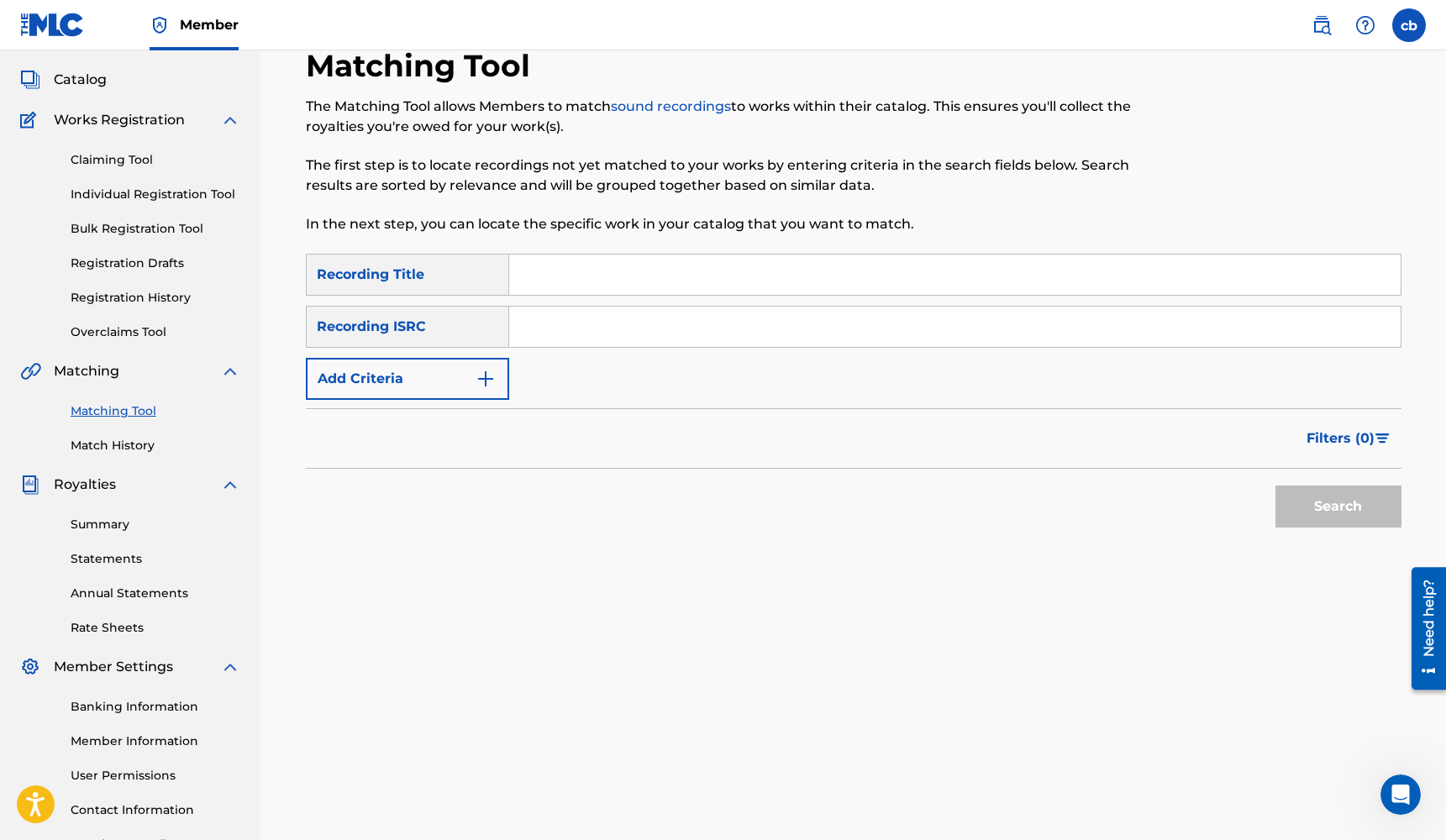 scroll, scrollTop: 0, scrollLeft: 0, axis: both 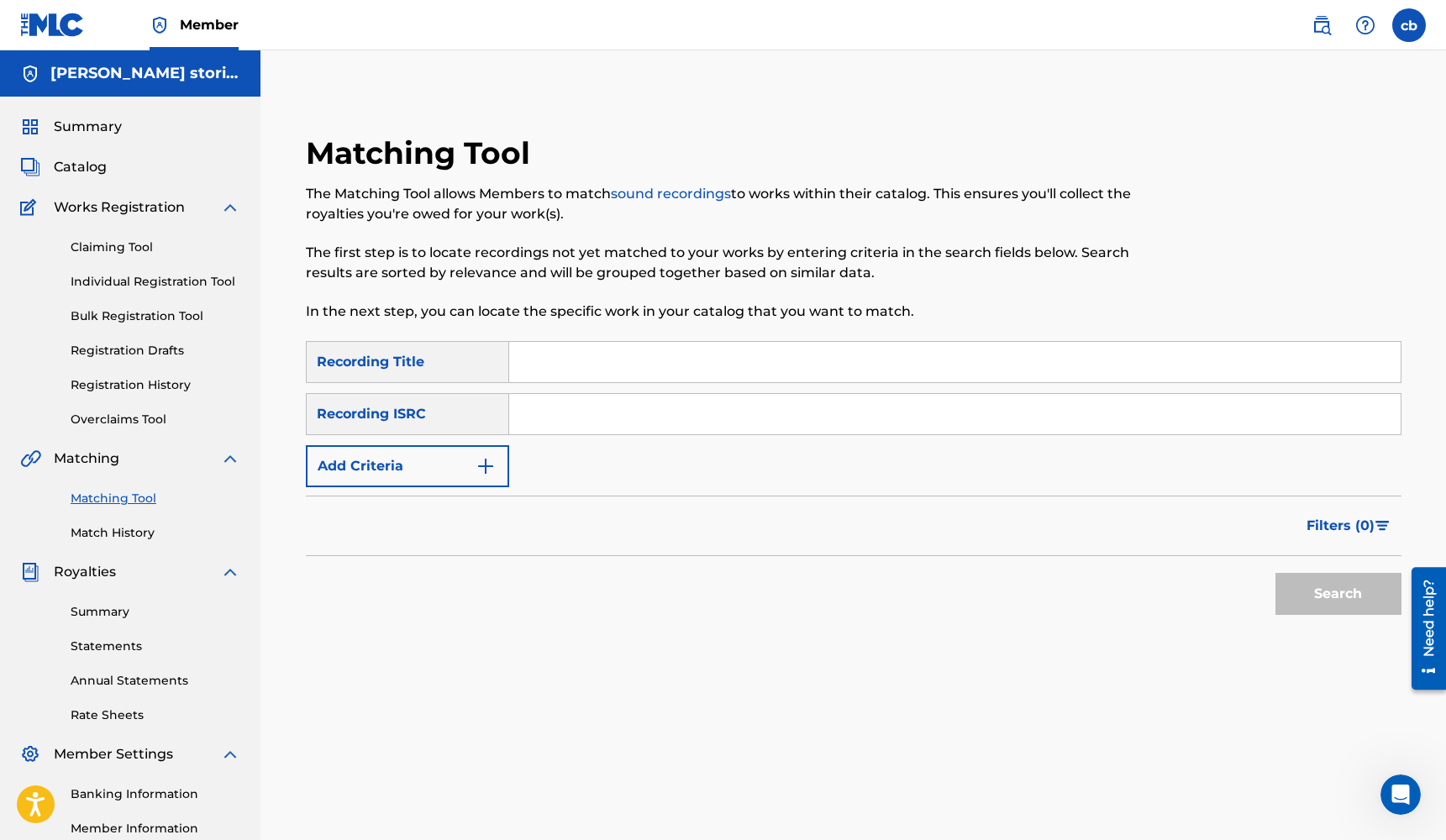 click on "Match History" at bounding box center [155, 533] 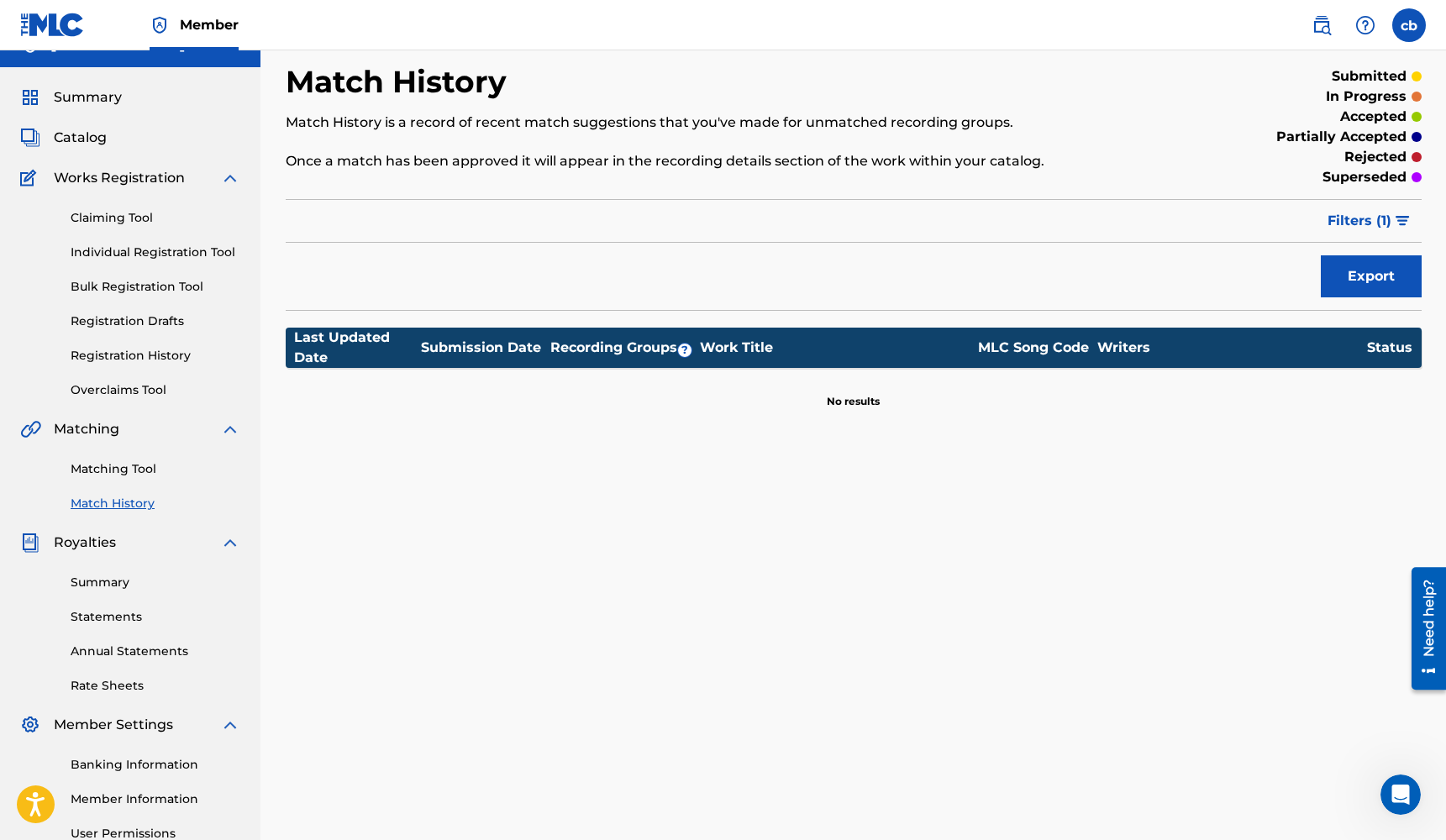 scroll, scrollTop: 0, scrollLeft: 0, axis: both 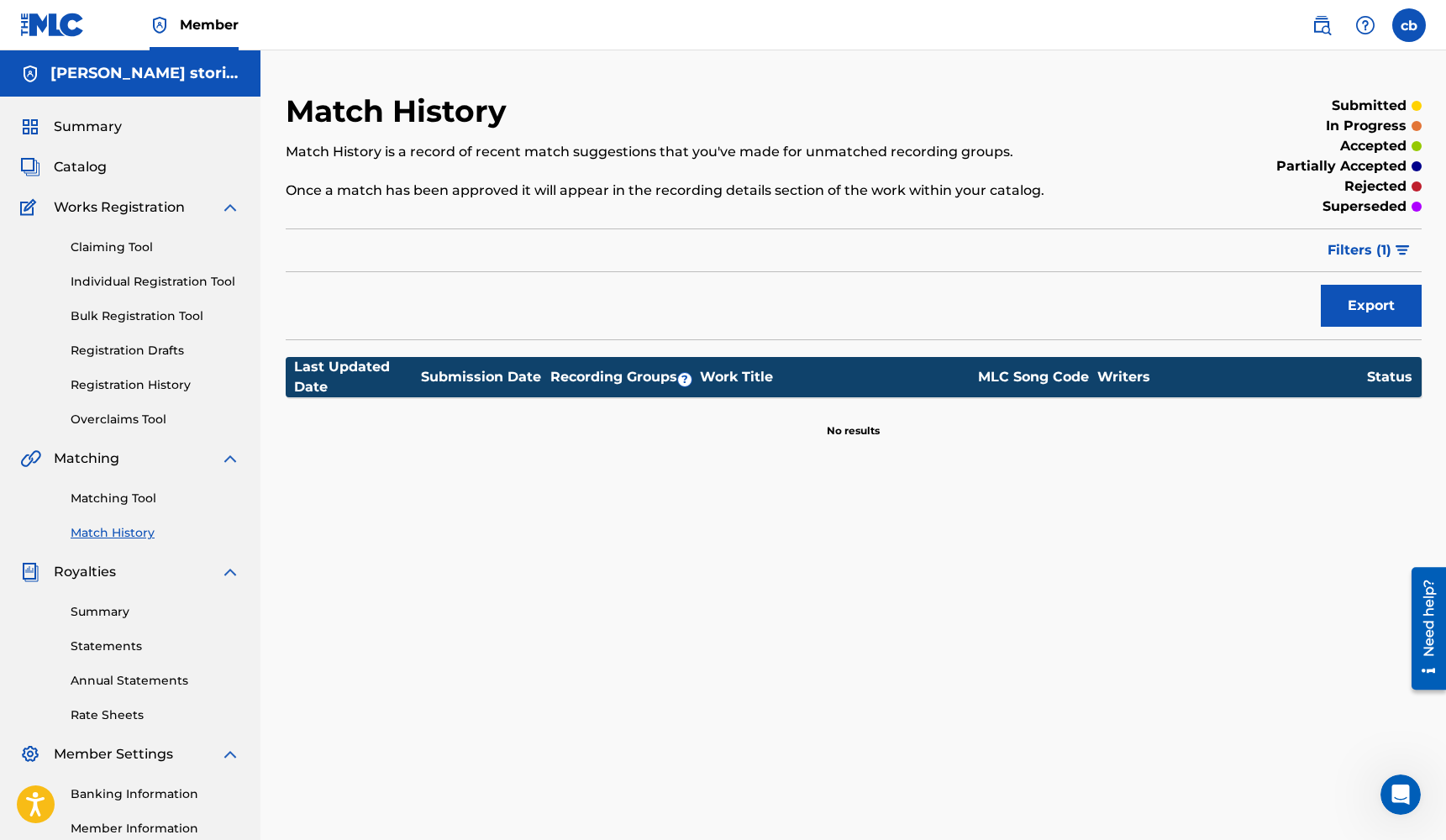 click on "Catalog" at bounding box center (80, 167) 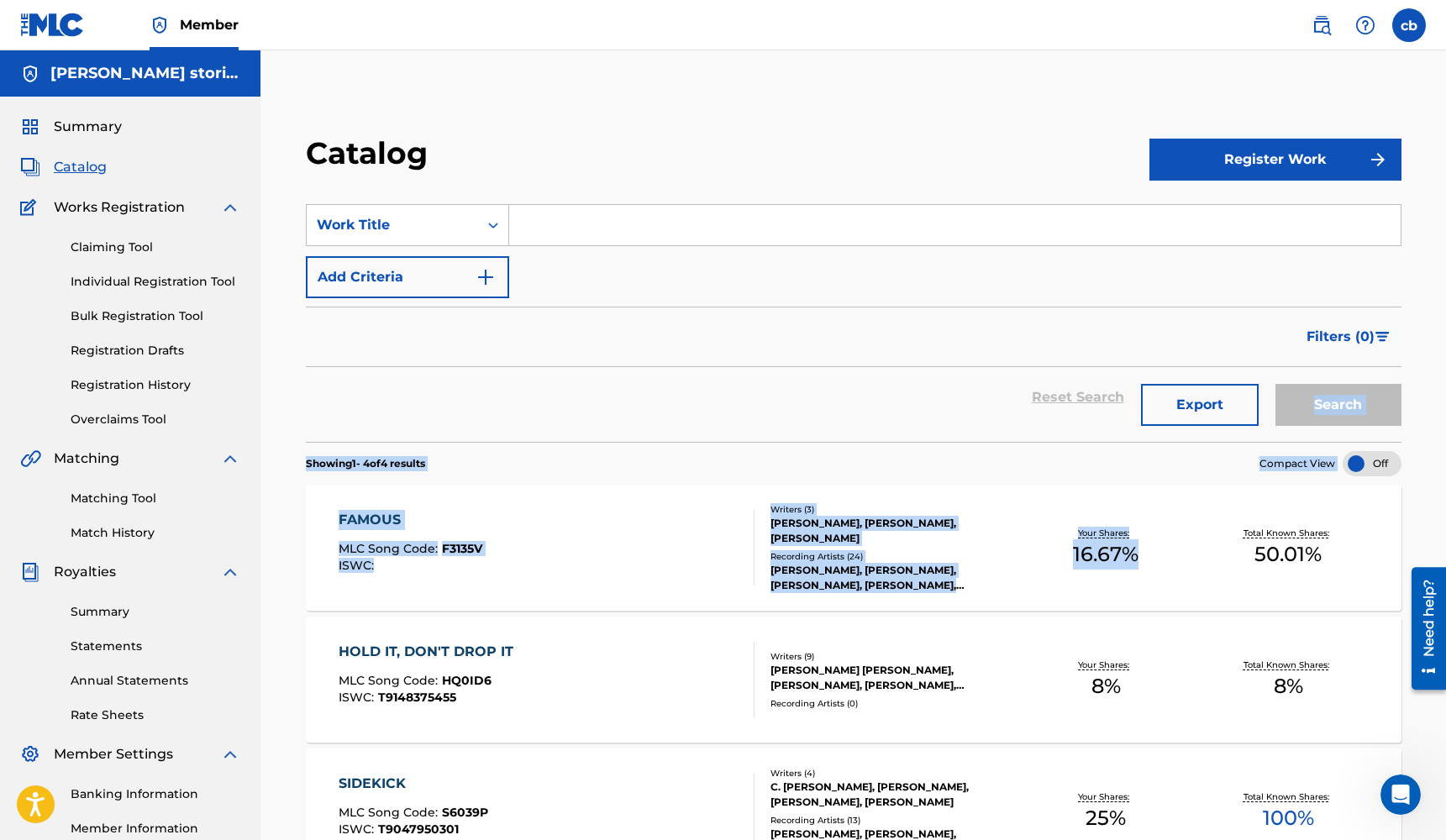 drag, startPoint x: 1444, startPoint y: 375, endPoint x: 1451, endPoint y: 476, distance: 101.242284 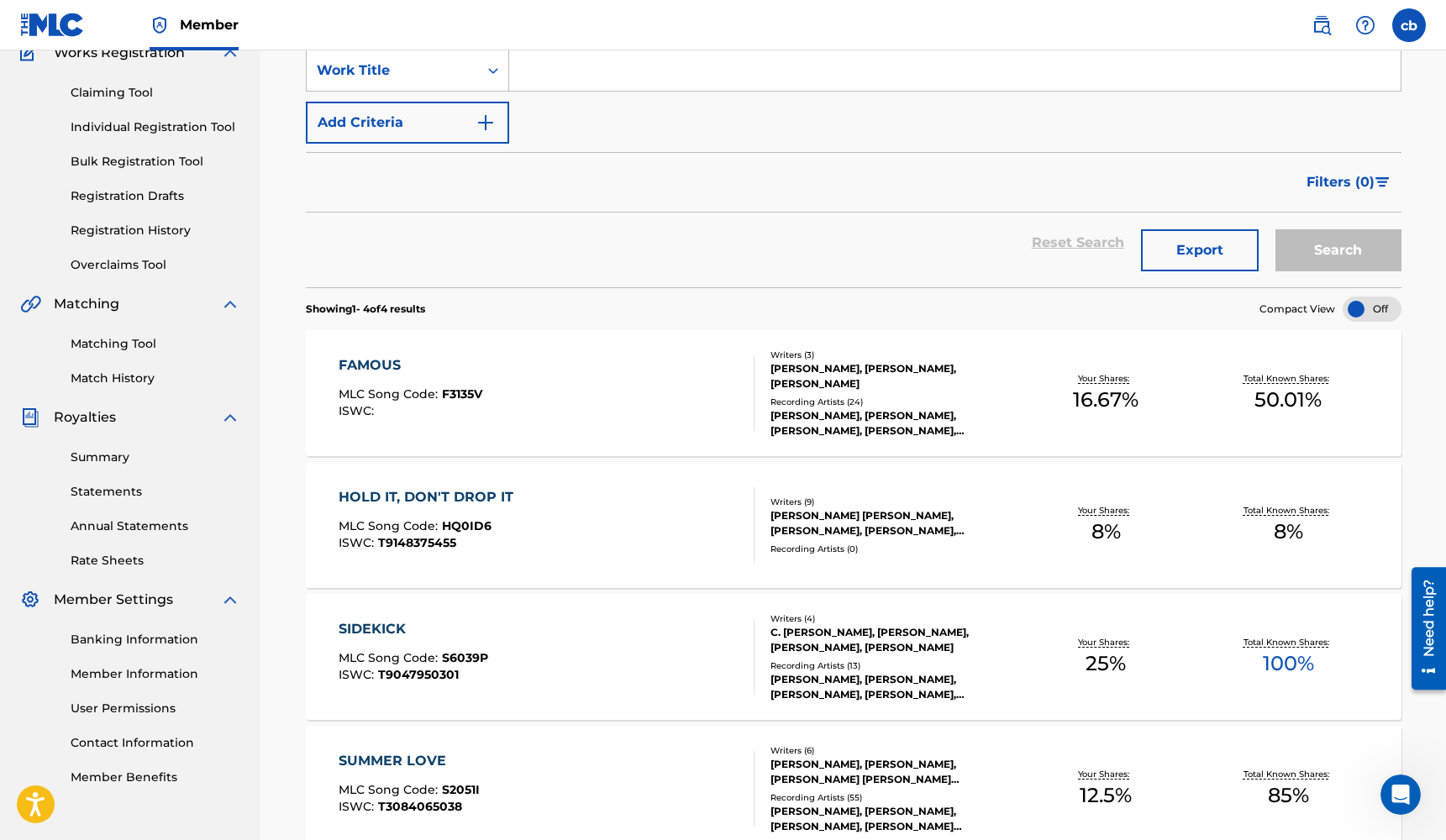 scroll, scrollTop: 326, scrollLeft: 0, axis: vertical 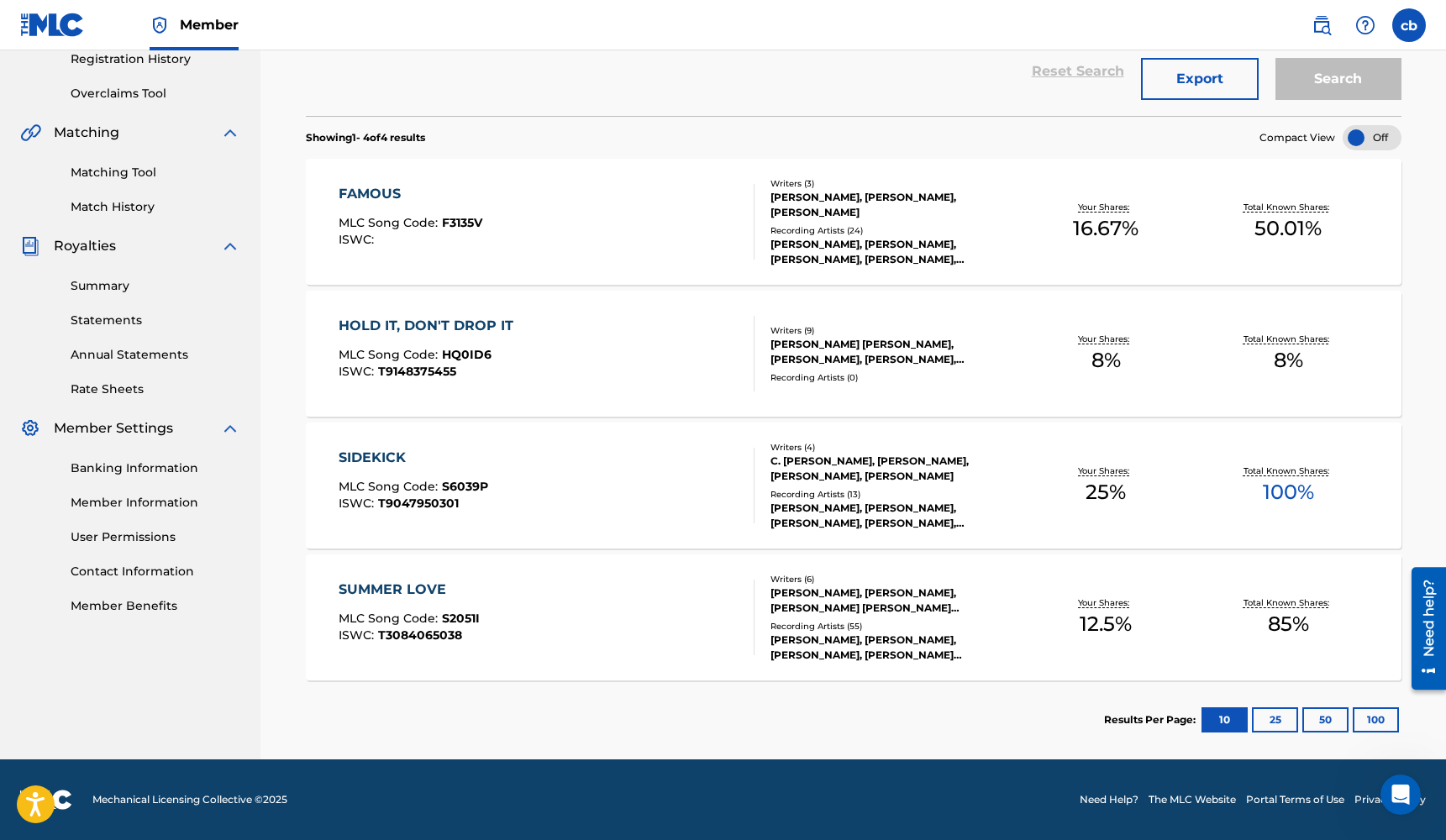 click on "Catalog Register Work SearchWithCriteria1324bfa0-4373-4bbc-99bb-998b907dbac1 Work Title Add Criteria Filter Hold Filters Overclaim   Dispute   Remove Filters Apply Filters Filters ( 0 ) Reset Search Export Search Showing  1  -   4  of  4   results   Compact View FAMOUS MLC Song Code : F3135V ISWC : Writers ( 3 ) [PERSON_NAME], [PERSON_NAME], [PERSON_NAME] Recording Artists ( 24 ) [PERSON_NAME], [PERSON_NAME], [PERSON_NAME], [PERSON_NAME], [PERSON_NAME], [PERSON_NAME], [PERSON_NAME] Your Shares: 16.67 % Total Known Shares: 50.01 % HOLD IT, DON'T DROP IT MLC Song Code : HQ0ID6 ISWC : T9148375455 Writers ( 9 ) [PERSON_NAME] [PERSON_NAME], [PERSON_NAME], [PERSON_NAME], [PERSON_NAME], [PERSON_NAME], [PERSON_NAME] [PERSON_NAME], [PERSON_NAME], [PERSON_NAME]'T [PERSON_NAME] Recording Artists ( 0 ) Your Shares: 8 % Total Known Shares: 8 % SIDEKICK MLC Song Code : S6039P ISWC : T9047950301 Writers ( 4 ) C. [PERSON_NAME], [PERSON_NAME], [PERSON_NAME], [PERSON_NAME] Recording Artists ( 13 ) [PERSON_NAME], [PERSON_NAME], [PERSON_NAME], [PERSON_NAME], [PERSON_NAME] Your Shares: 25 %" at bounding box center (853, 242) 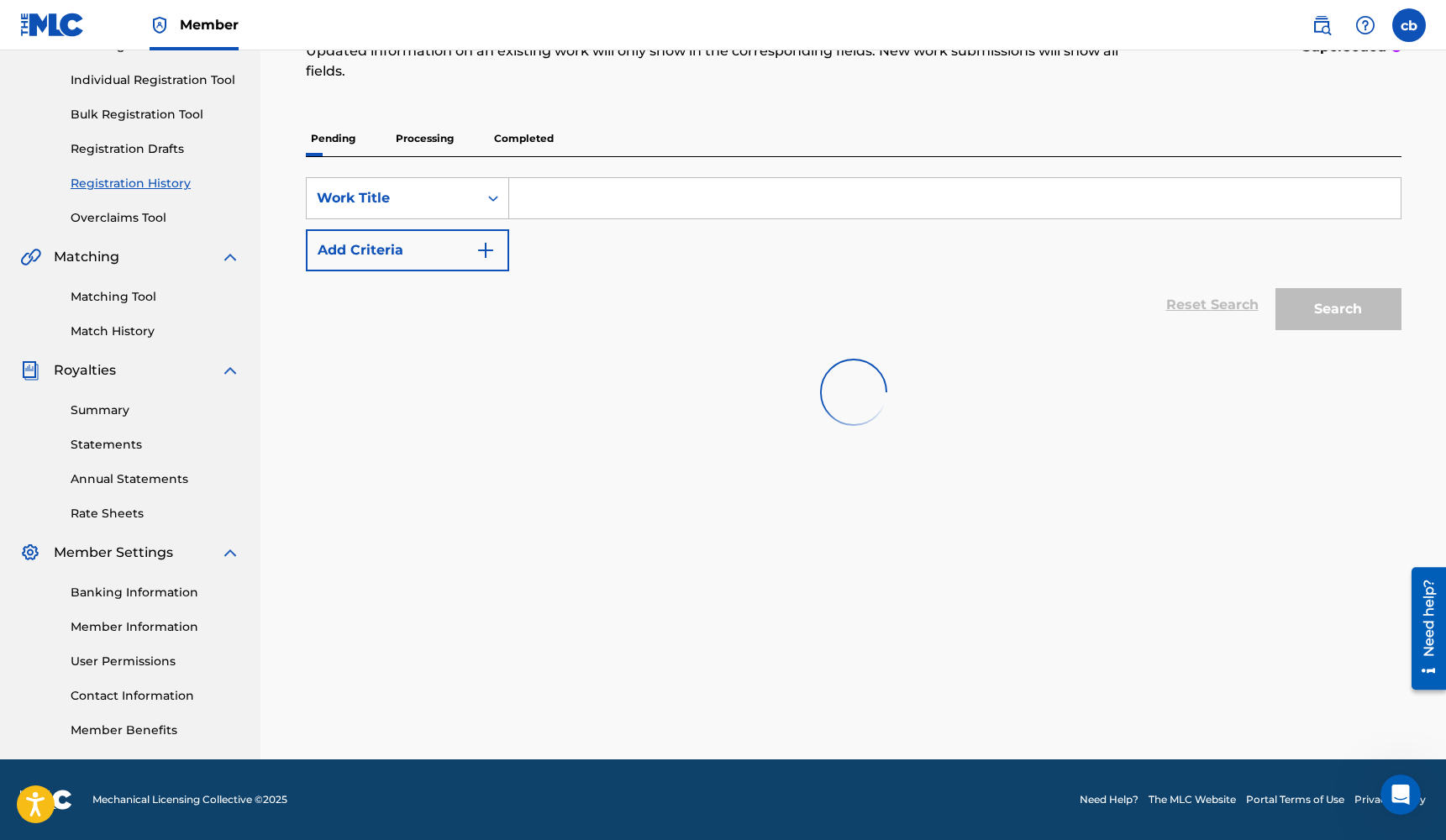 scroll, scrollTop: 0, scrollLeft: 0, axis: both 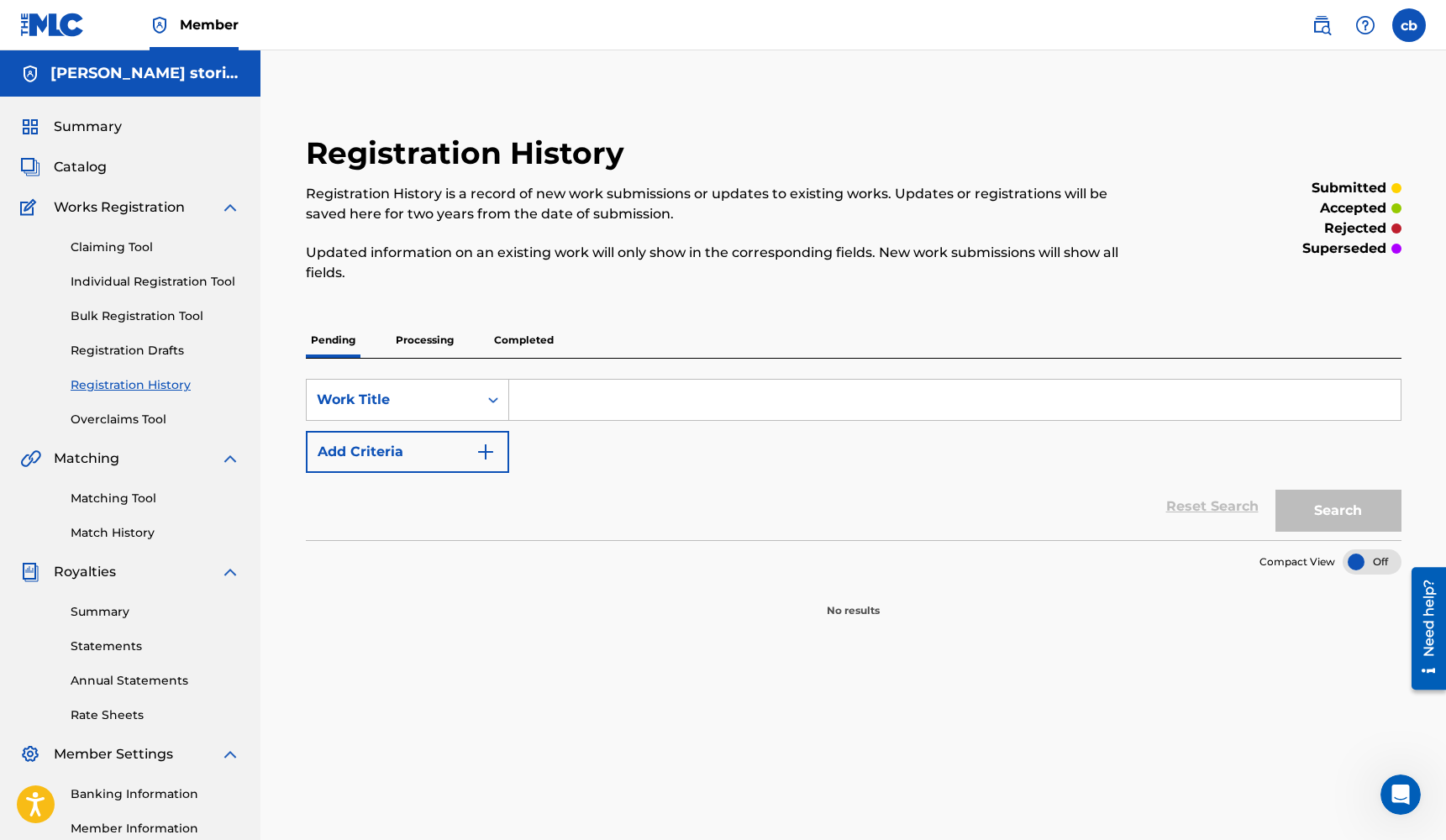 click at bounding box center (954, 400) 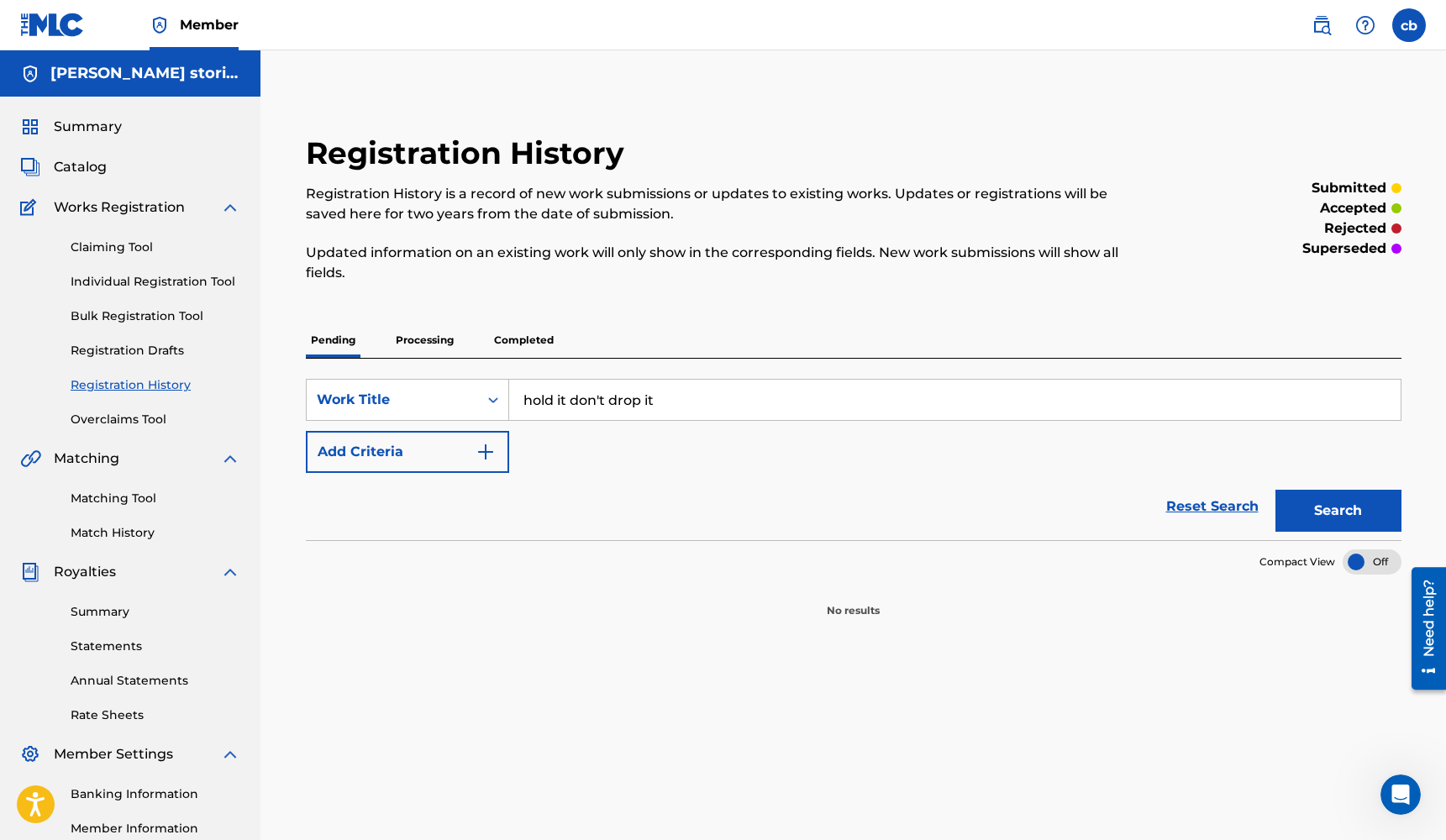 type on "hold it don't drop it" 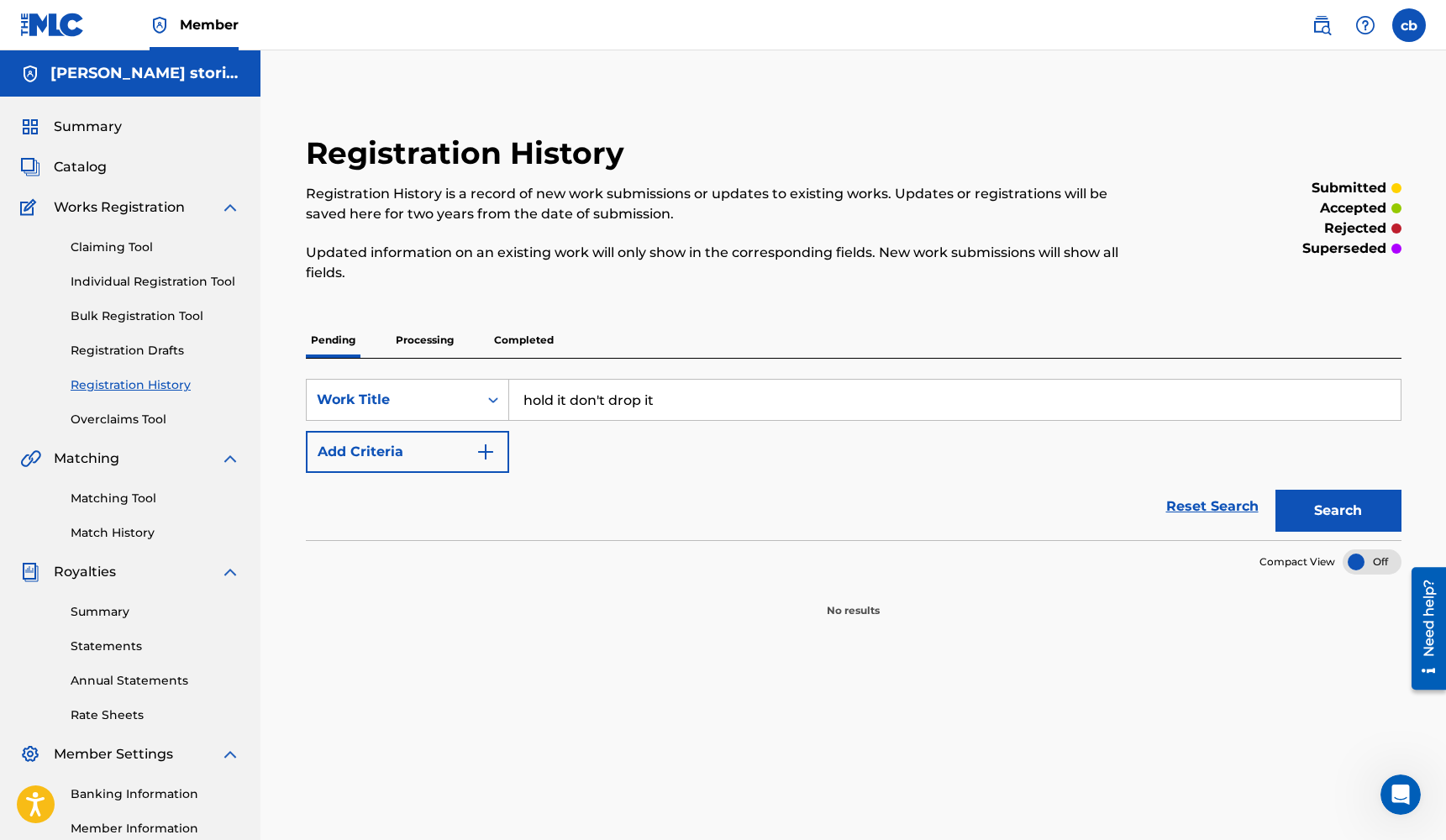 click on "hold it don't drop it" at bounding box center [954, 400] 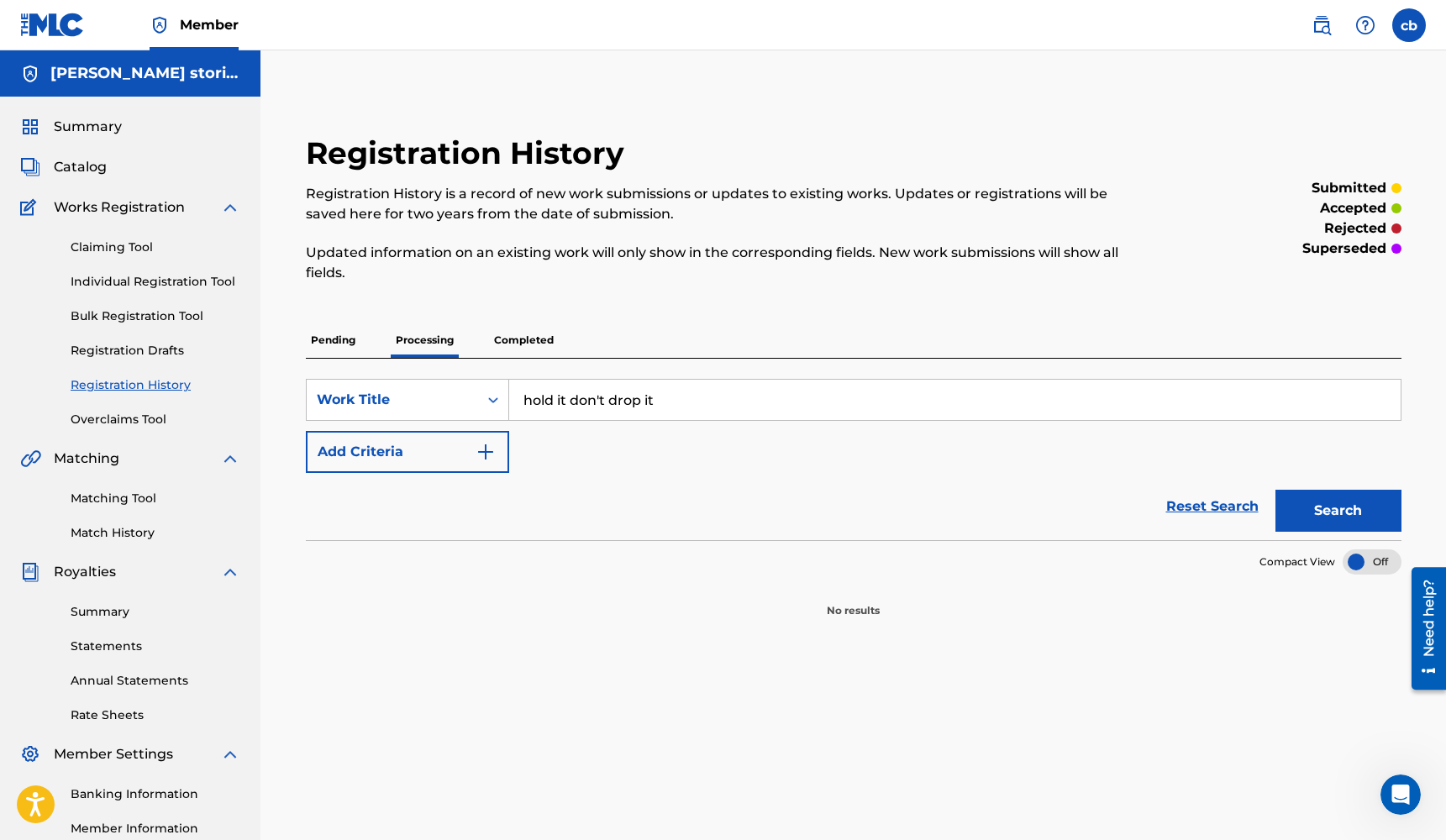 click on "Completed" at bounding box center [523, 340] 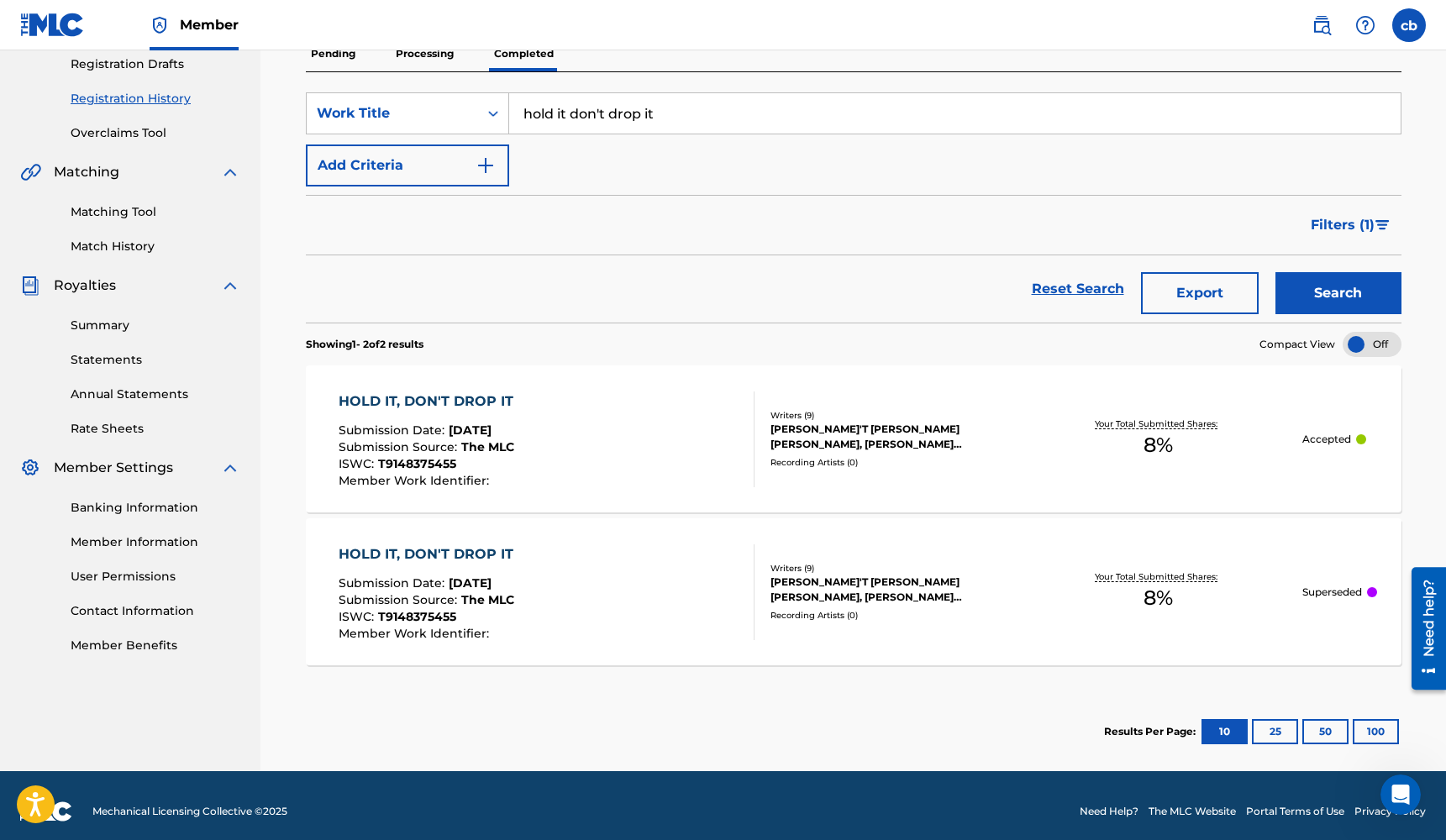 scroll, scrollTop: 288, scrollLeft: 0, axis: vertical 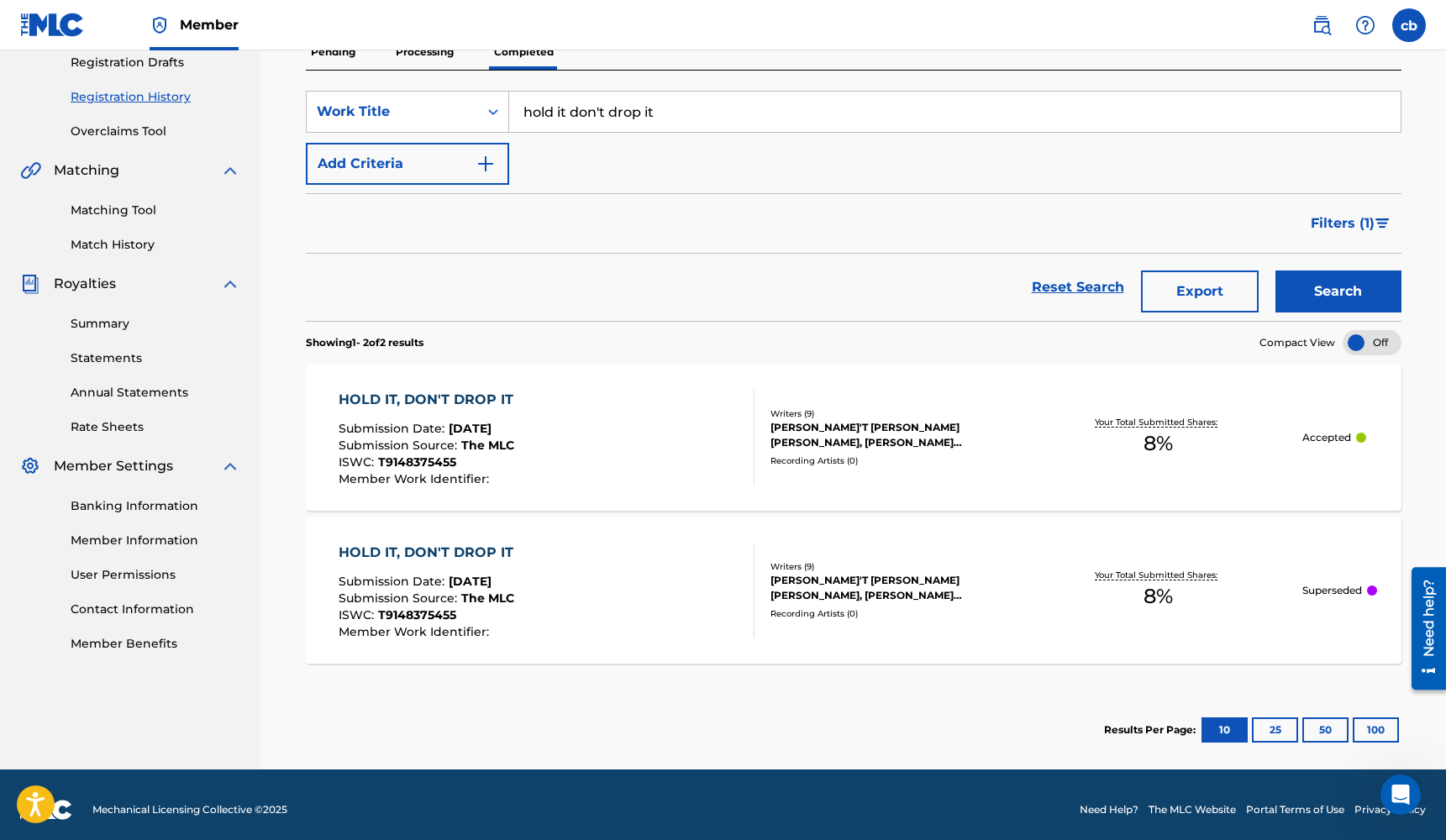 click on "Registration Drafts" at bounding box center [155, 62] 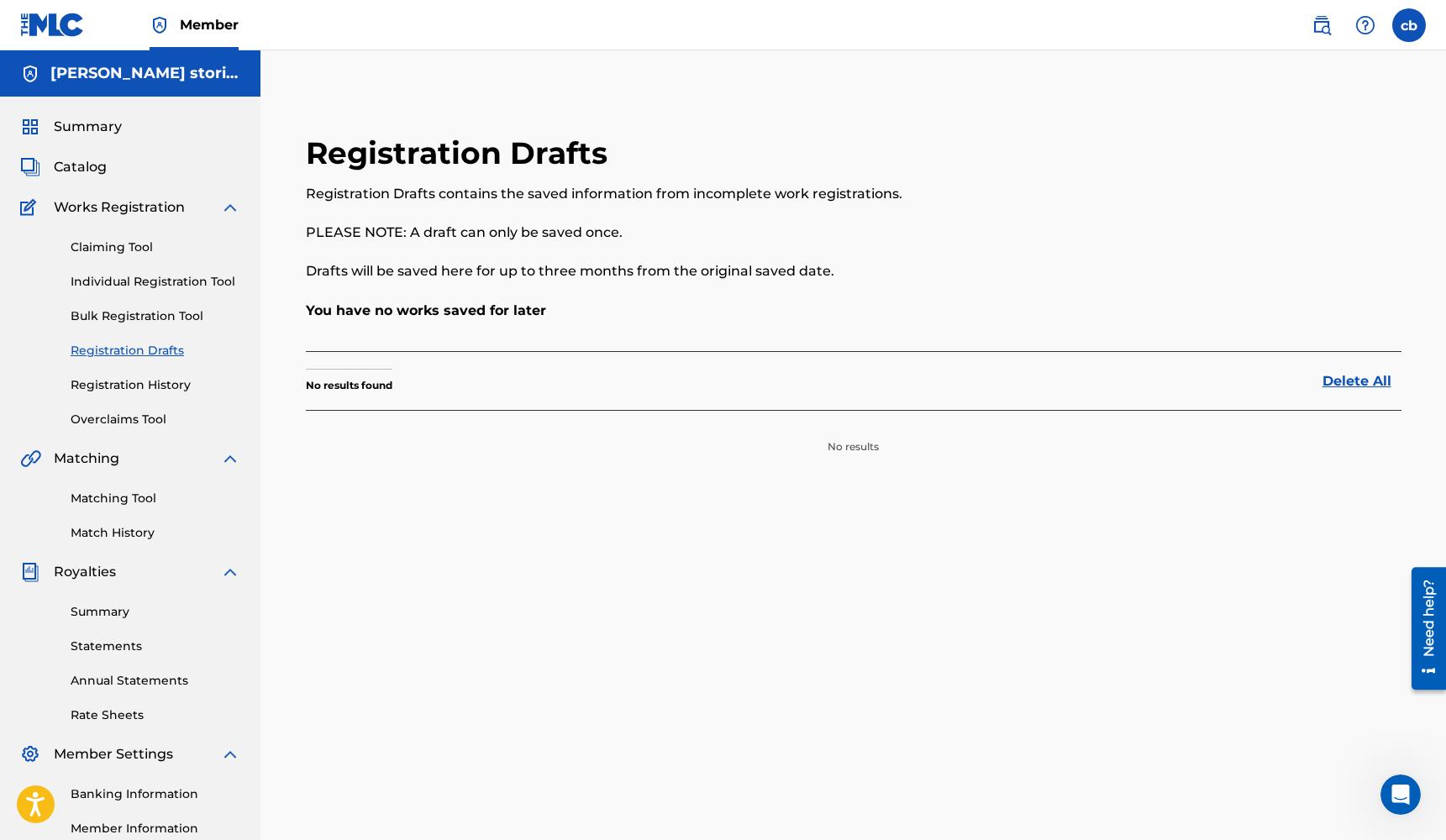 click on "Summary" at bounding box center [87, 127] 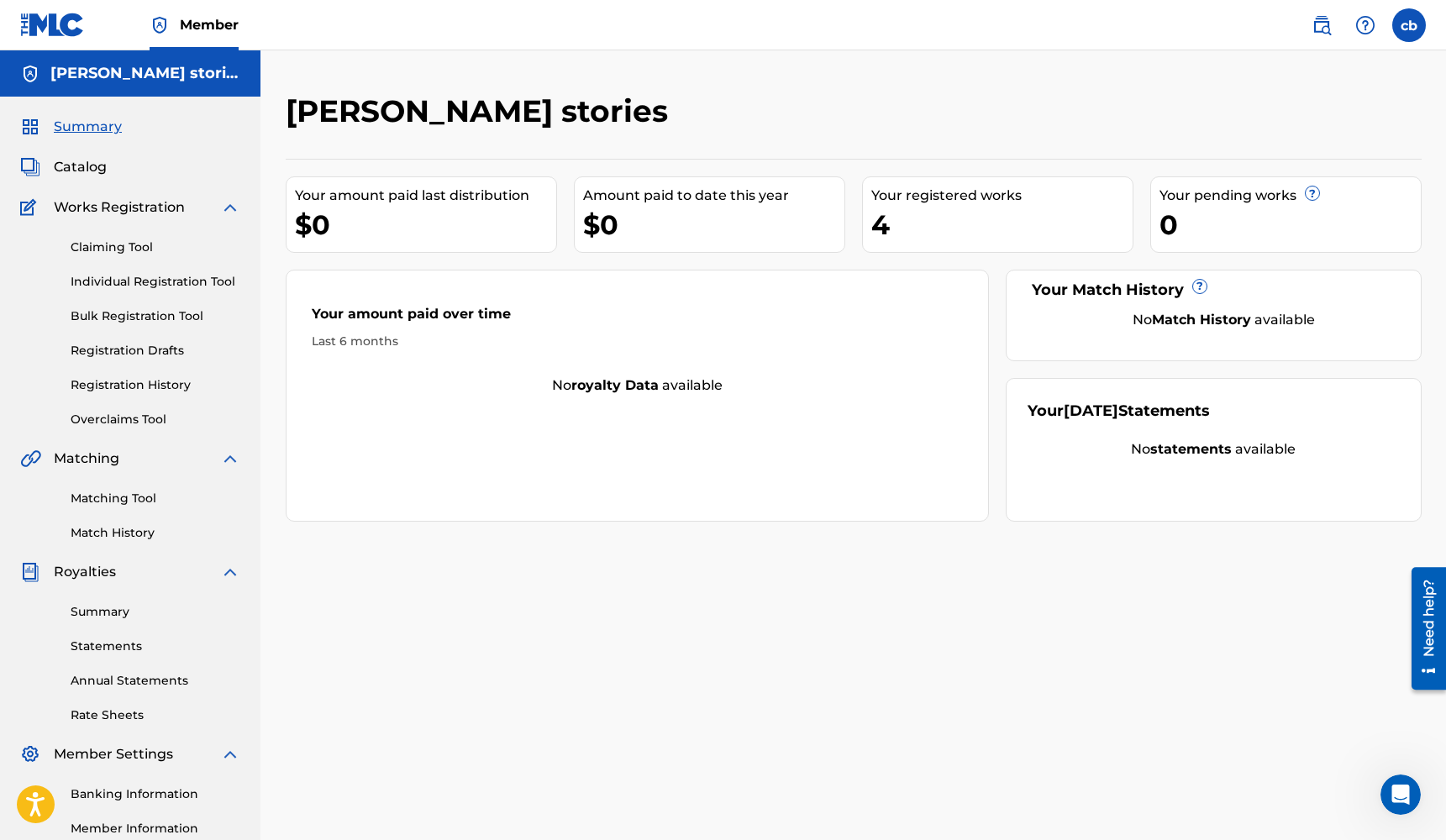 click on "Claiming Tool" at bounding box center [155, 247] 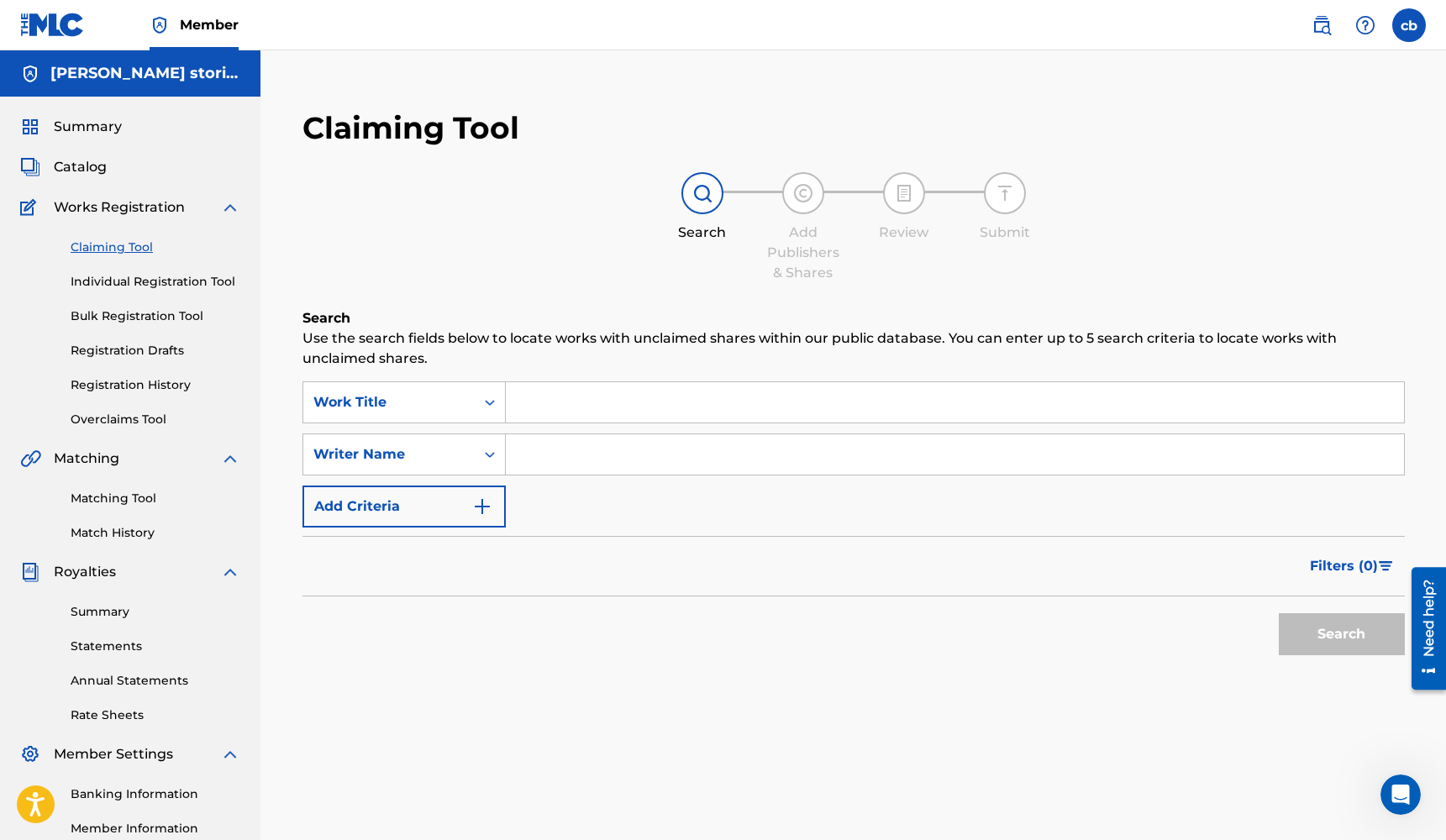 click at bounding box center [954, 402] 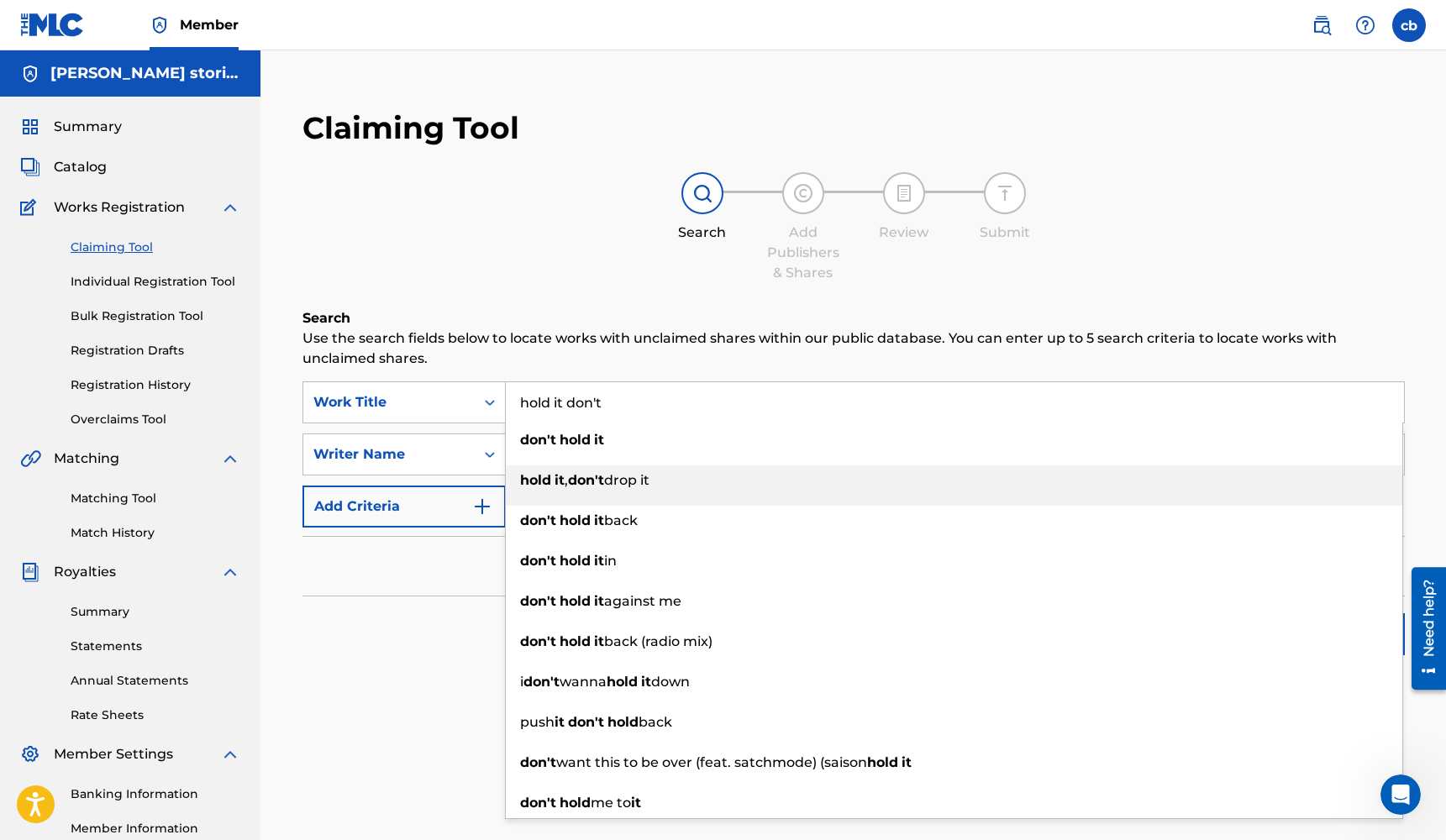 click on "don't" at bounding box center (586, 480) 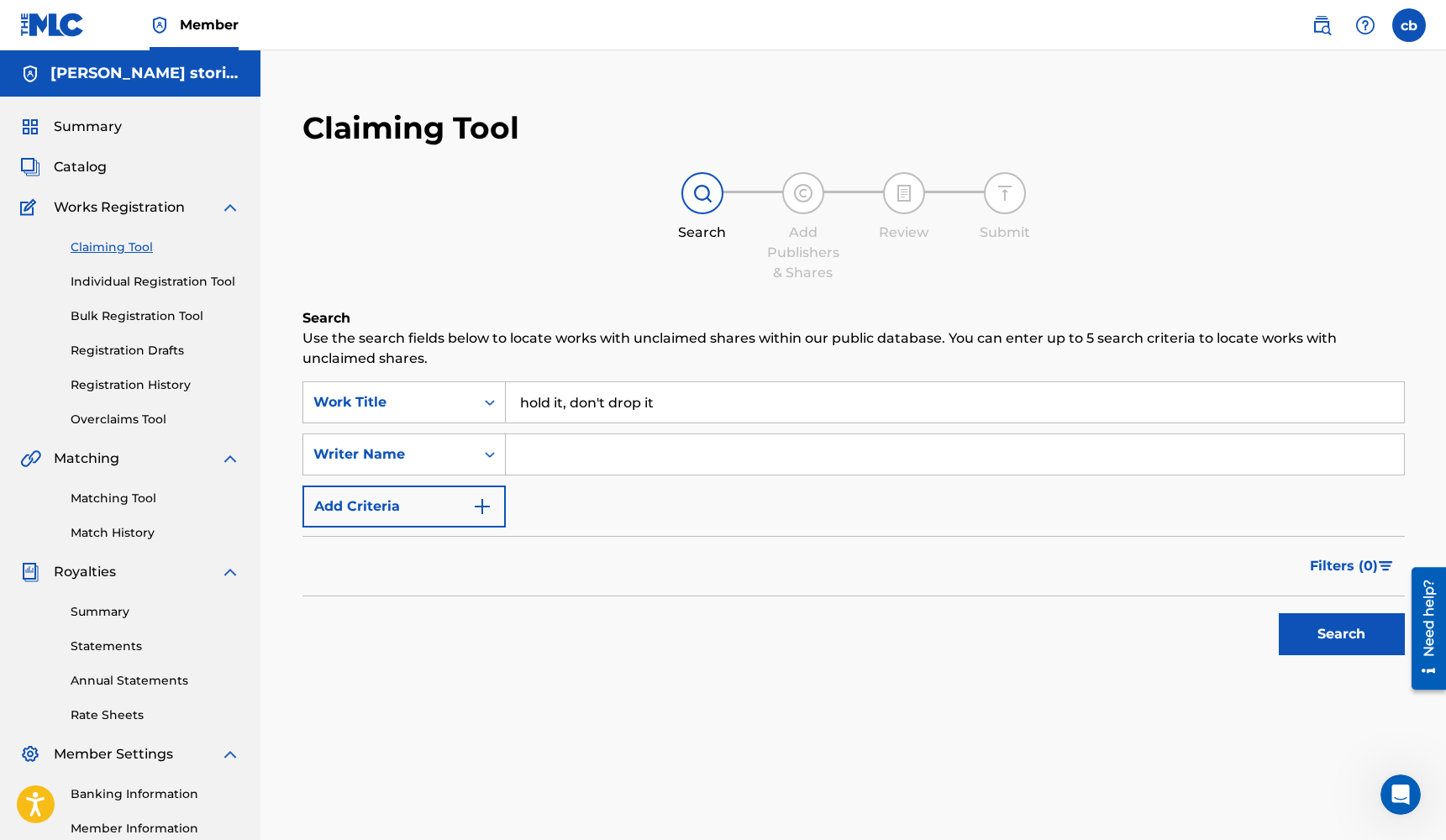 click on "Search" at bounding box center [1342, 634] 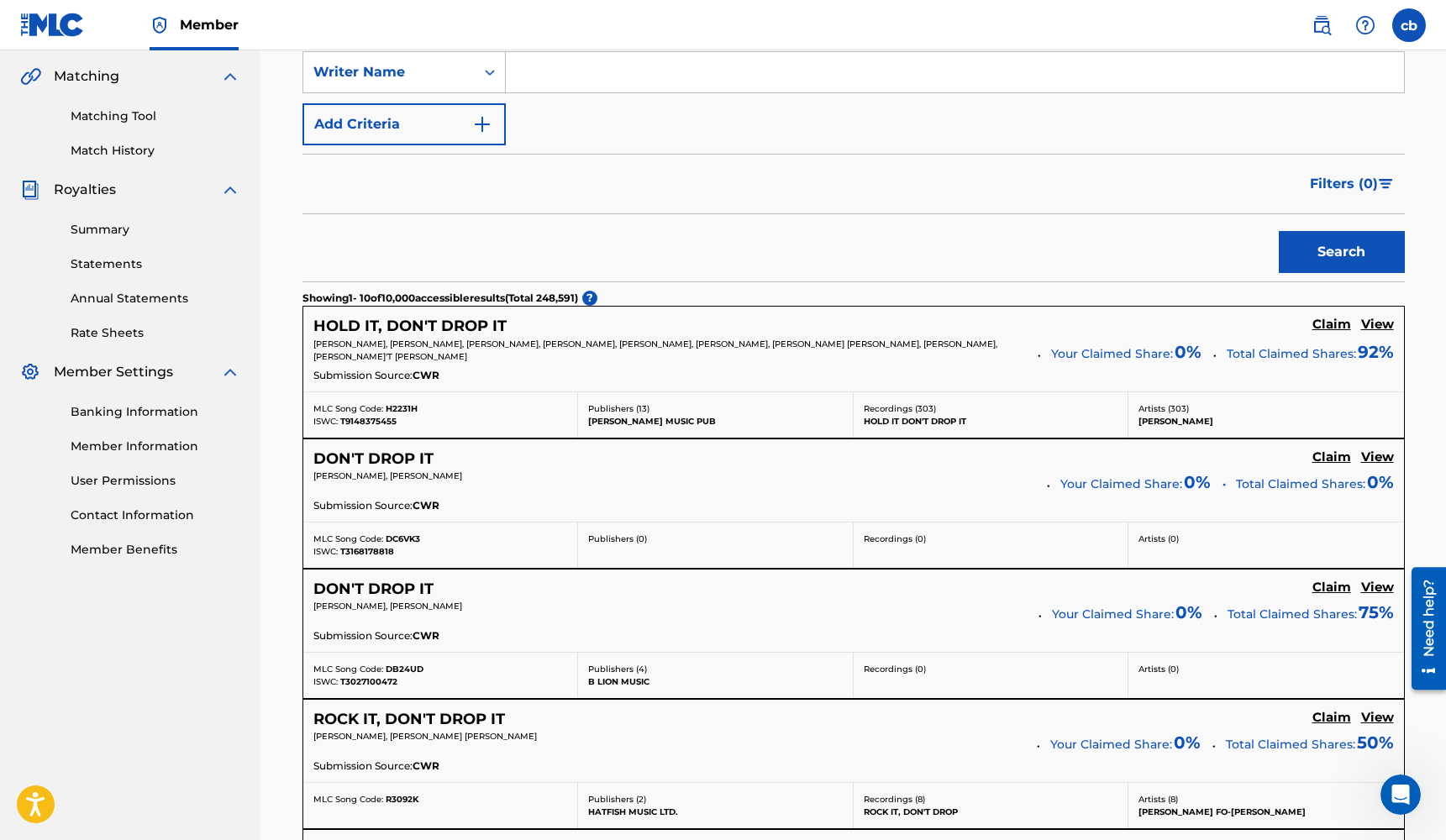 scroll, scrollTop: 424, scrollLeft: 0, axis: vertical 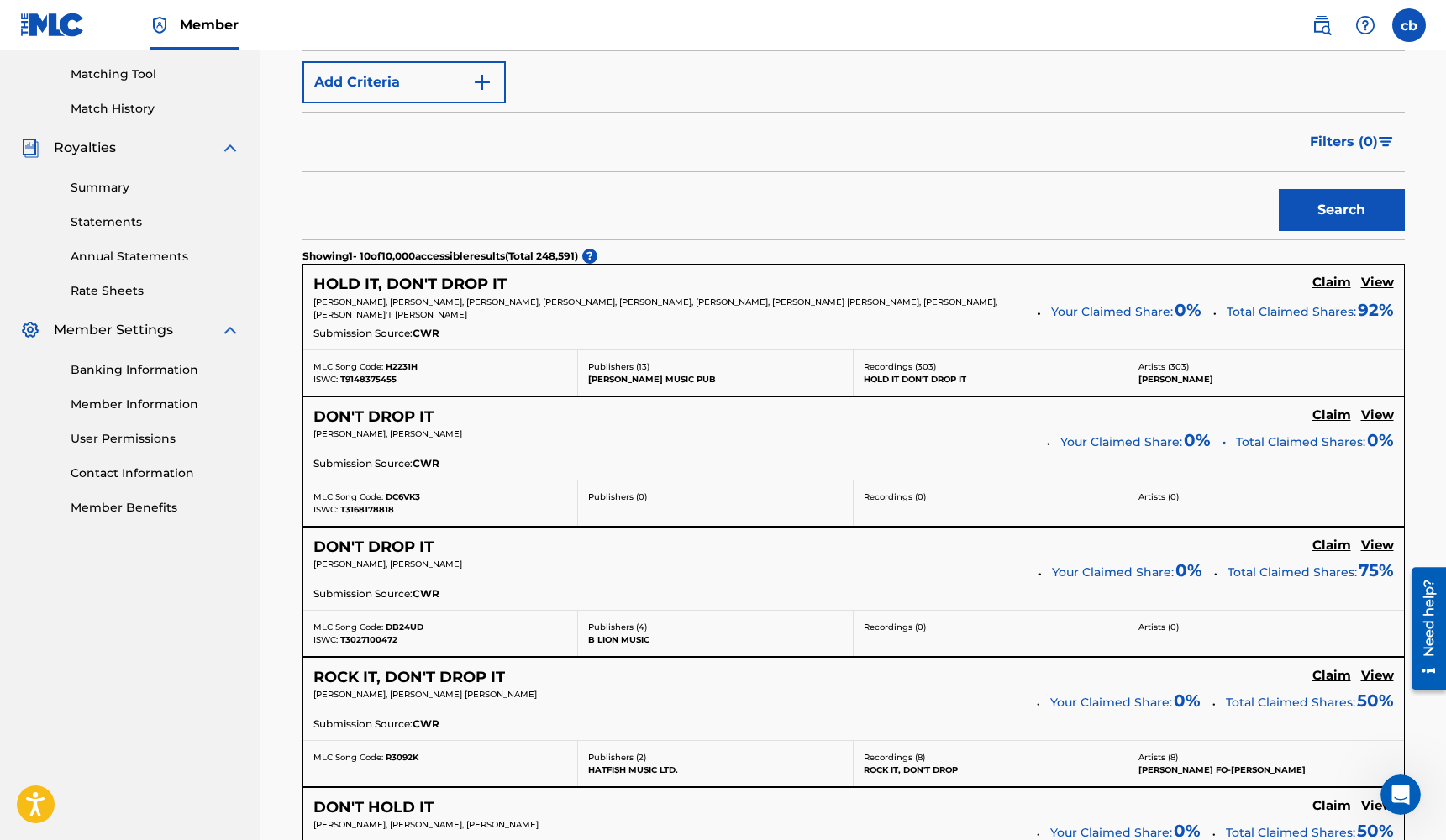 click on "Summary" at bounding box center [155, 187] 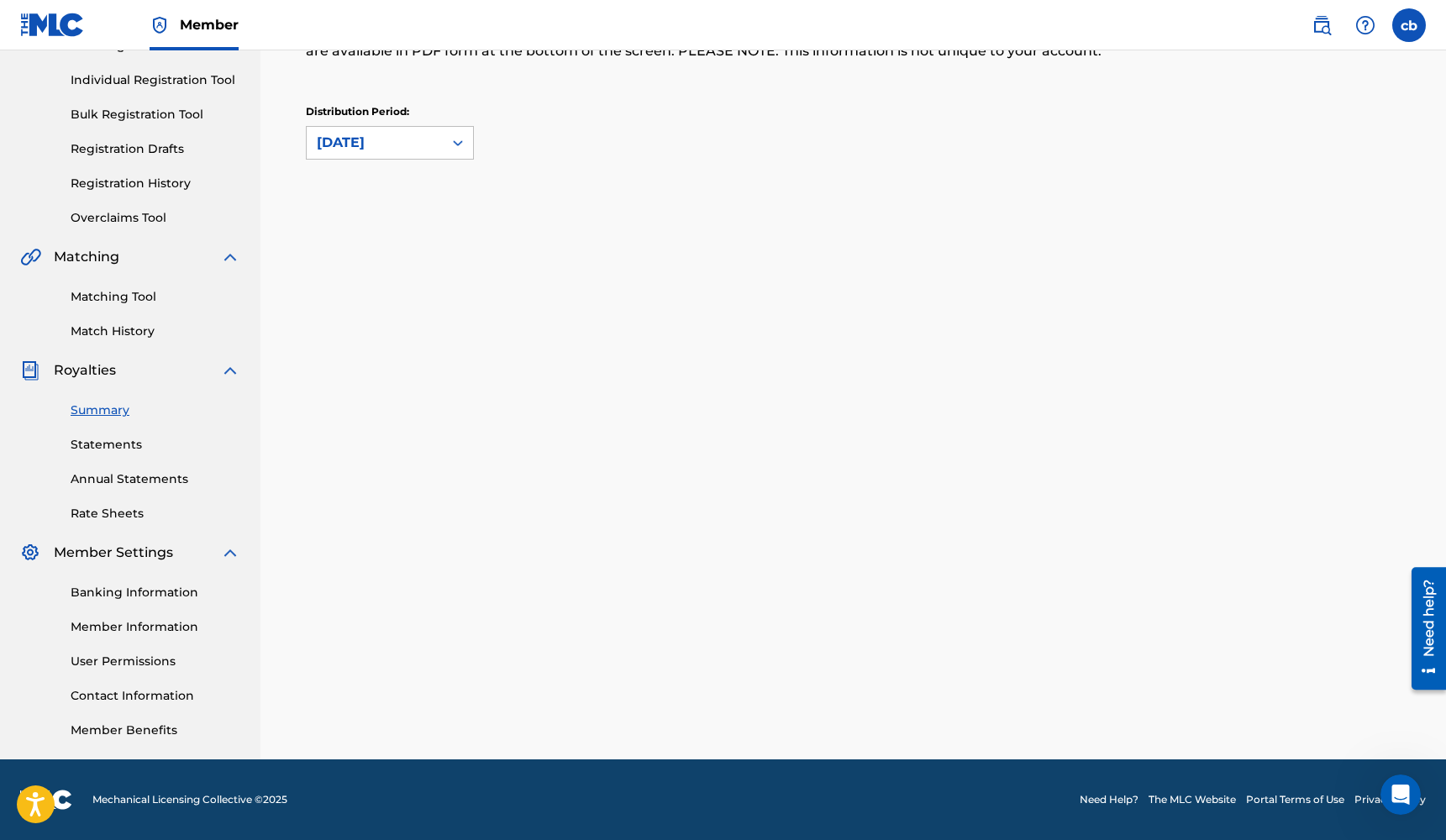 scroll, scrollTop: 0, scrollLeft: 0, axis: both 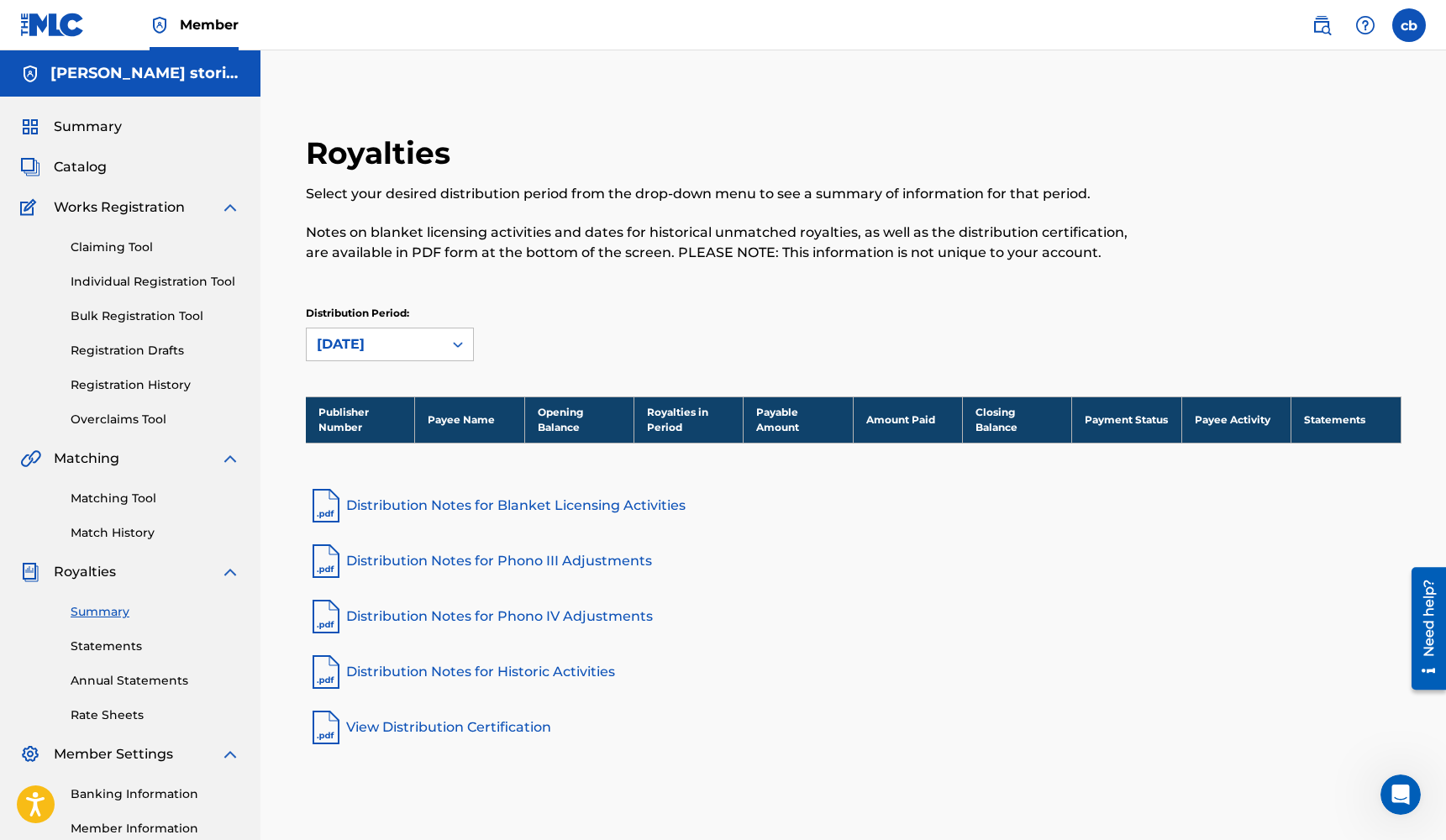 click on "Catalog" at bounding box center [80, 167] 